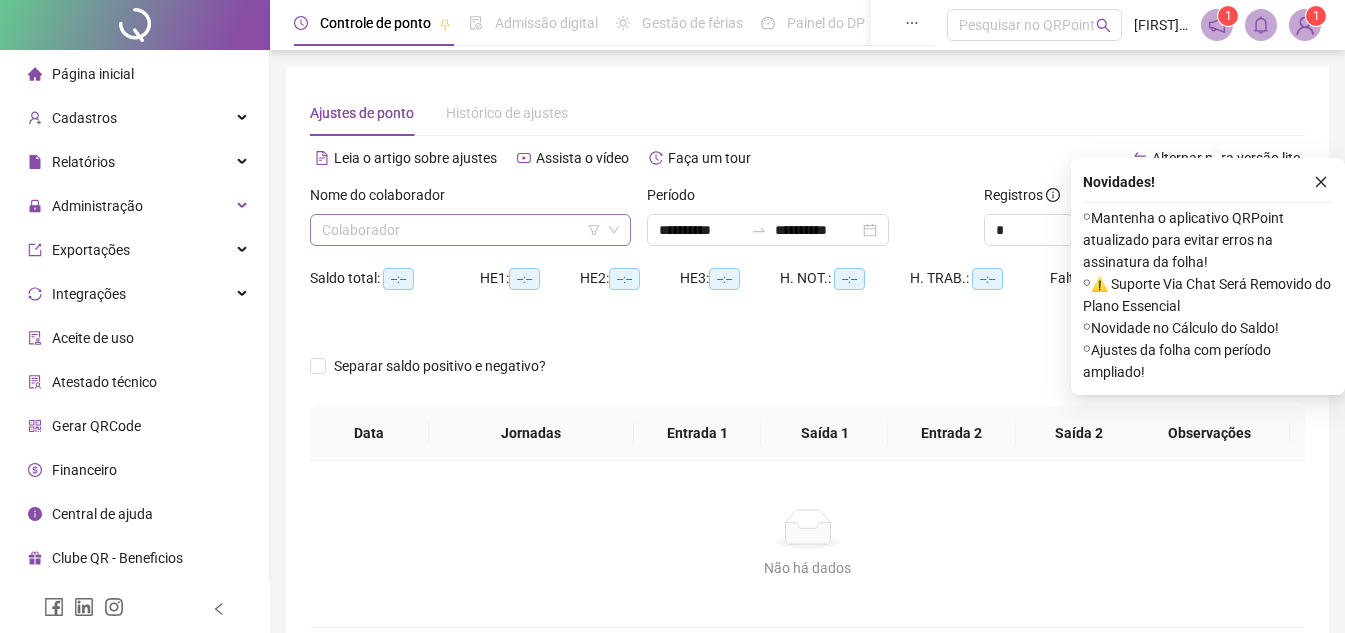 scroll, scrollTop: 105, scrollLeft: 0, axis: vertical 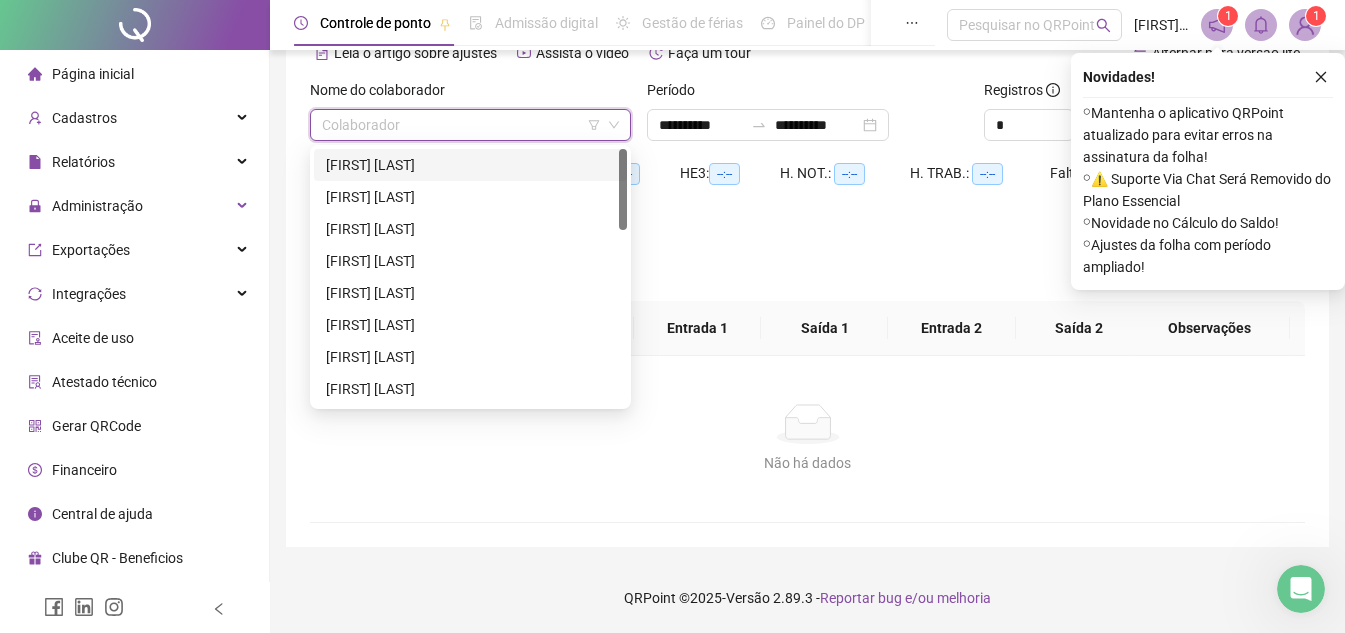 click at bounding box center (461, 125) 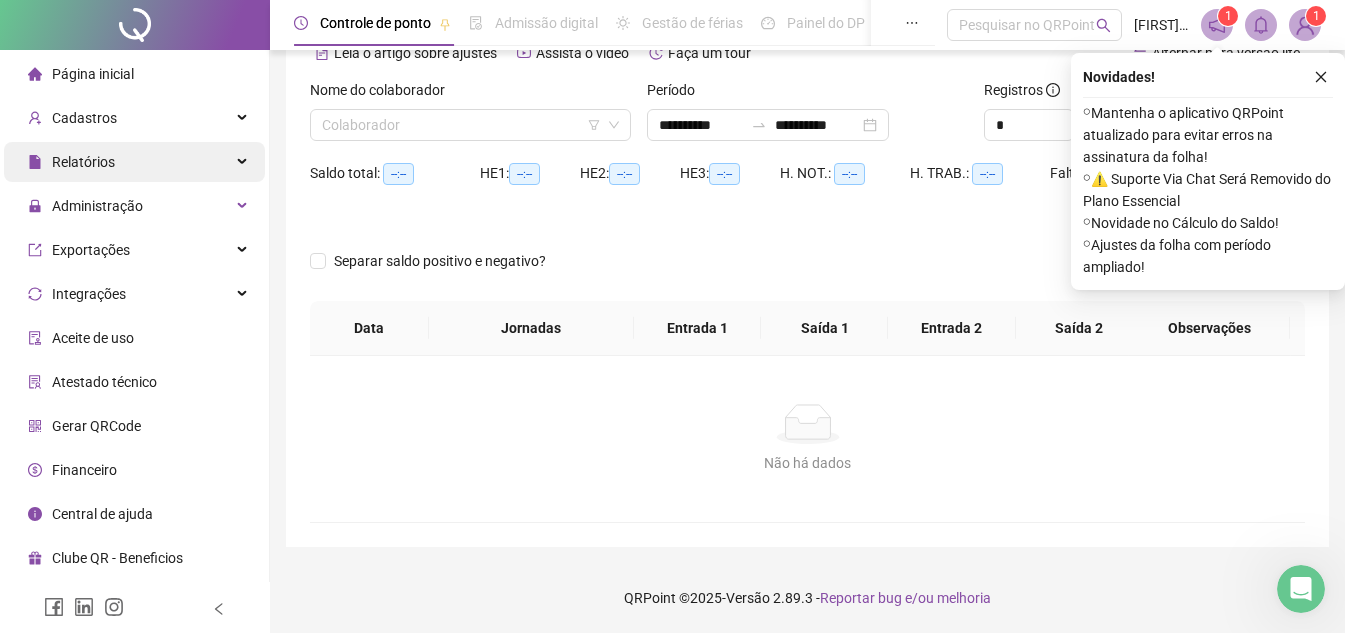 click on "Relatórios" at bounding box center (134, 162) 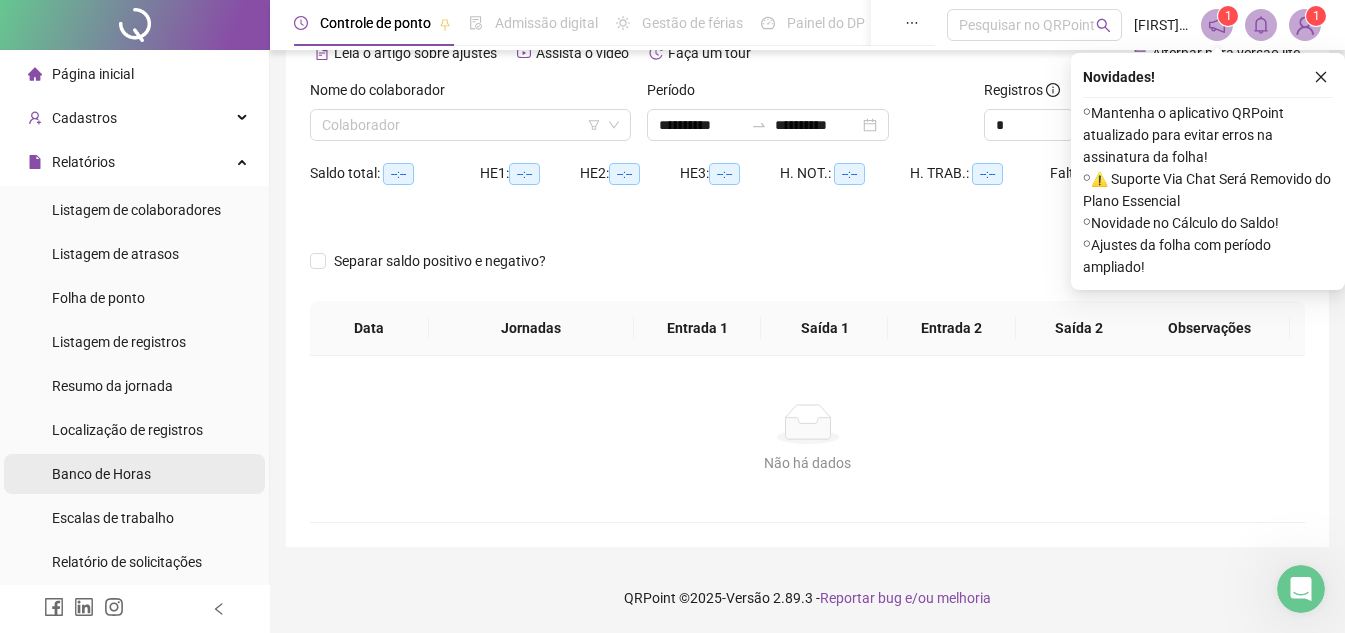 click on "Banco de Horas" at bounding box center (101, 474) 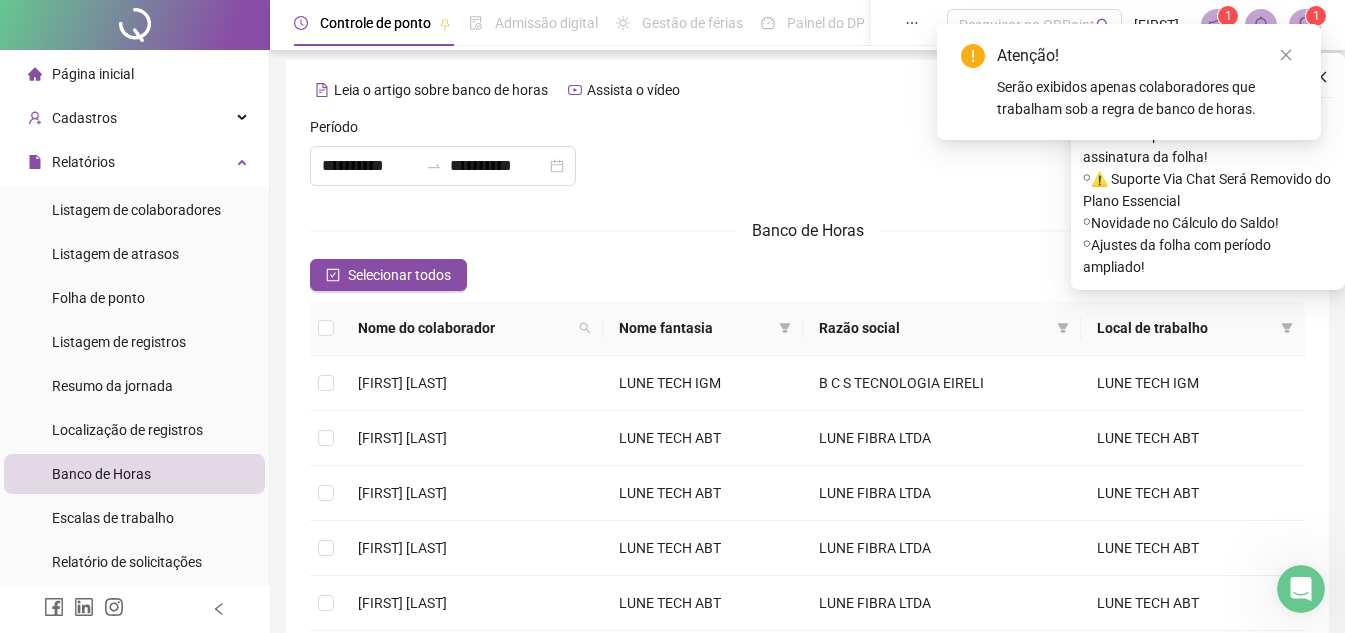 scroll, scrollTop: 453, scrollLeft: 0, axis: vertical 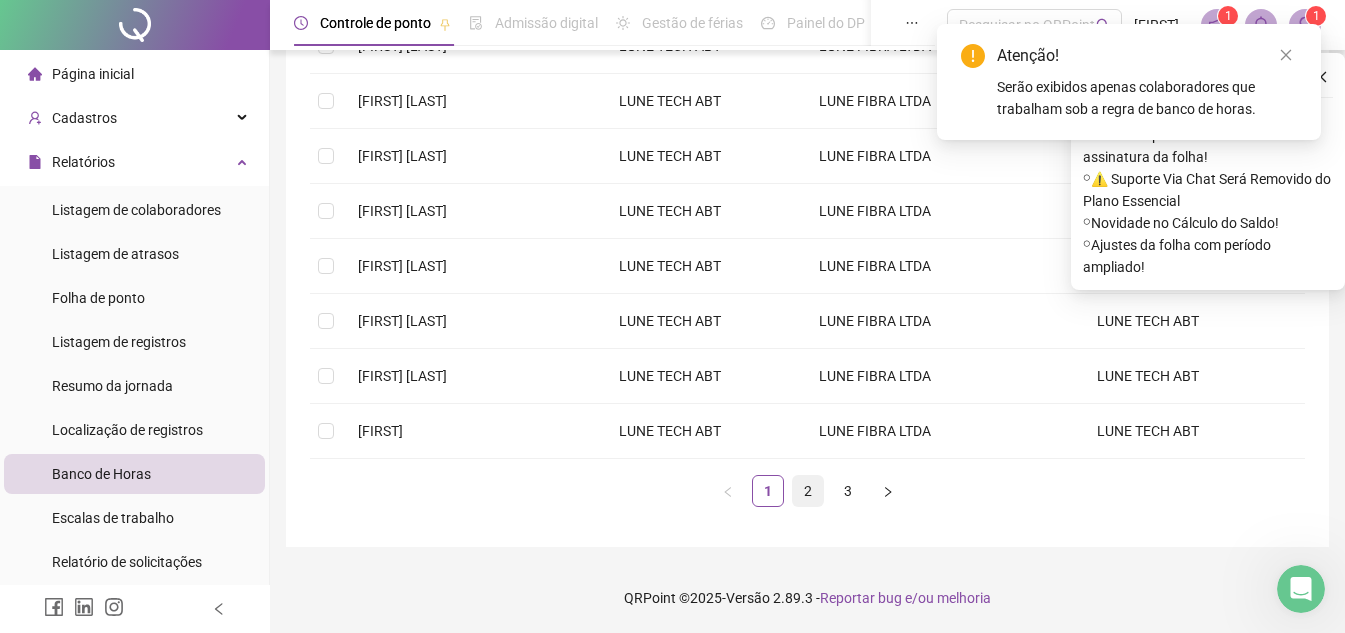 click on "2" at bounding box center [808, 491] 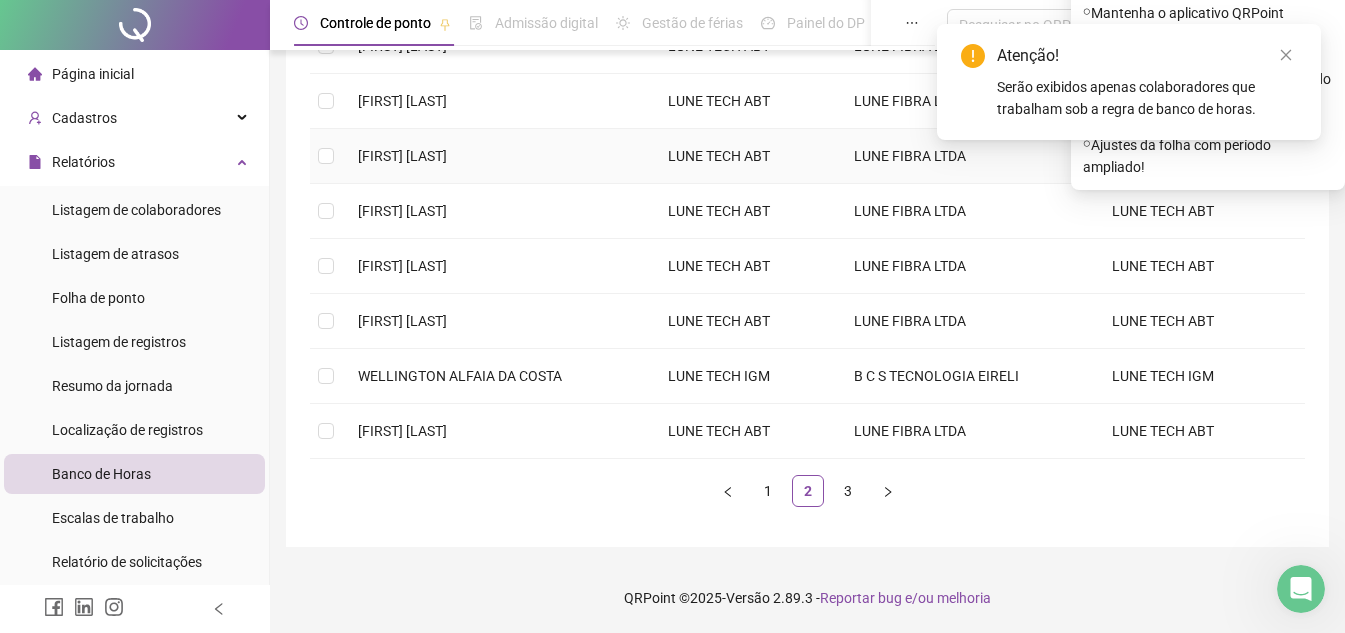 scroll, scrollTop: 253, scrollLeft: 0, axis: vertical 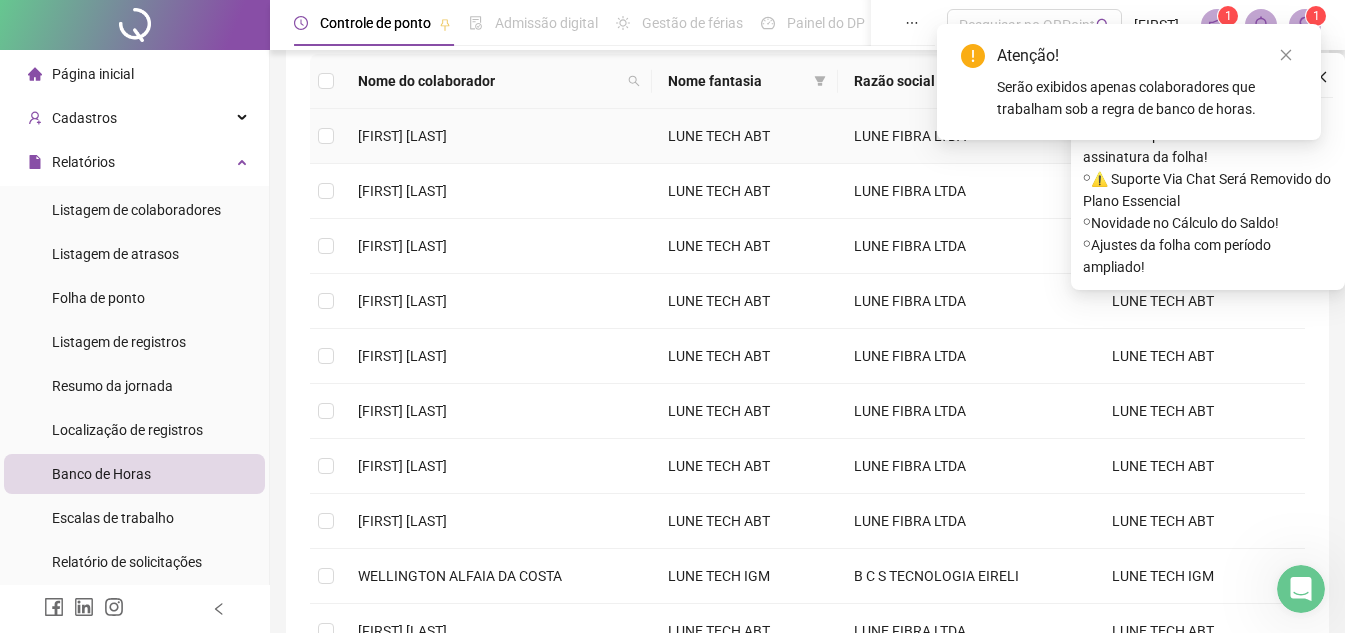 click at bounding box center (326, 136) 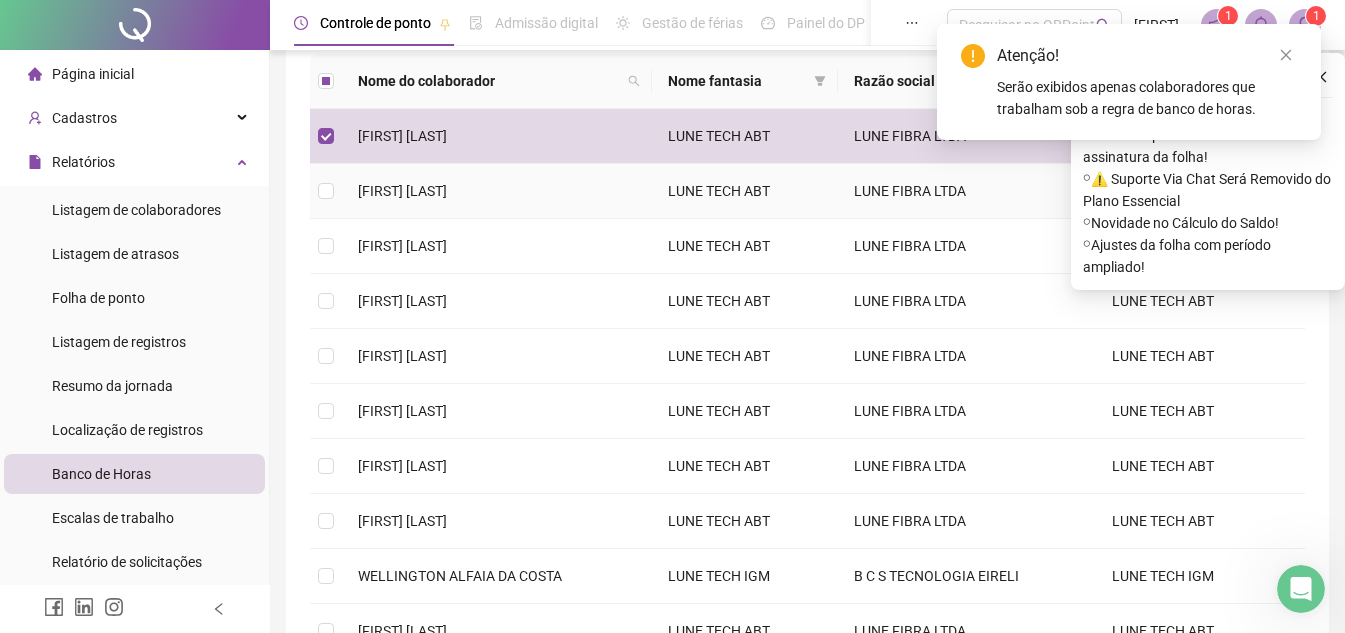 scroll, scrollTop: 0, scrollLeft: 0, axis: both 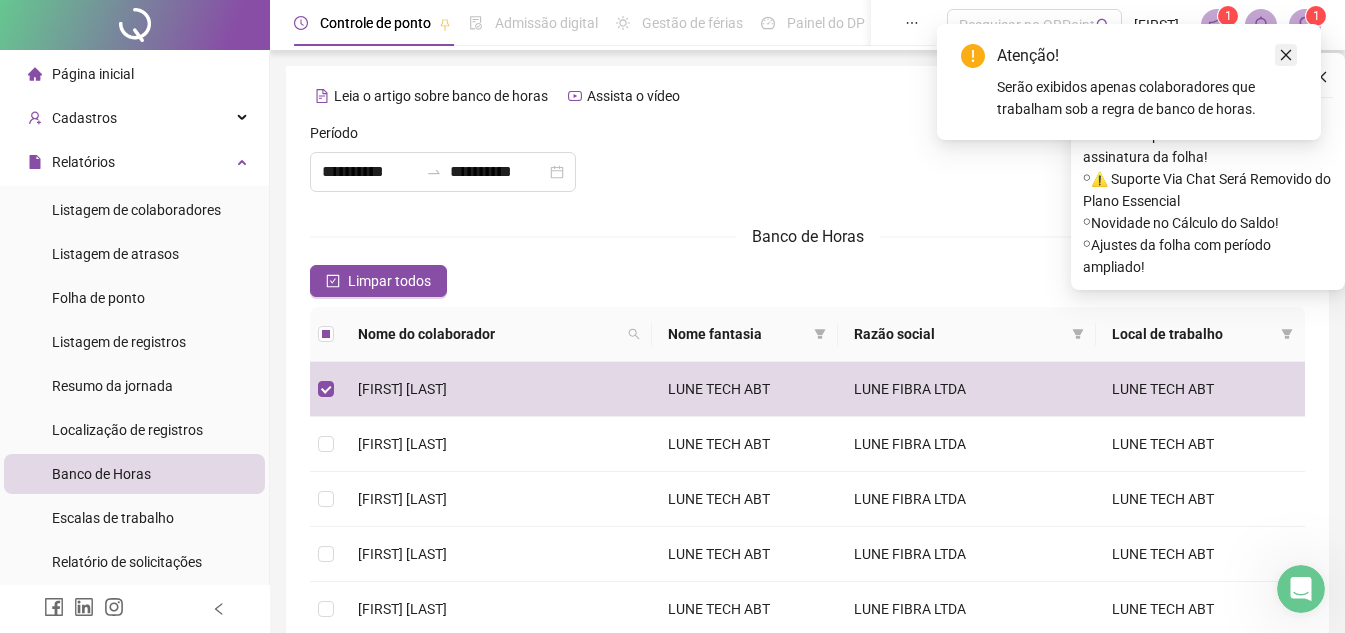 click at bounding box center (1286, 55) 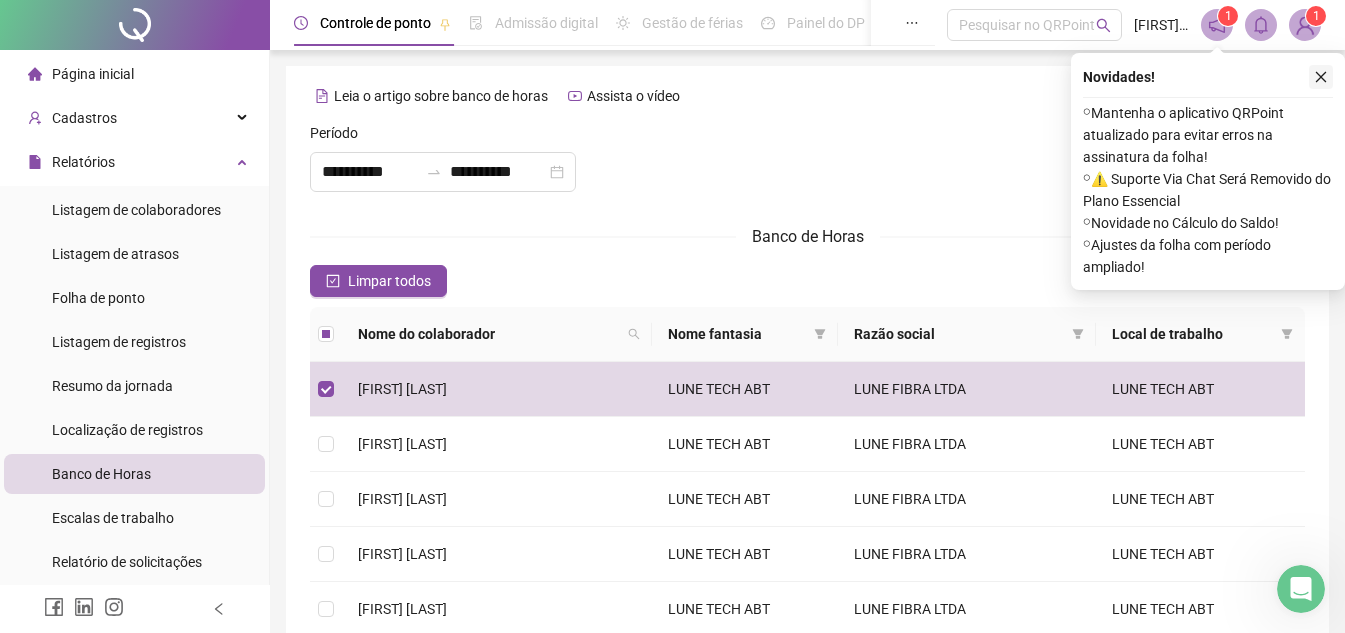 click 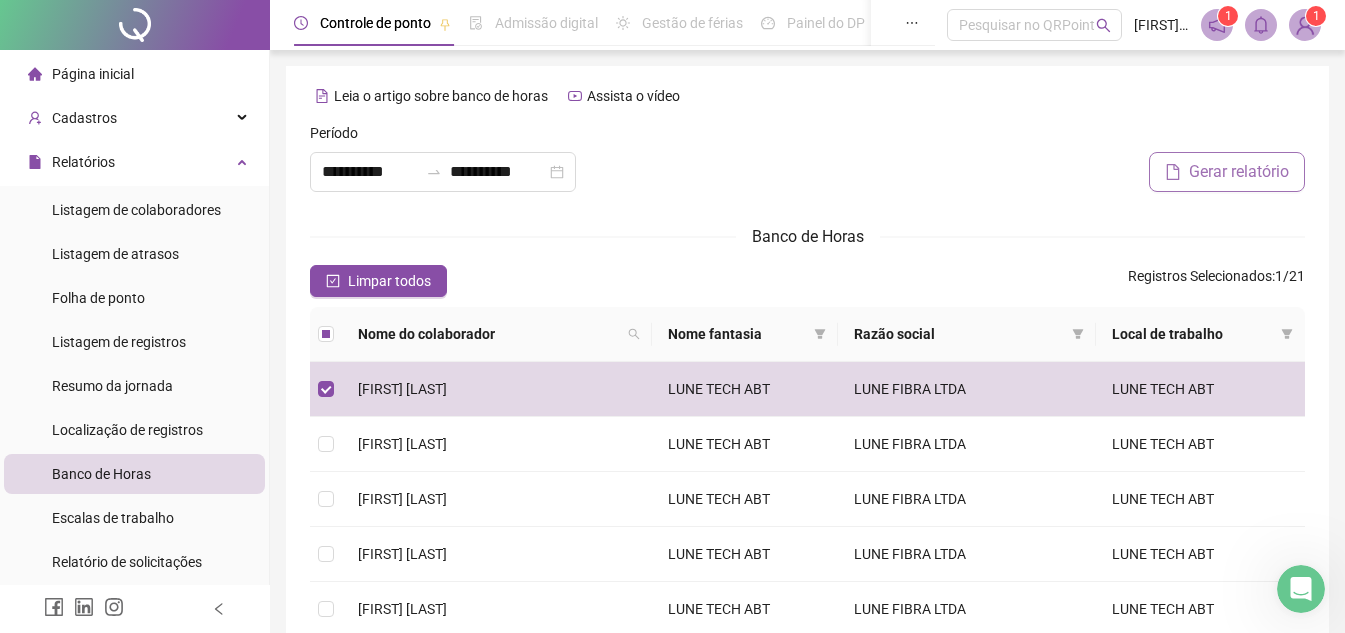 click on "Gerar relatório" at bounding box center [1239, 172] 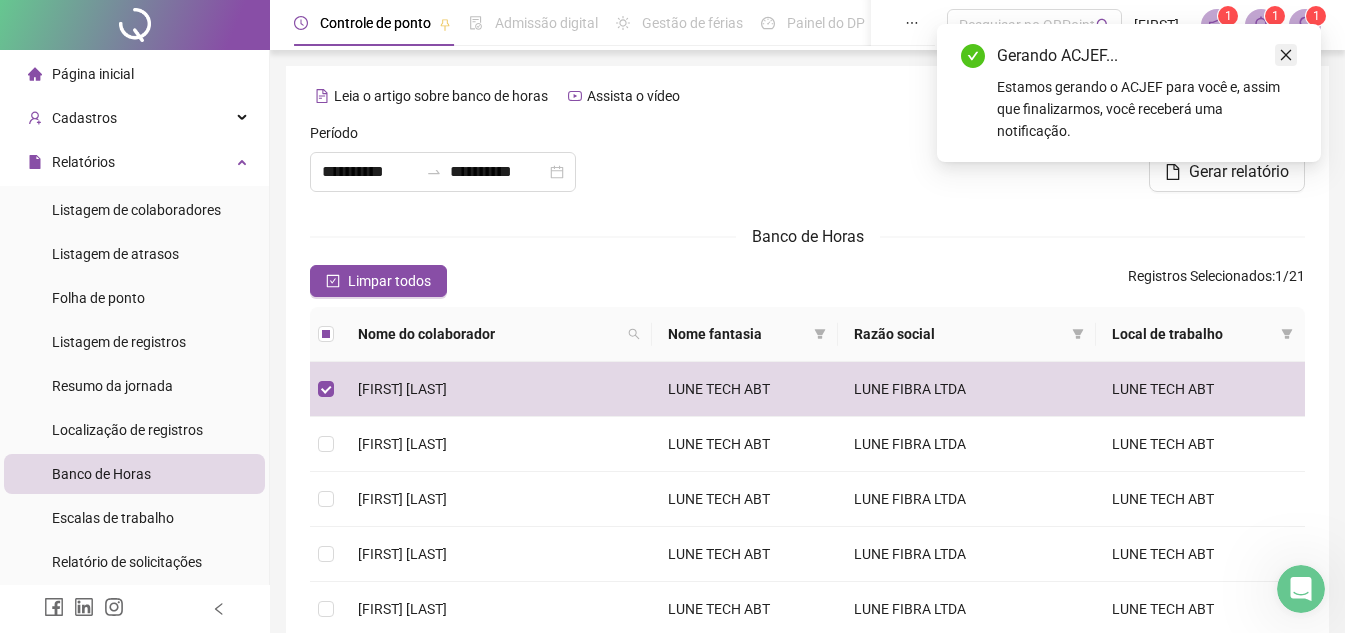 click 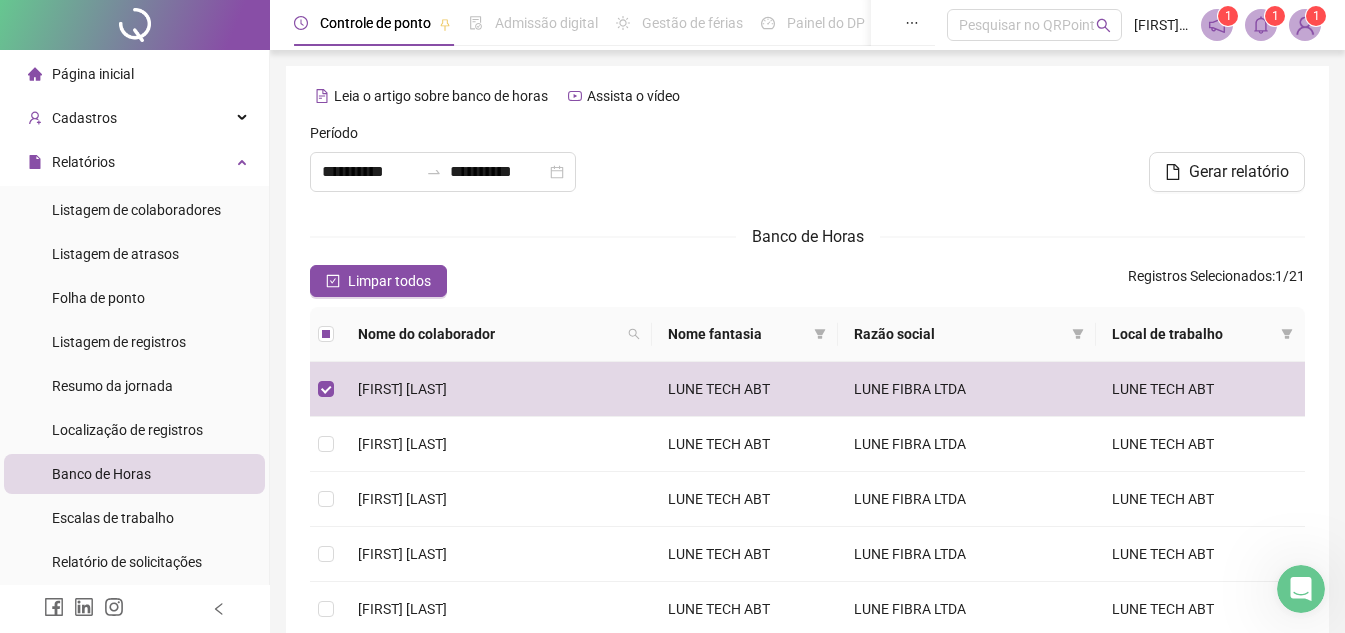 click on "1 1 1" at bounding box center [1261, 25] 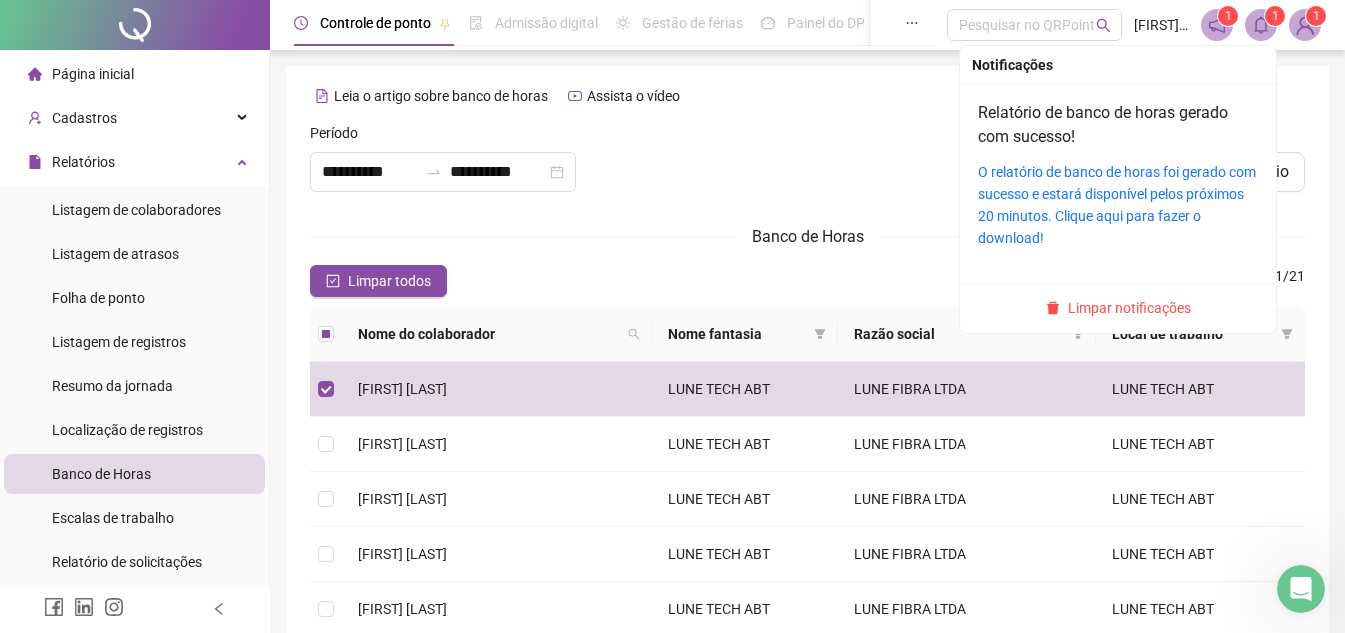 click 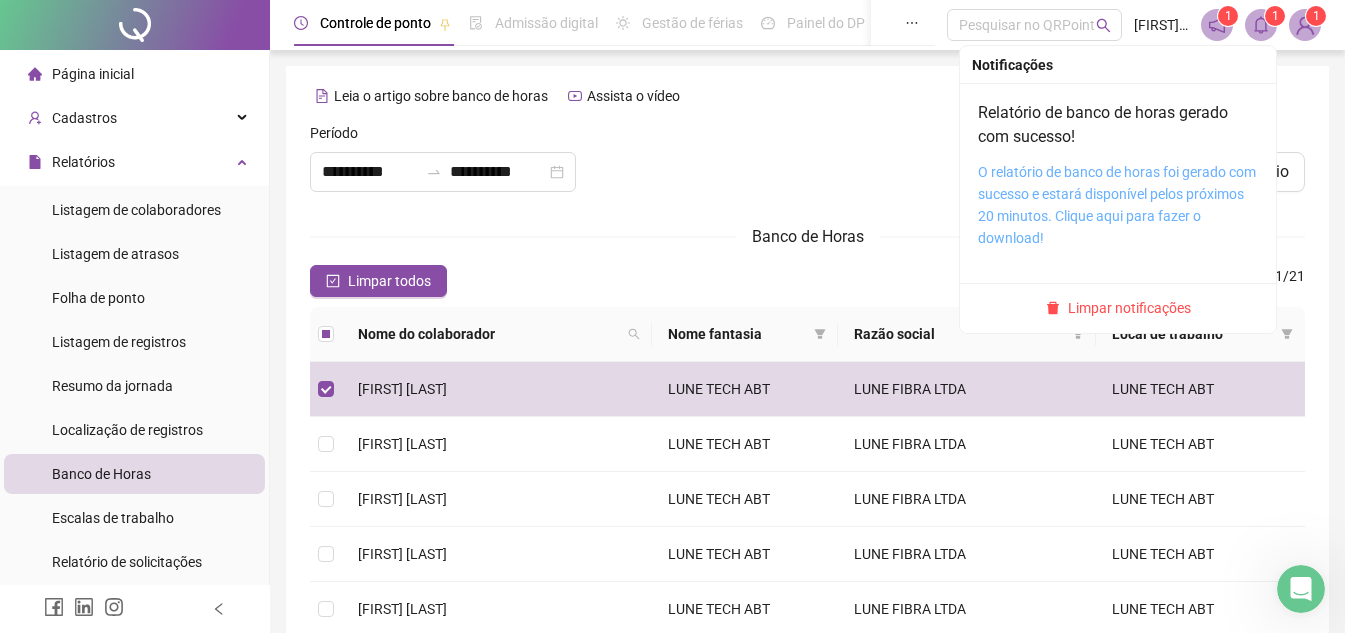 click on "O relatório de banco de horas foi gerado com sucesso e estará disponível pelos próximos 20 minutos.
Clique aqui para fazer o download!" at bounding box center [1117, 205] 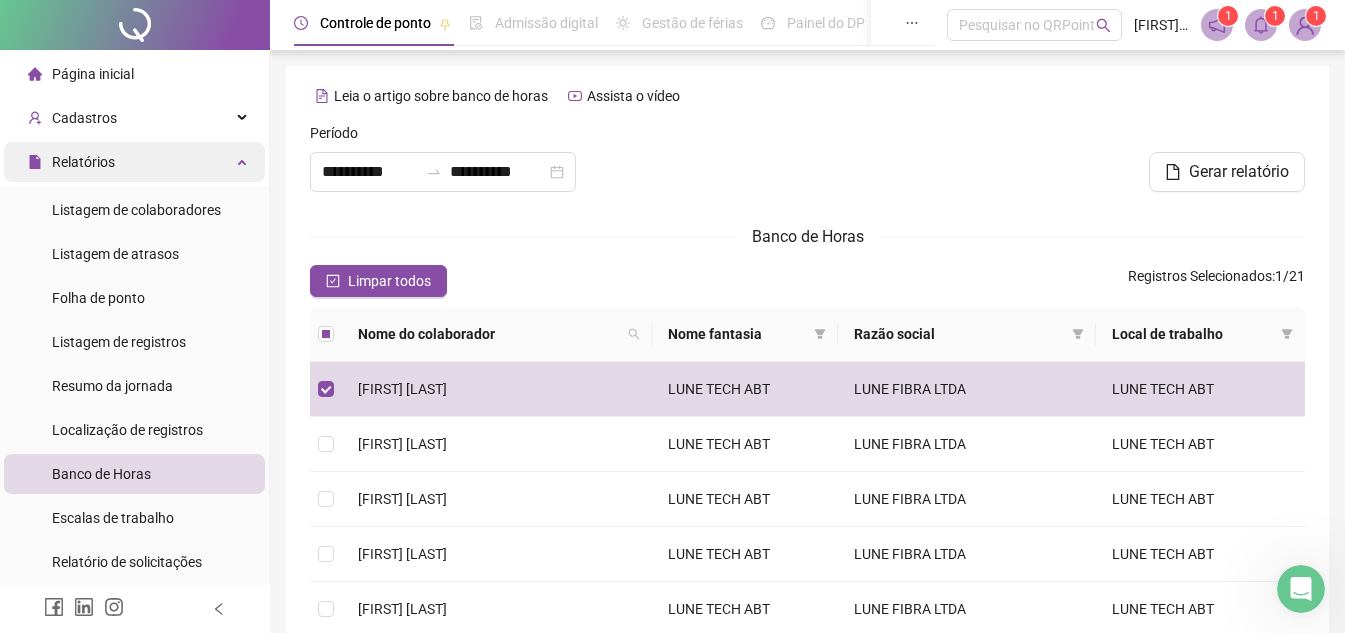 click on "Relatórios" at bounding box center (134, 162) 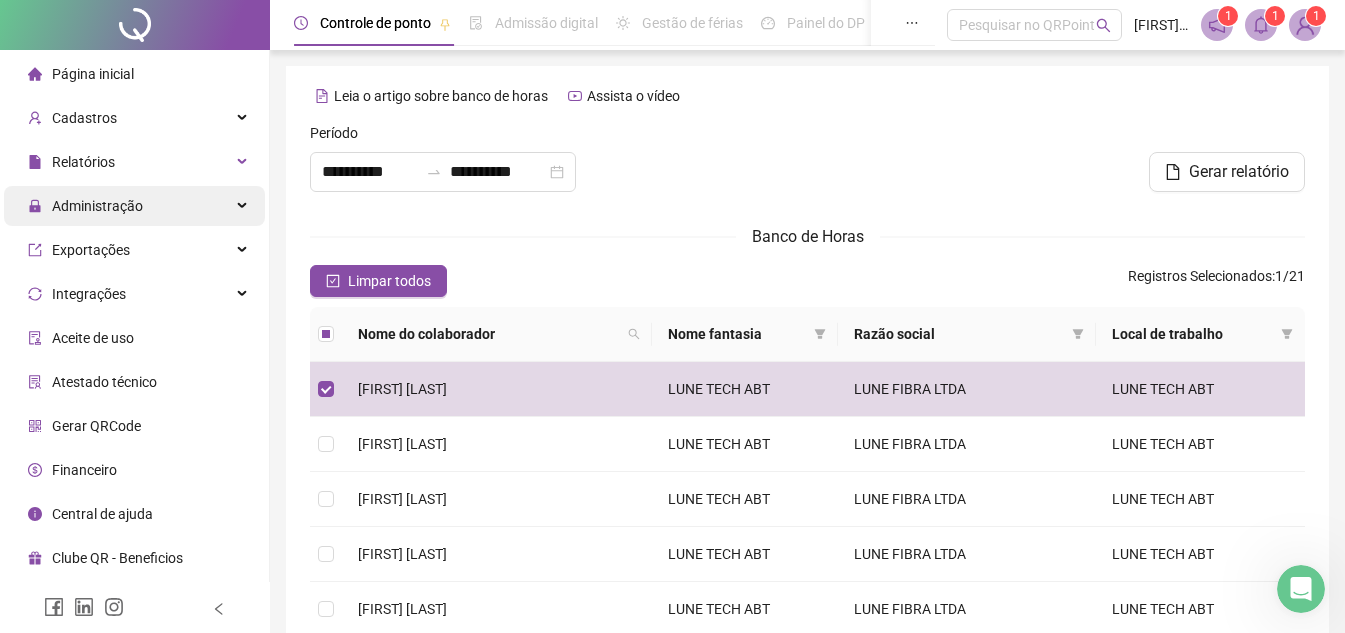 click on "Administração" at bounding box center (134, 206) 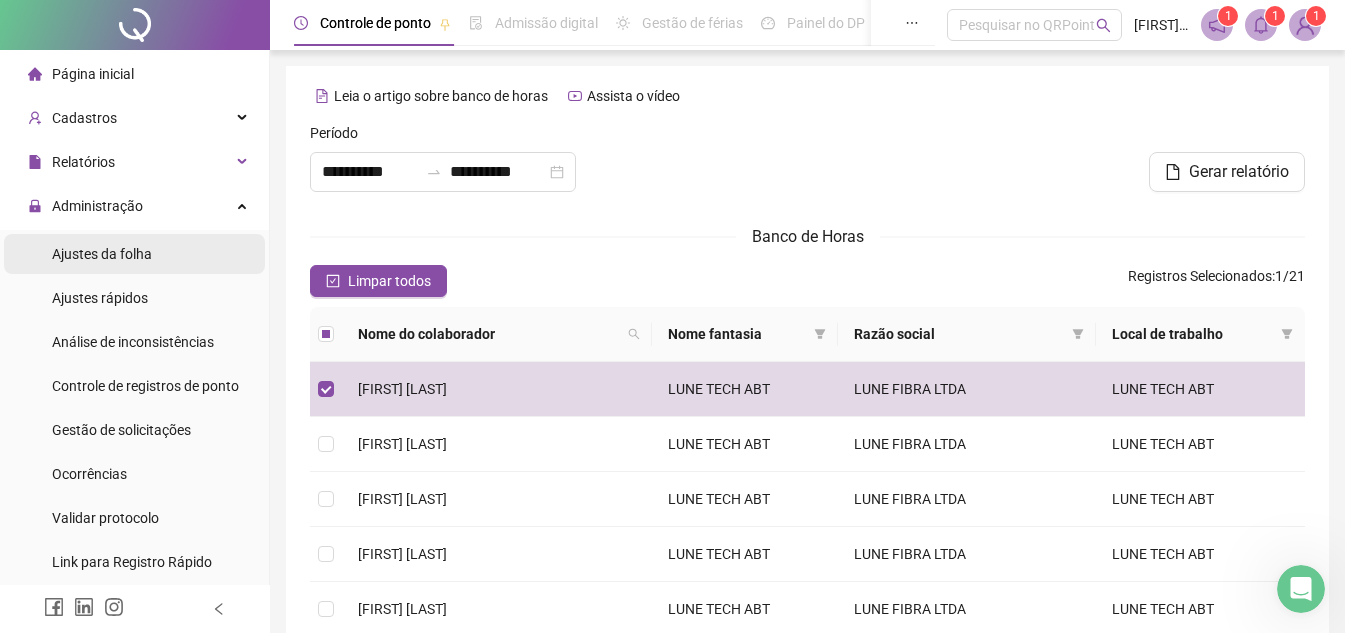 click on "Ajustes da folha" at bounding box center [134, 254] 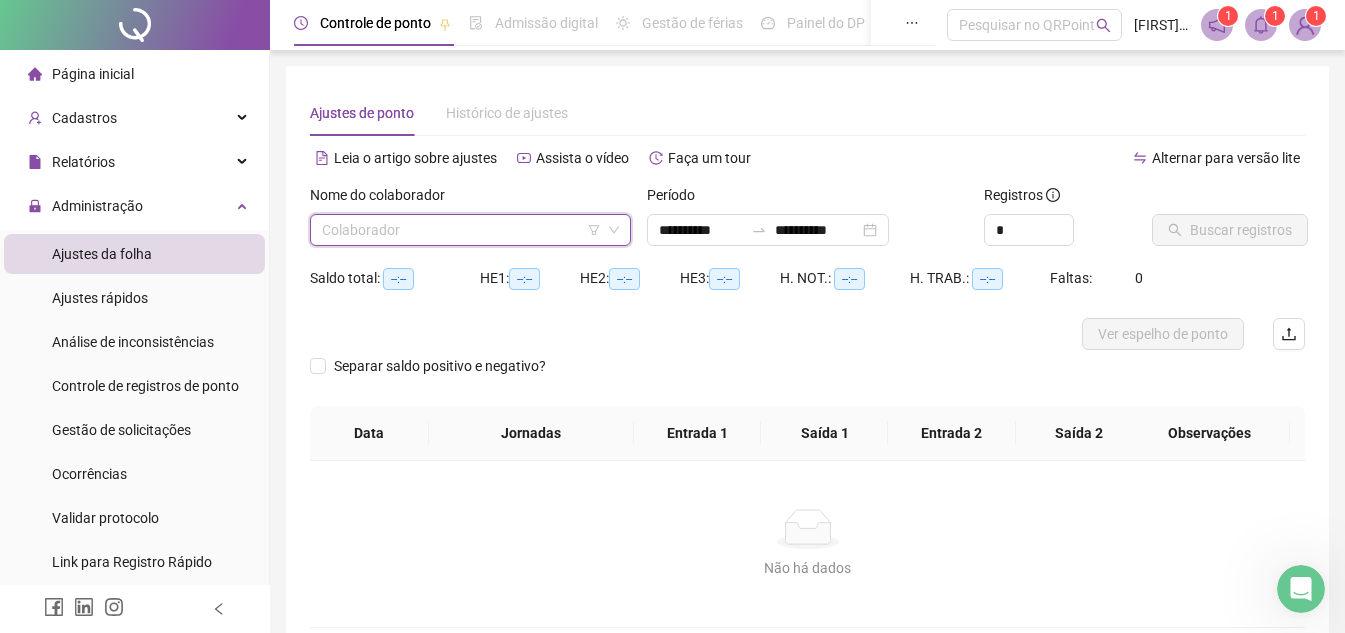 click at bounding box center (461, 230) 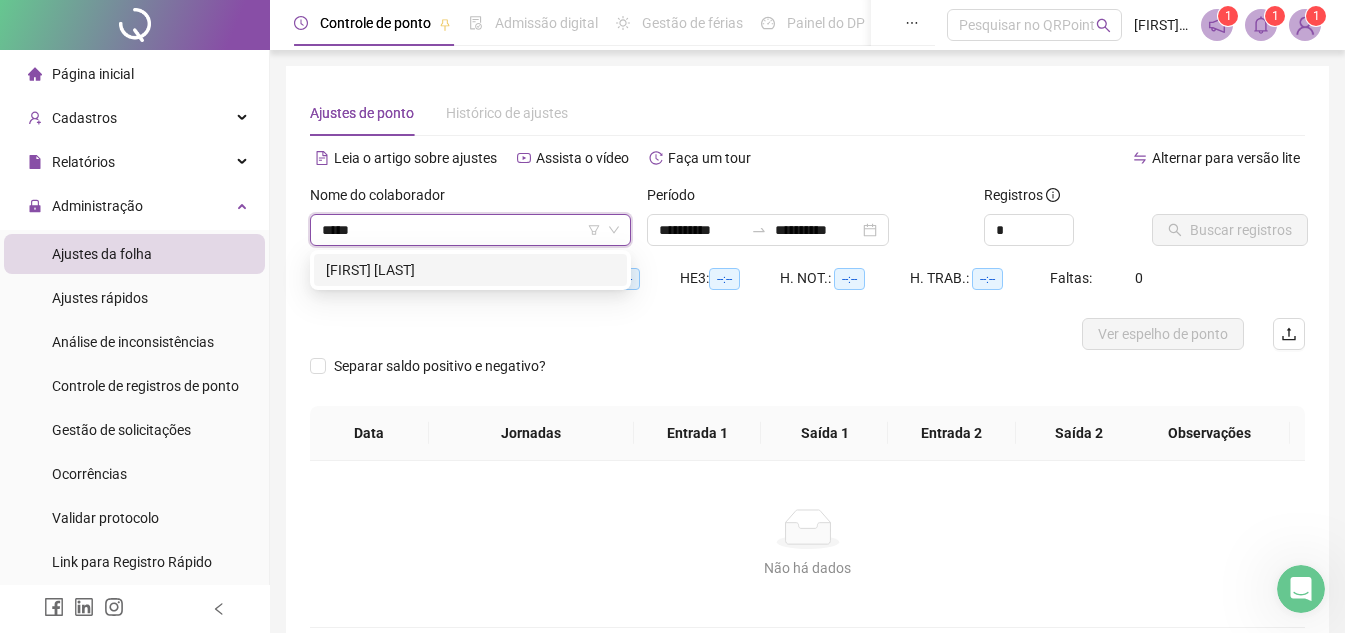 type on "******" 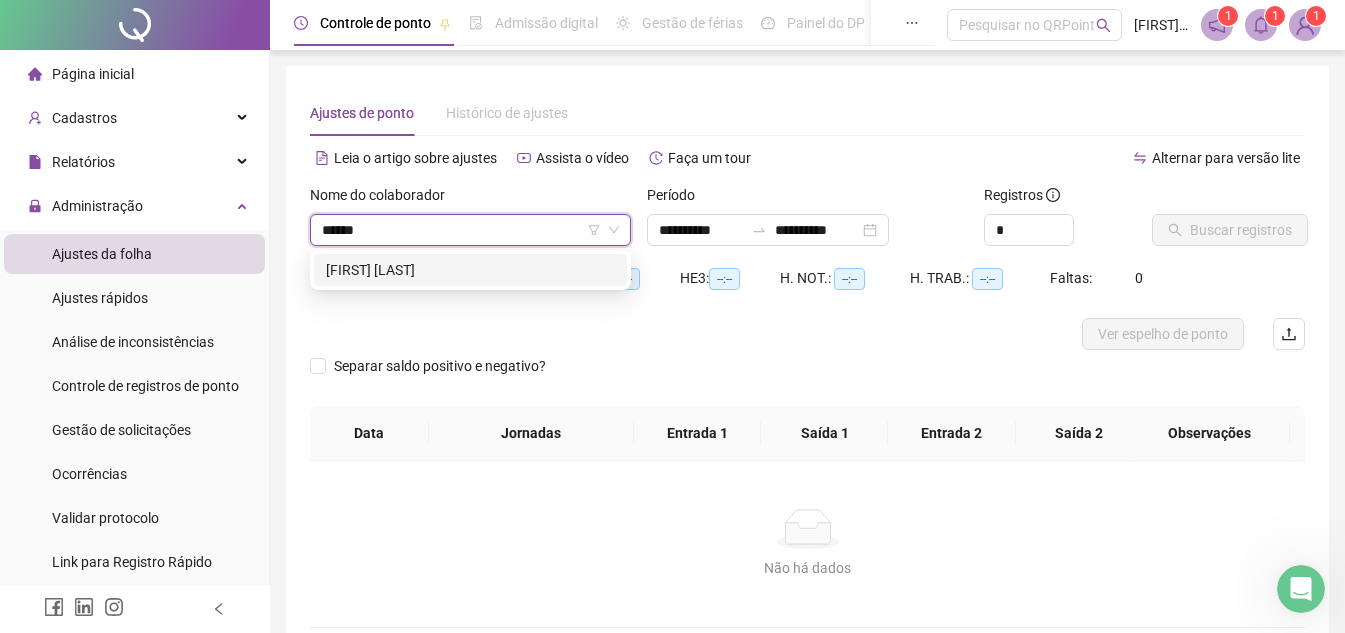 click on "[FIRST] [LAST]" at bounding box center (470, 270) 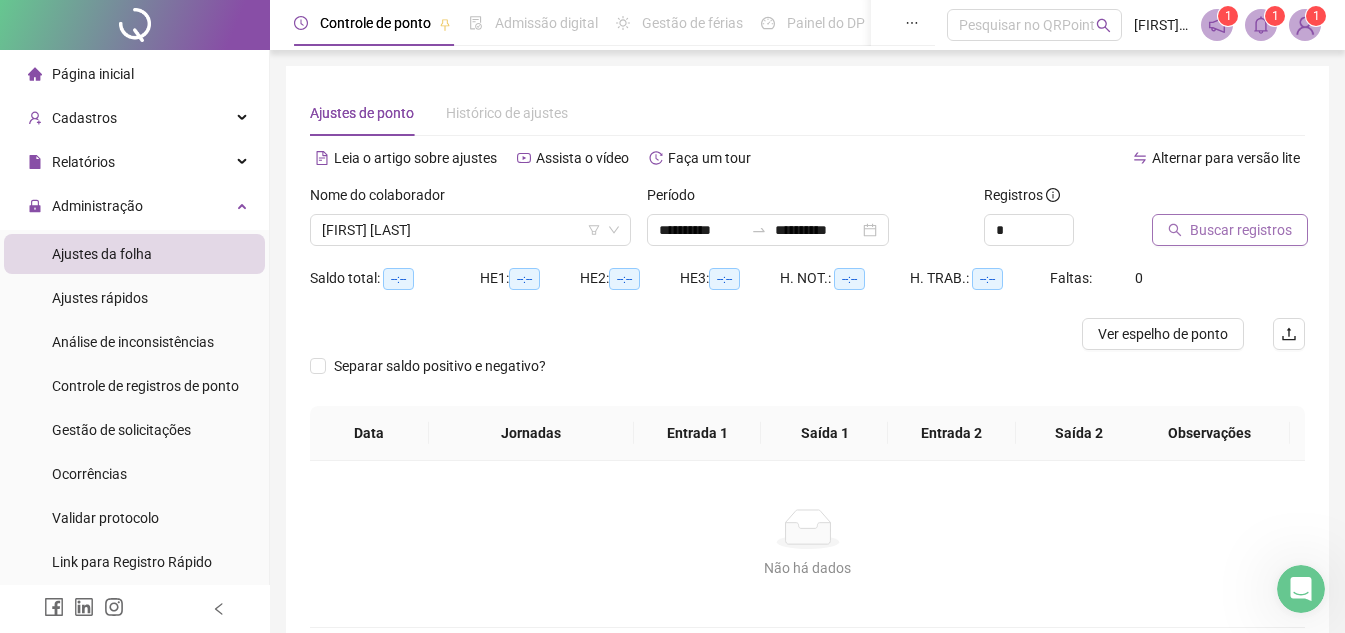 click on "Buscar registros" at bounding box center [1241, 230] 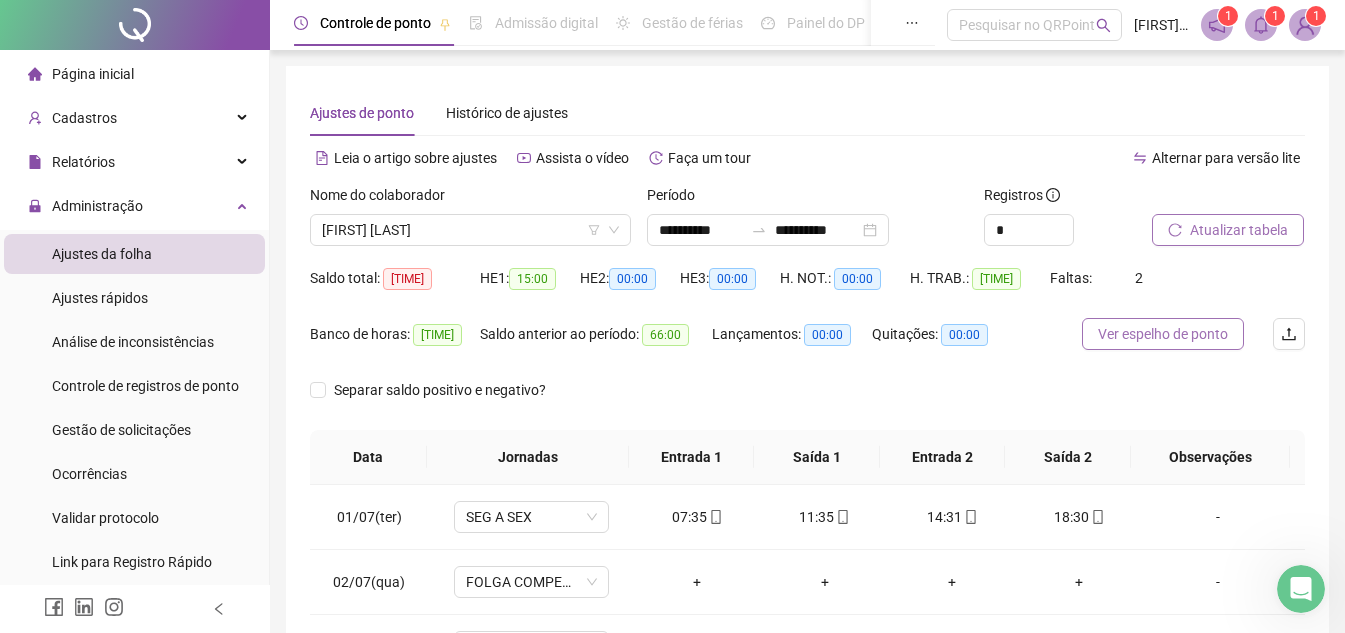 click on "Ver espelho de ponto" at bounding box center (1163, 334) 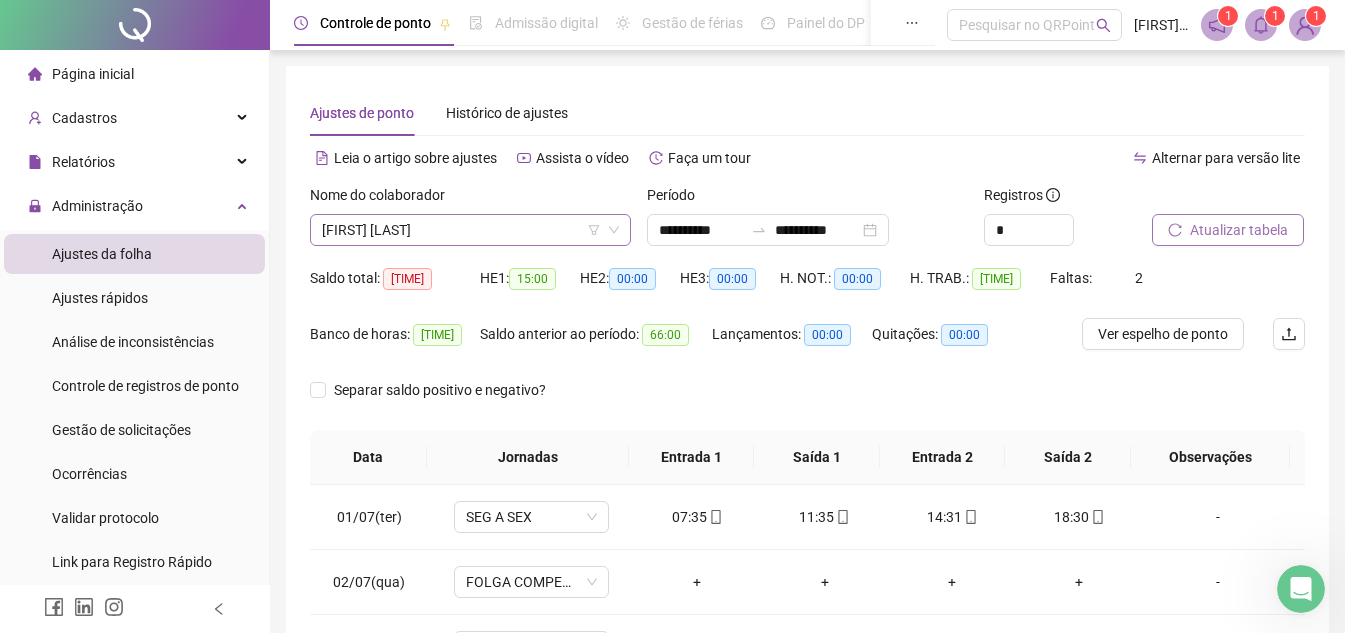 click on "[FIRST] [LAST]" at bounding box center (470, 230) 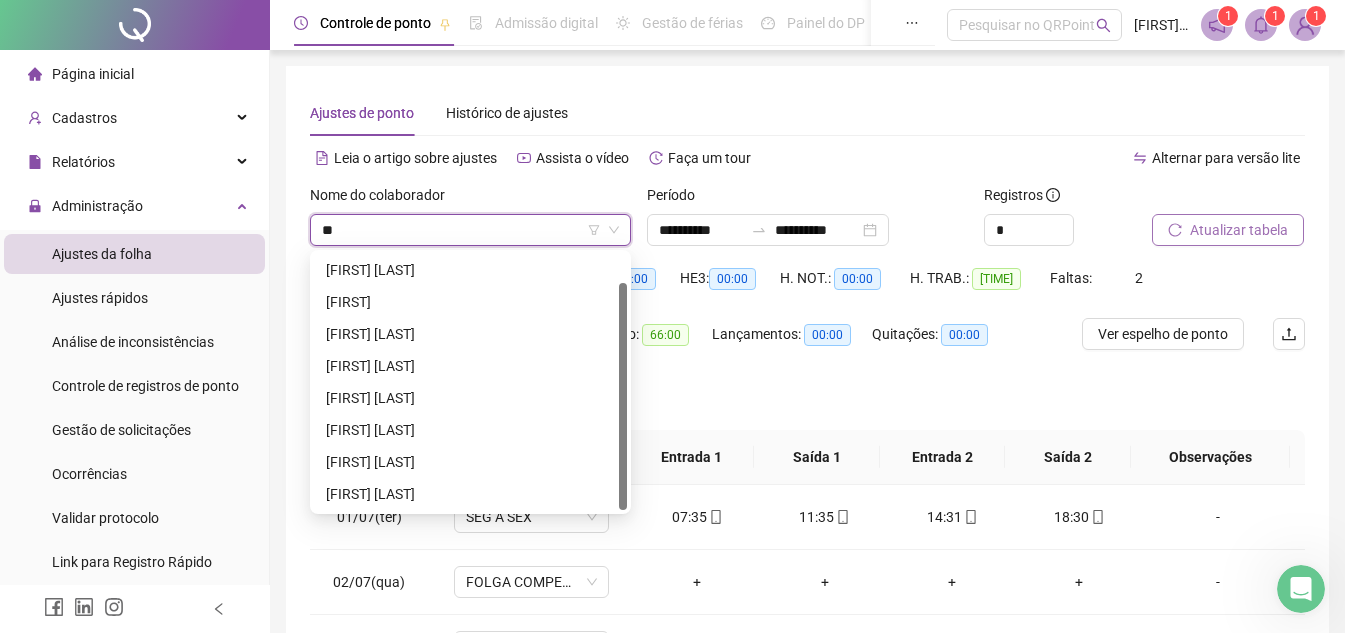 scroll, scrollTop: 32, scrollLeft: 0, axis: vertical 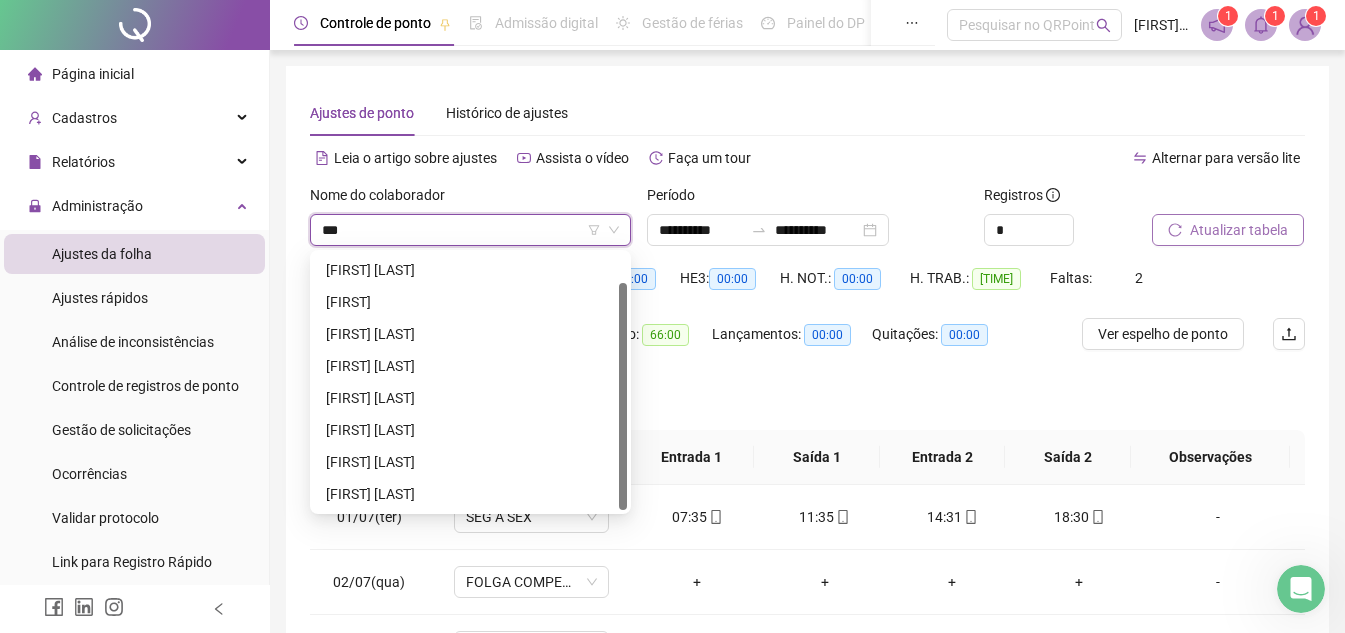 type on "****" 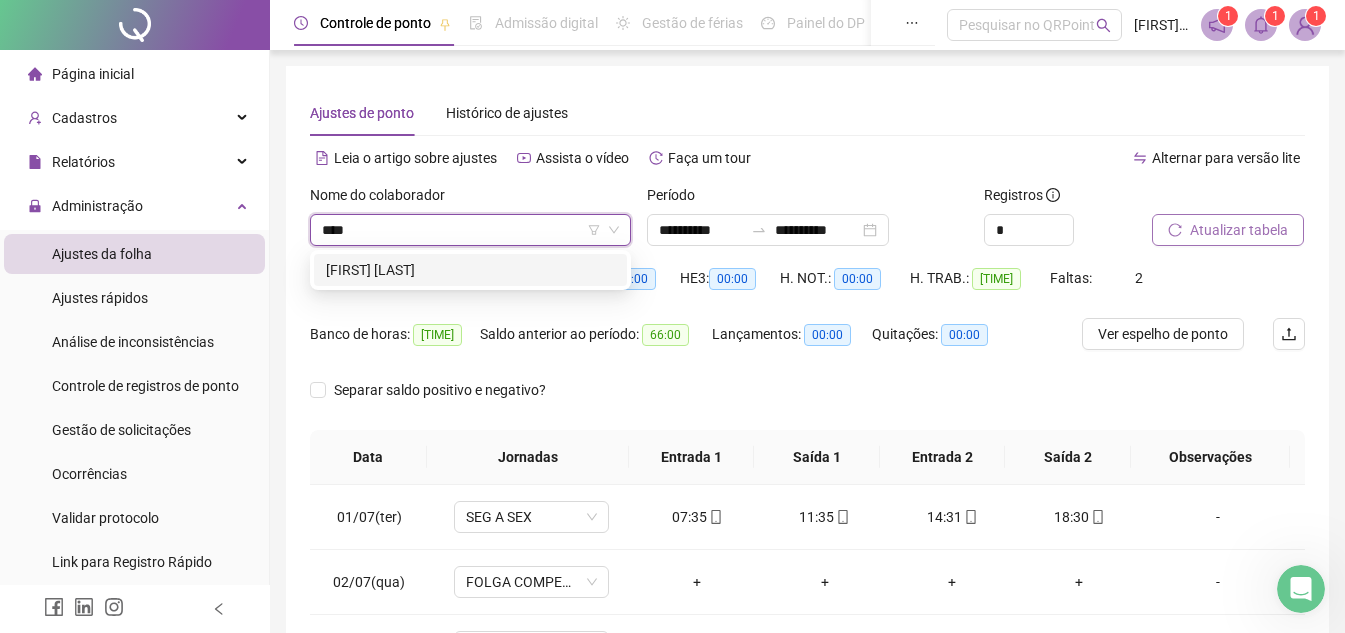 click on "[FIRST] [LAST]" at bounding box center [470, 270] 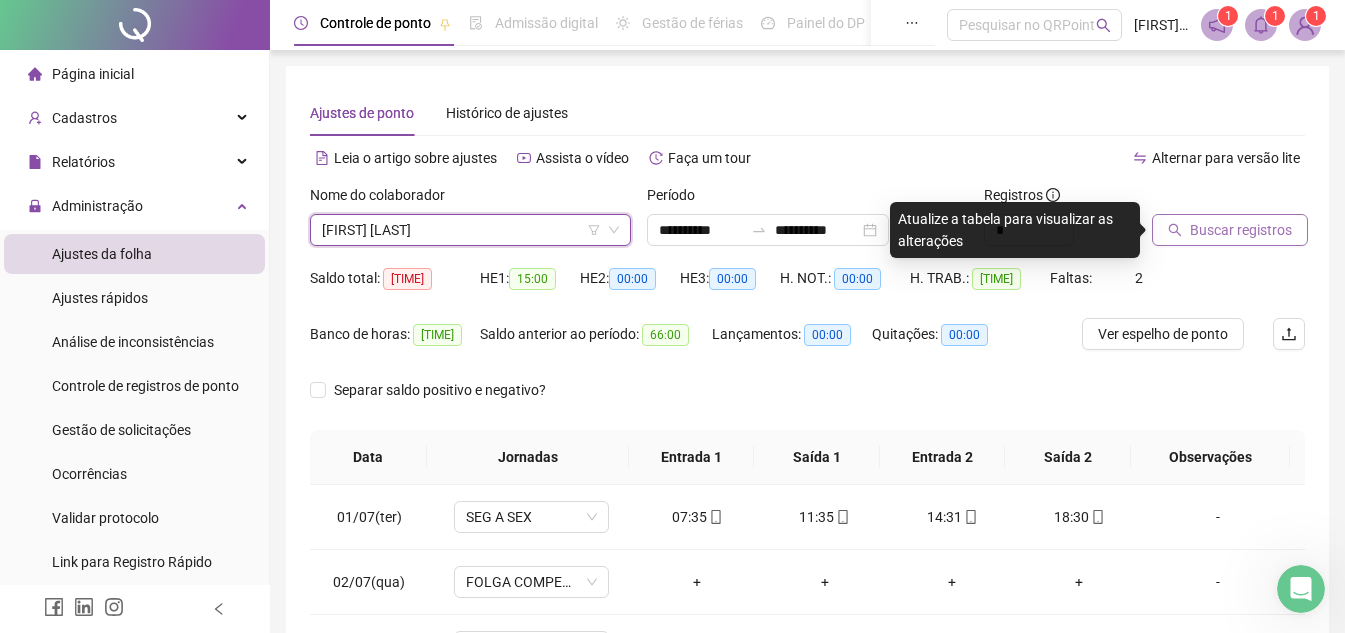 click on "Buscar registros" at bounding box center (1241, 230) 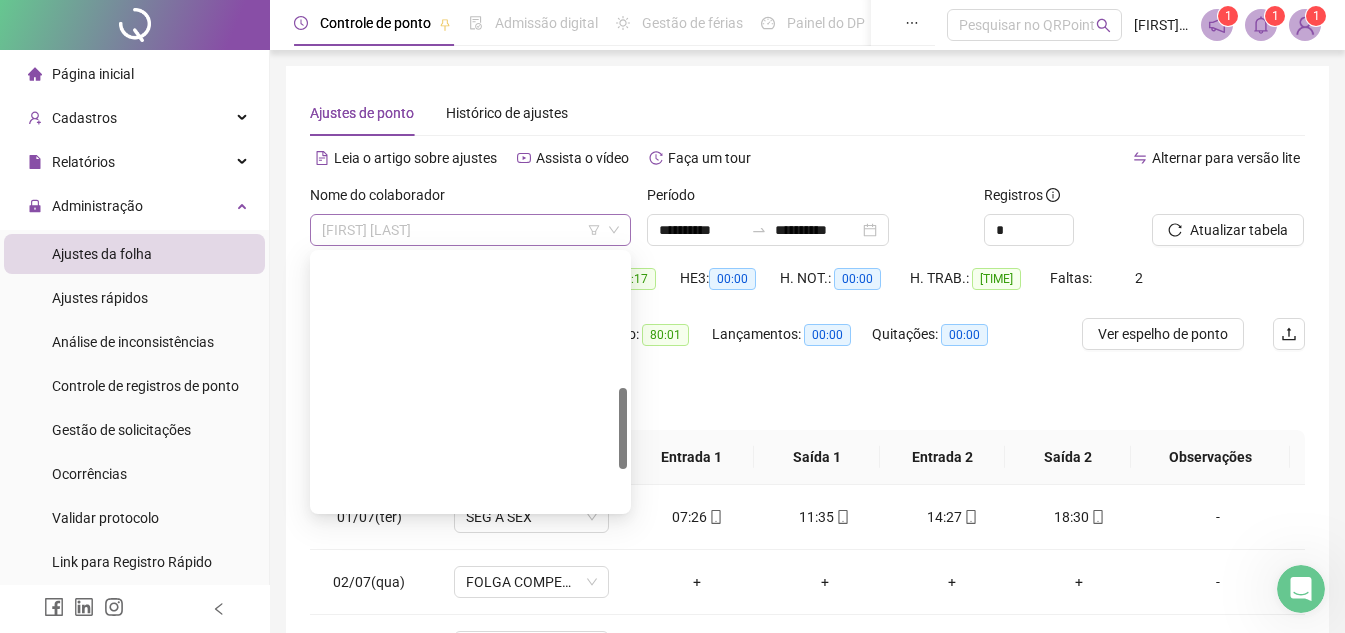 click on "[FIRST] [LAST]" at bounding box center [470, 230] 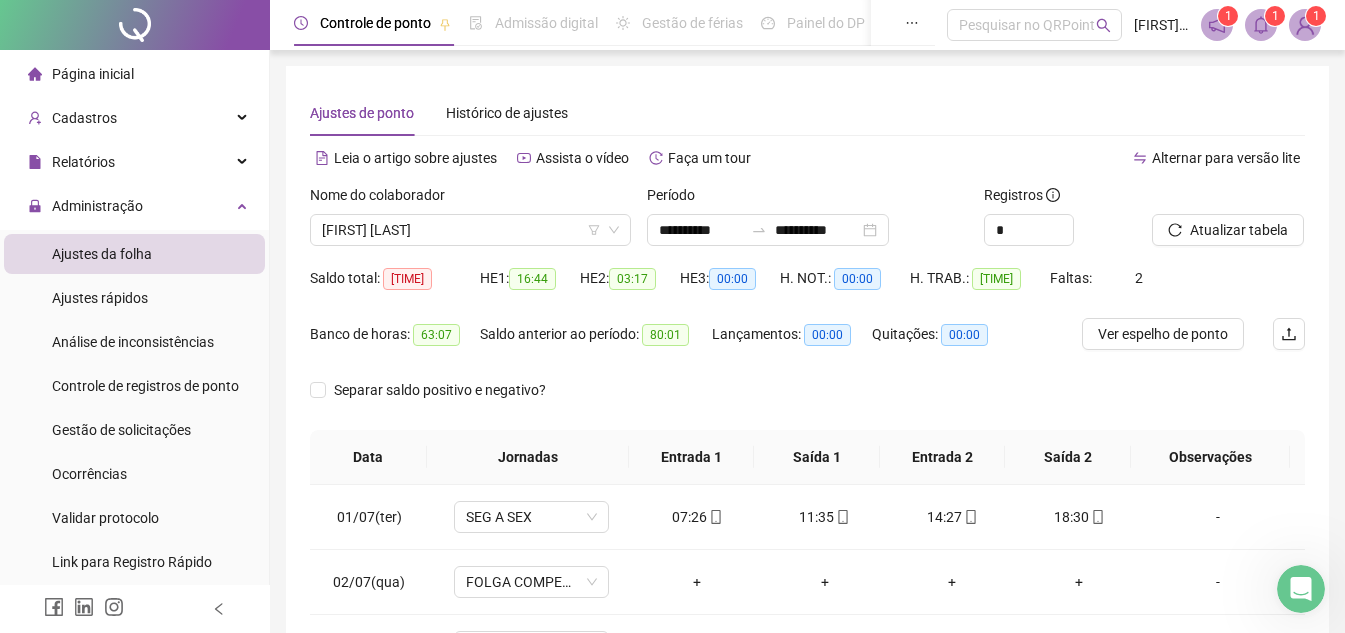 click on "Leia o artigo sobre ajustes Assista o vídeo Faça um tour" at bounding box center [559, 168] 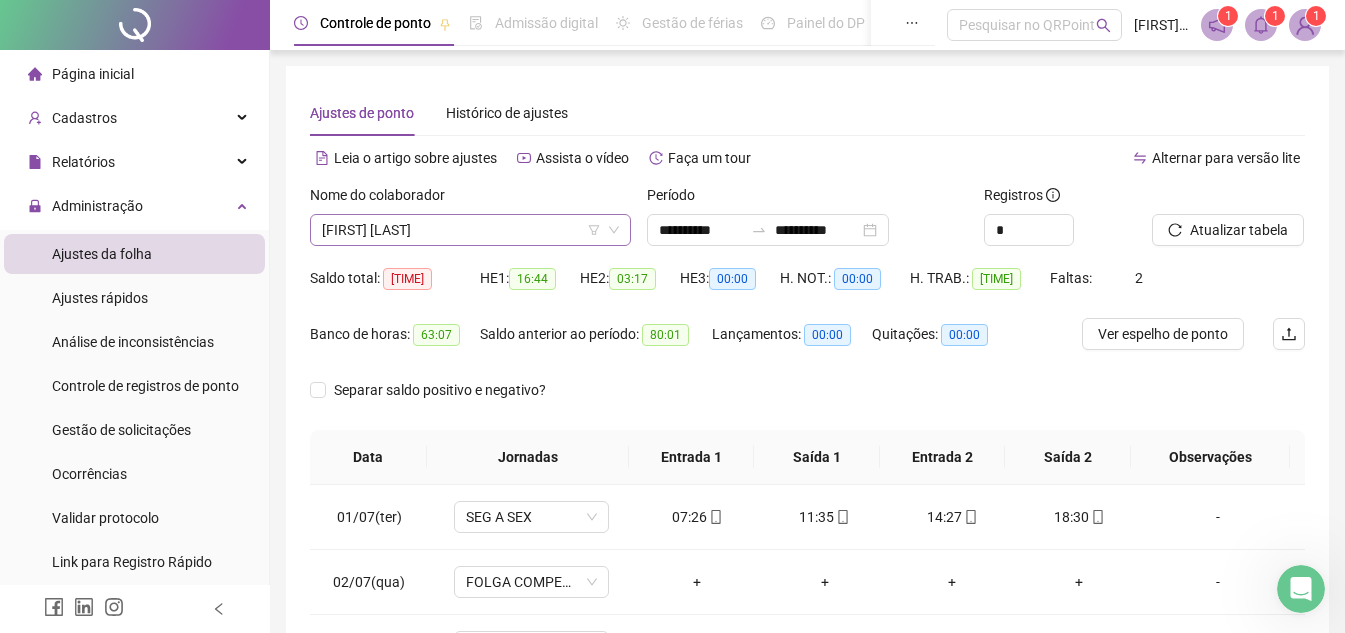 click on "[FIRST] [LAST]" at bounding box center (470, 230) 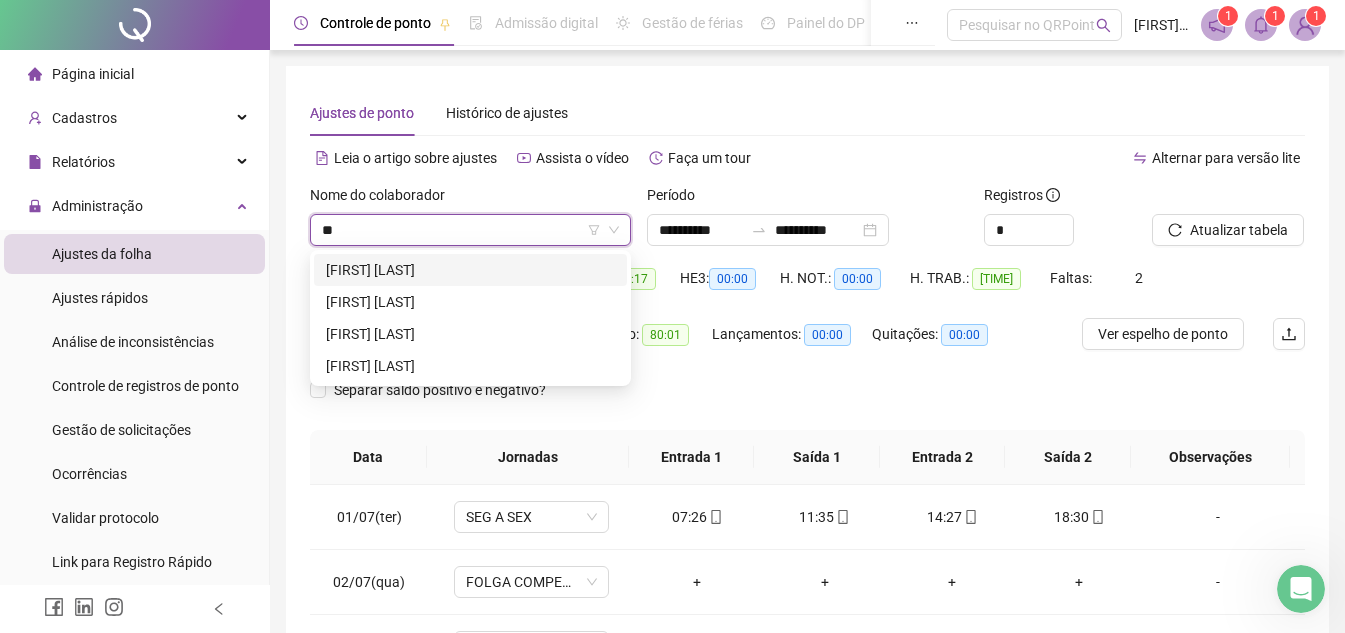 scroll, scrollTop: 0, scrollLeft: 0, axis: both 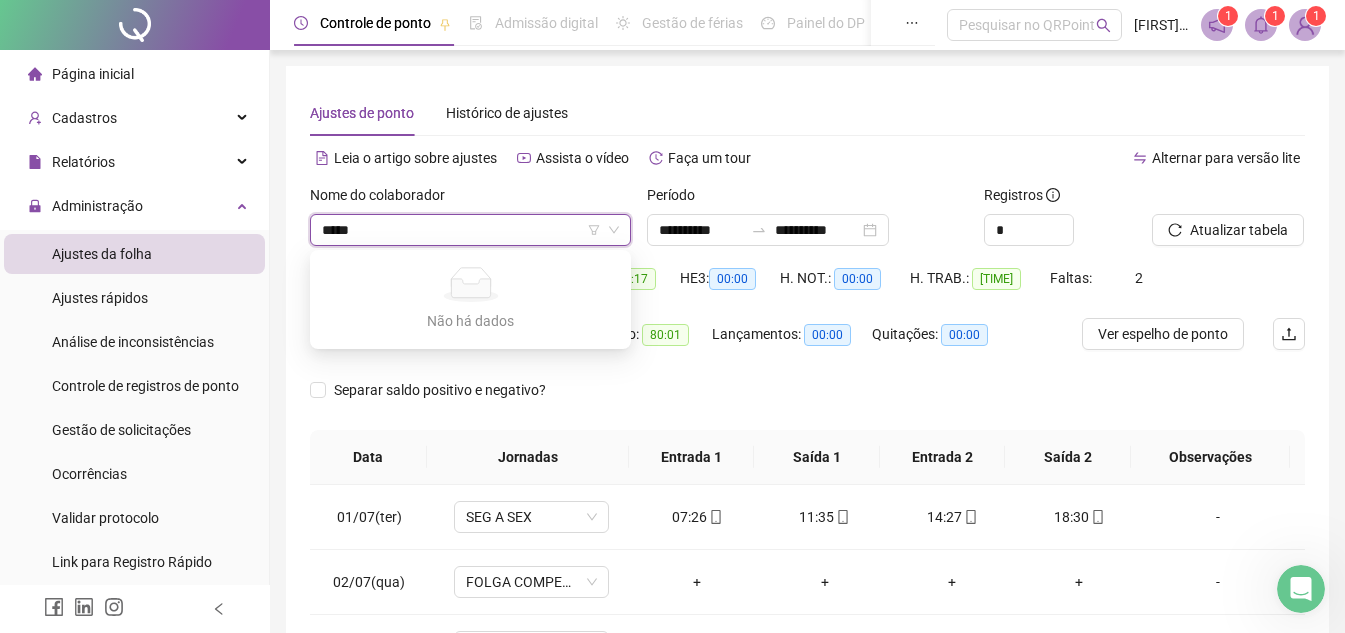 type on "****" 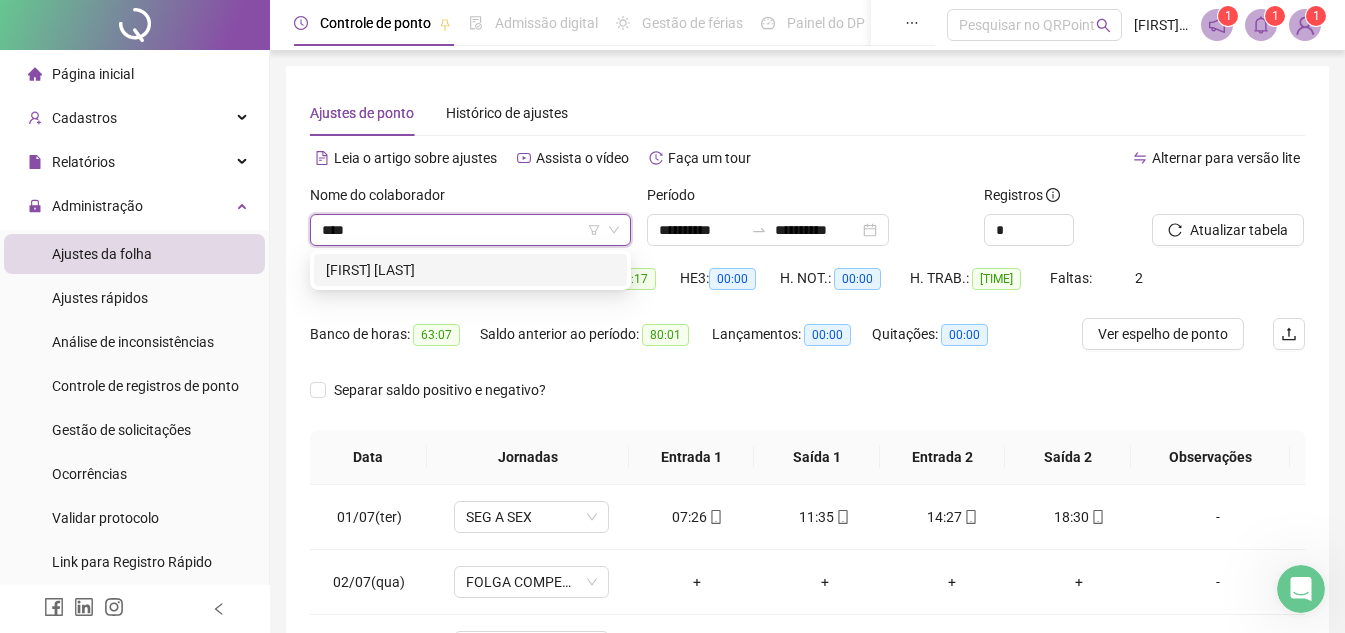 type 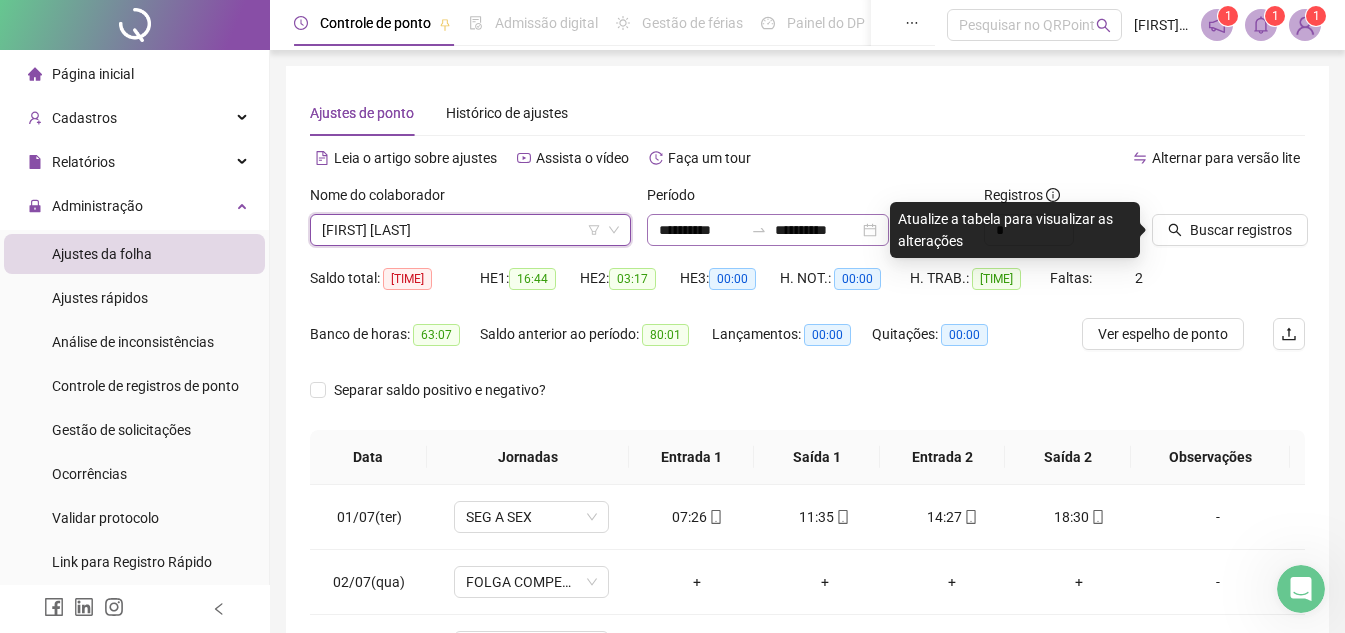 click on "**********" at bounding box center (768, 230) 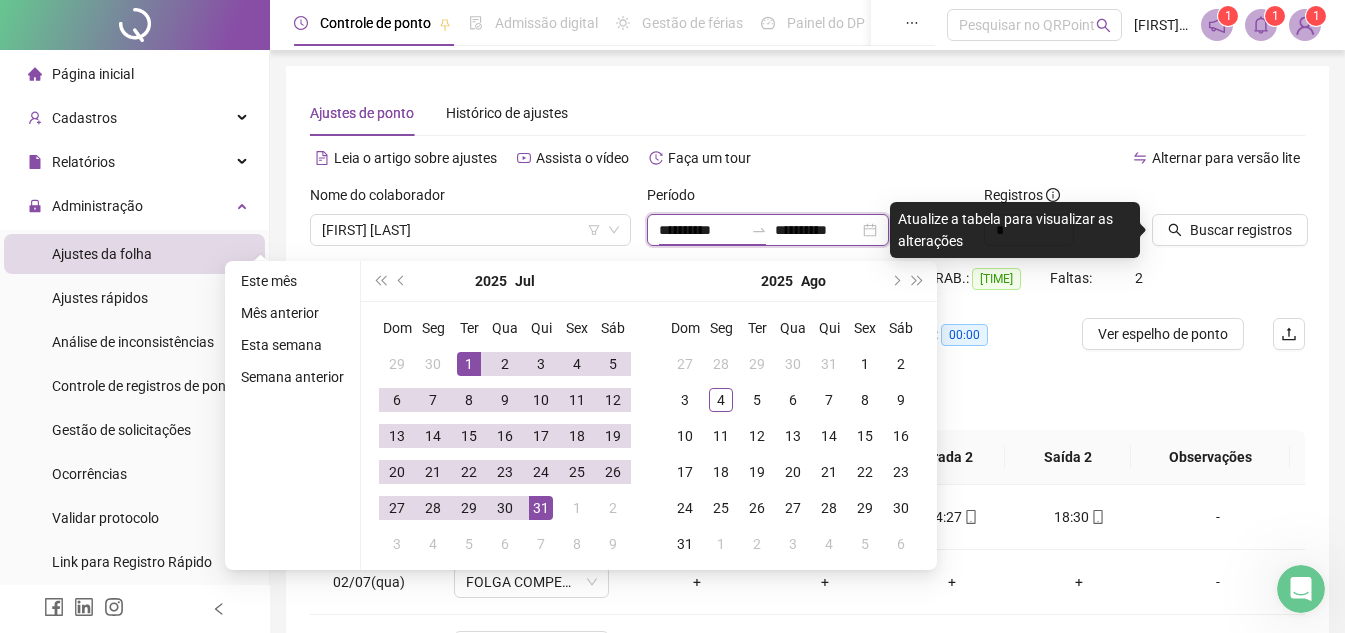 type on "**********" 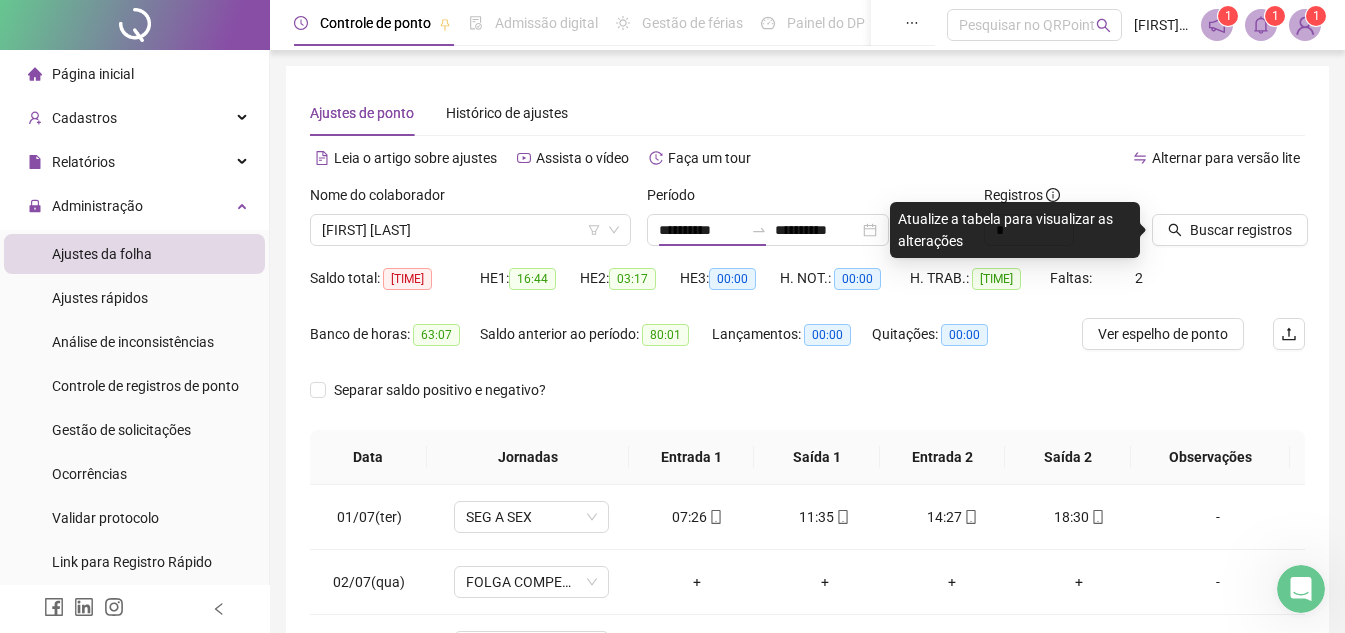 click on "Alternar para versão lite" at bounding box center [1057, 158] 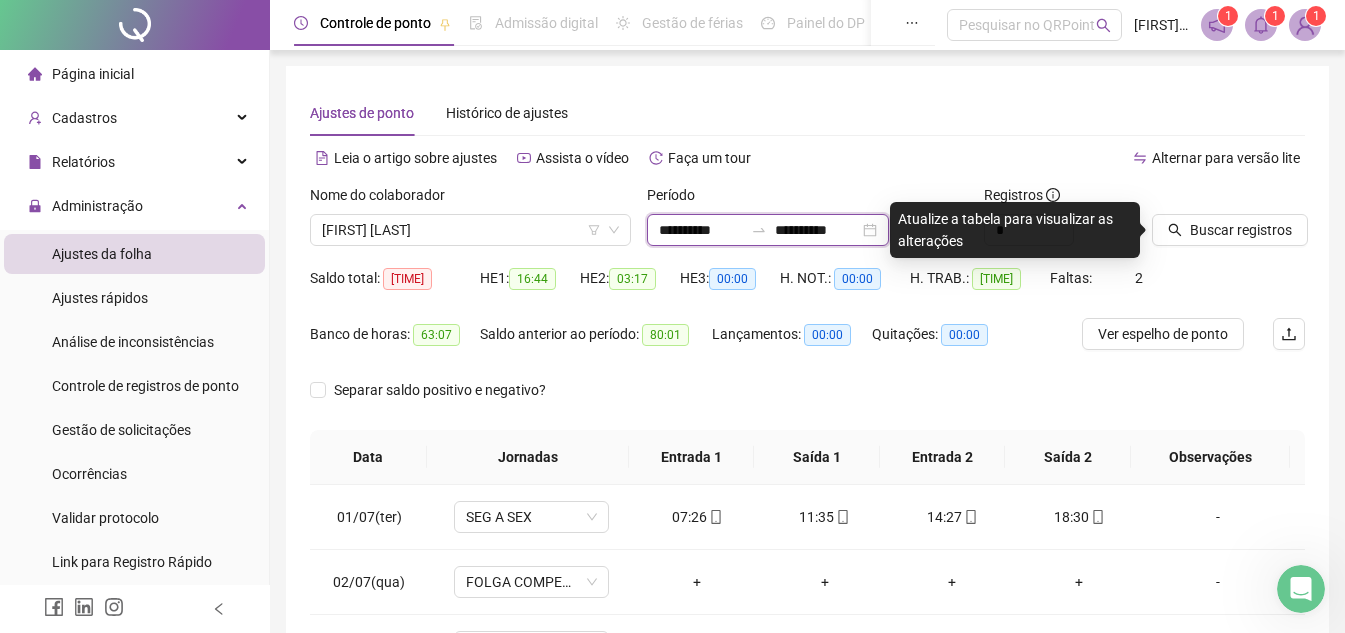 click on "**********" at bounding box center (817, 230) 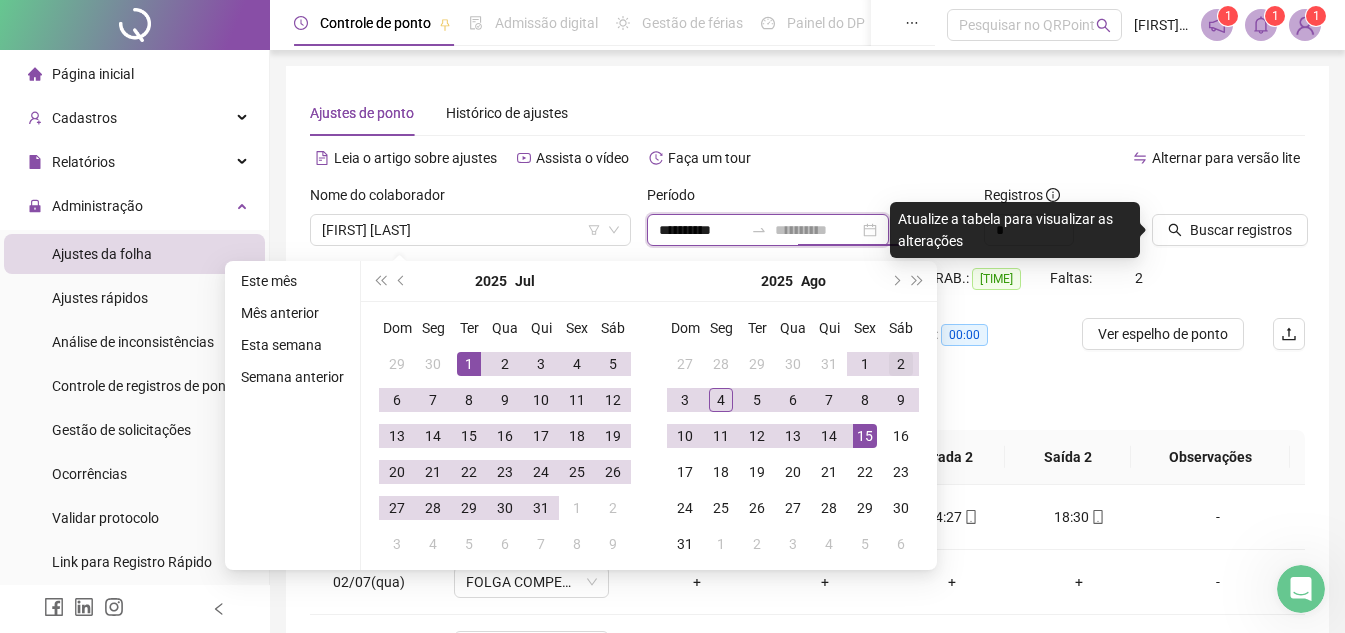 type on "**********" 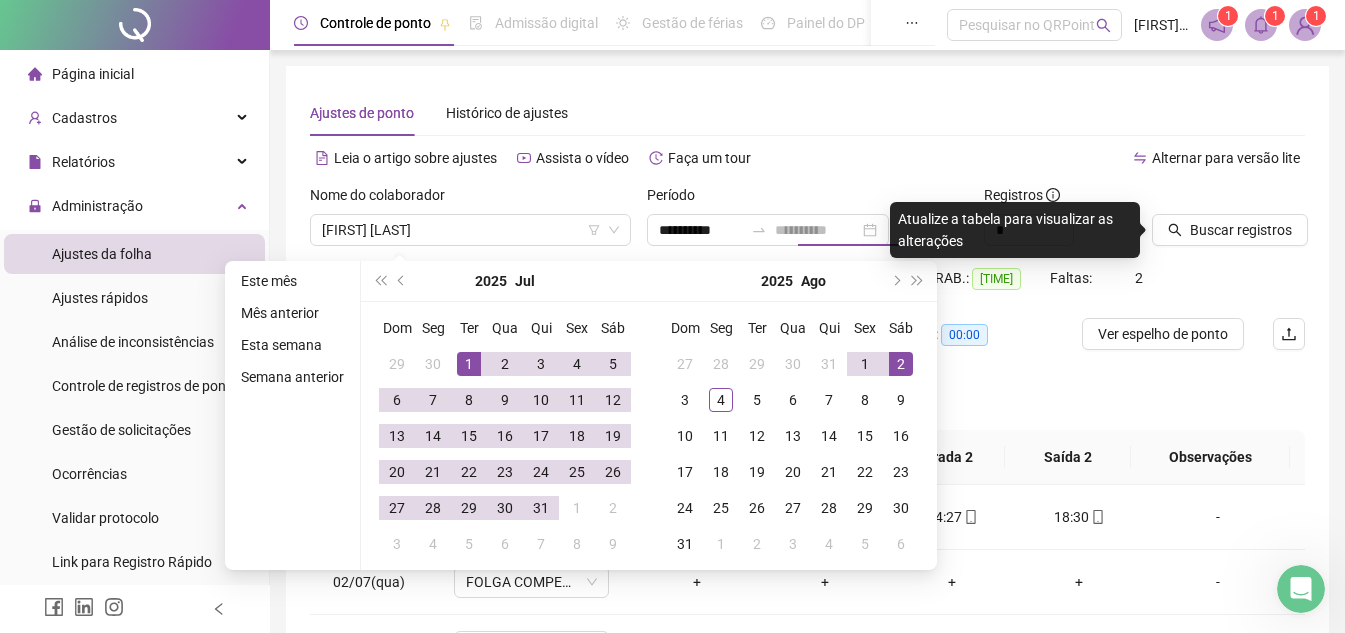 click on "2" at bounding box center [901, 364] 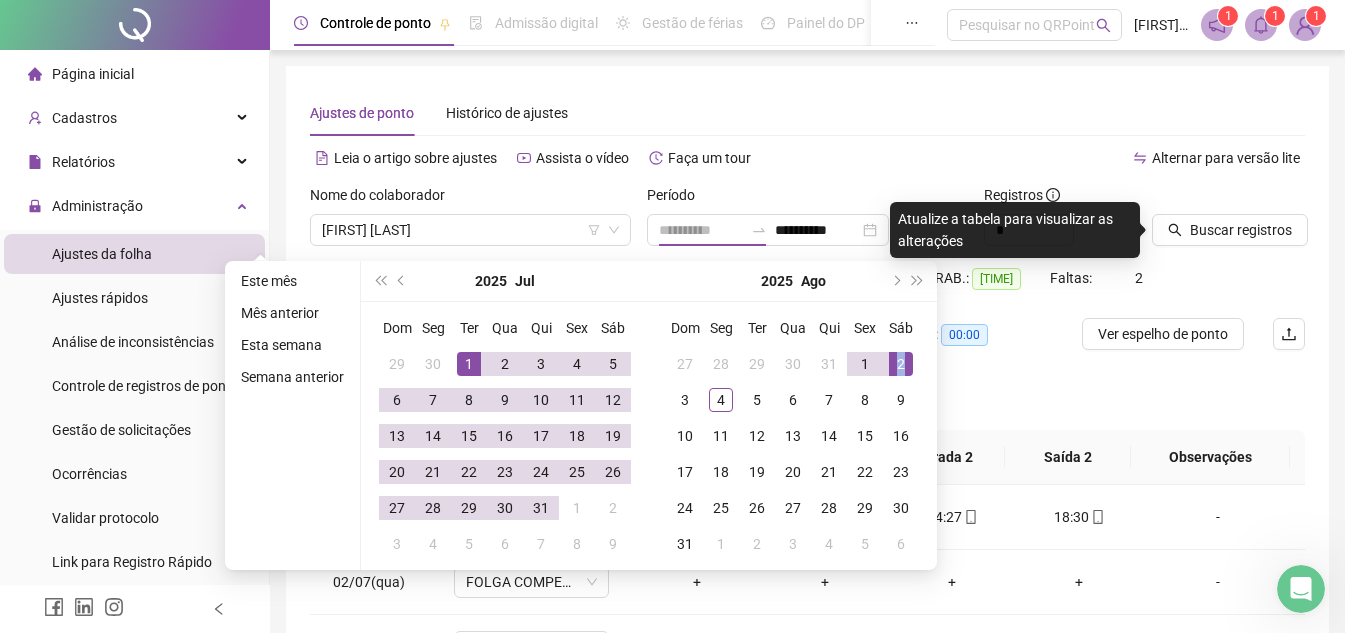click on "2" at bounding box center [901, 364] 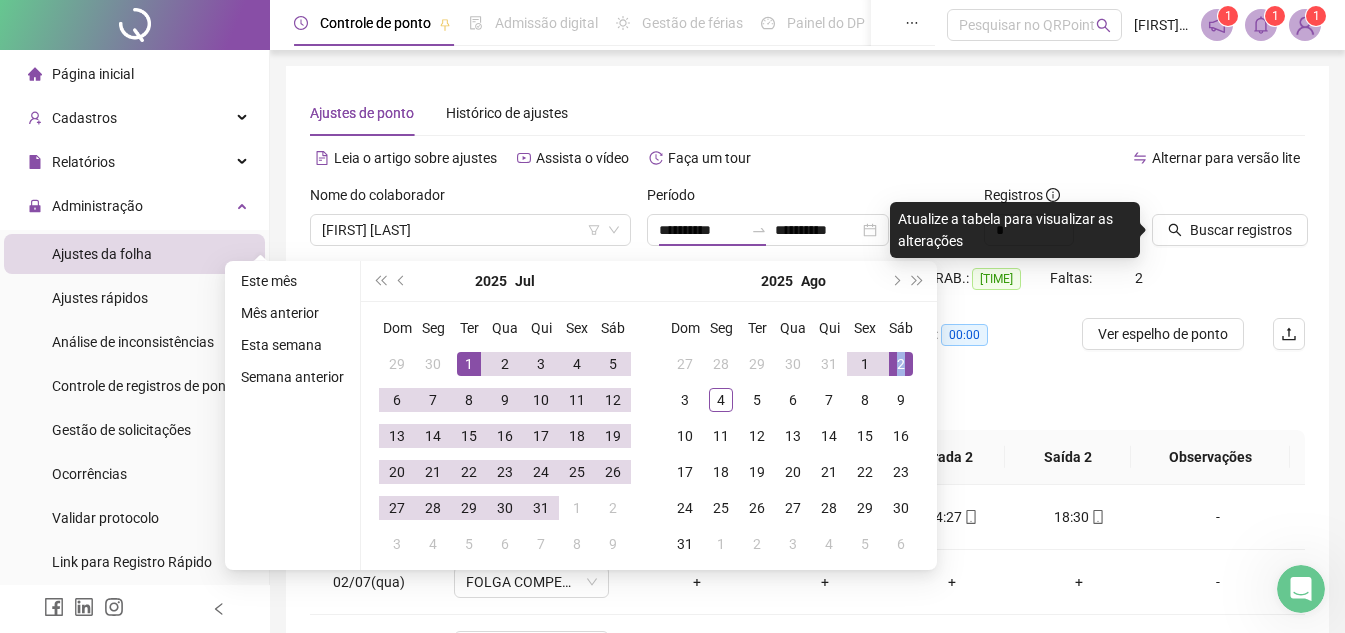 type on "**********" 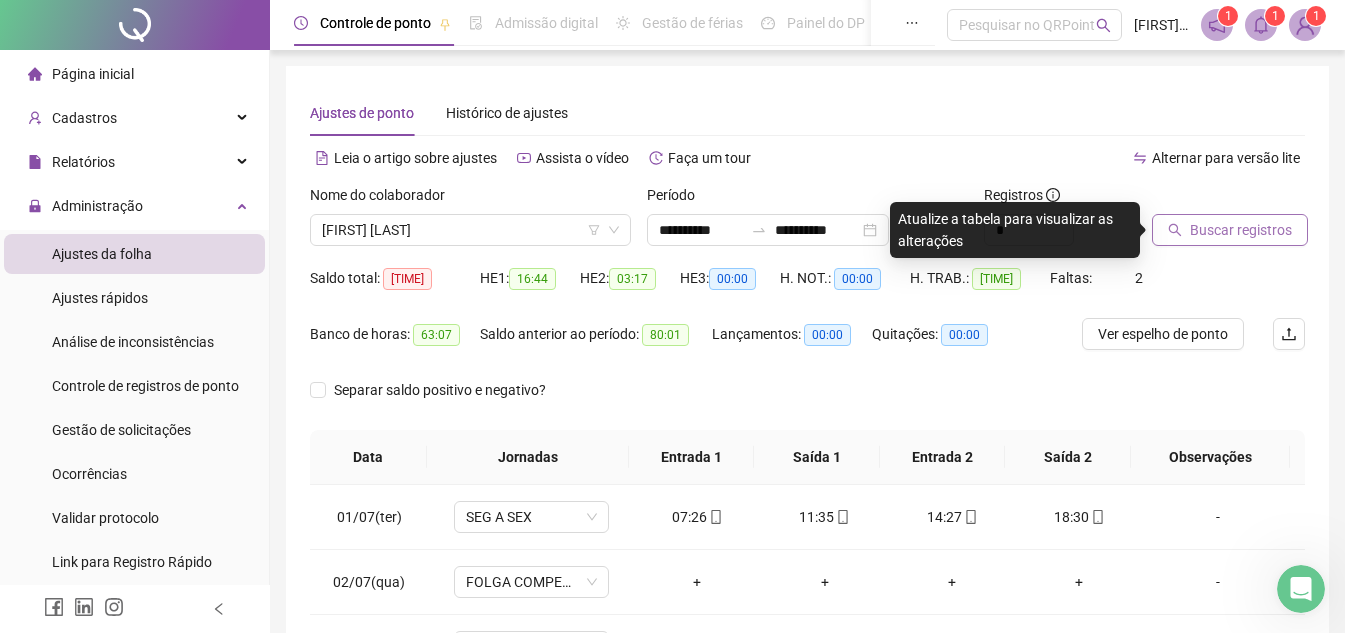 click on "Buscar registros" at bounding box center (1241, 230) 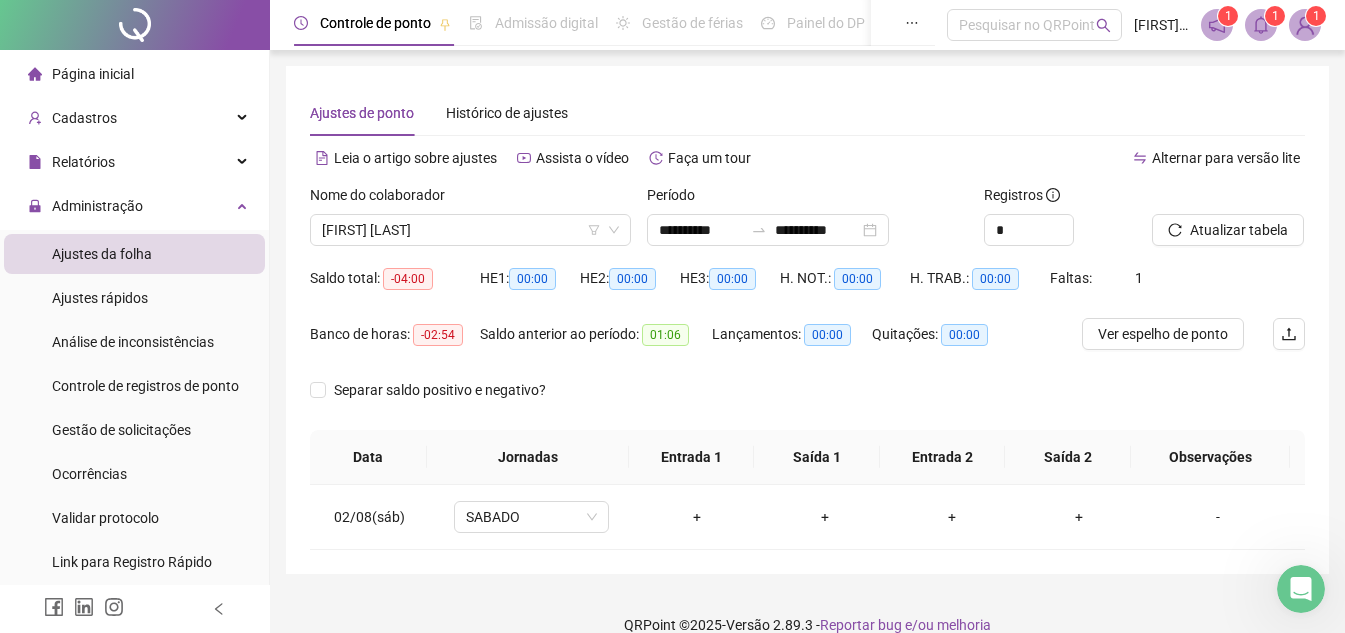 scroll, scrollTop: 27, scrollLeft: 0, axis: vertical 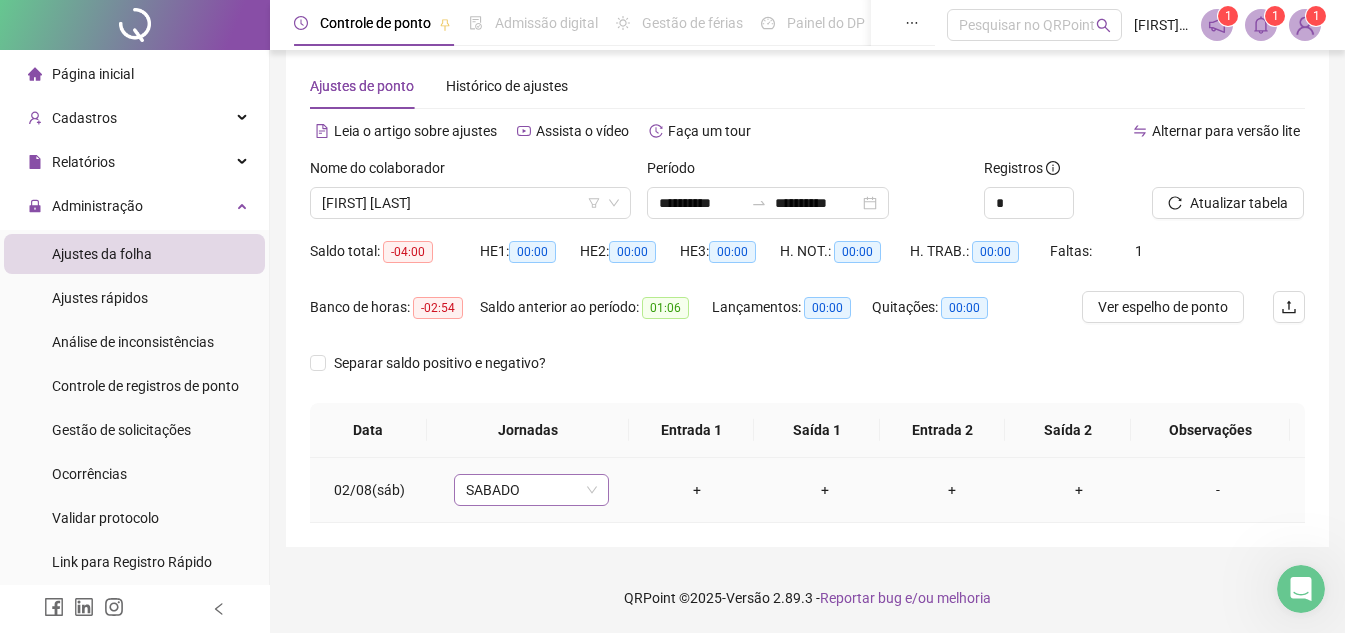 click on "SABADO" at bounding box center [531, 490] 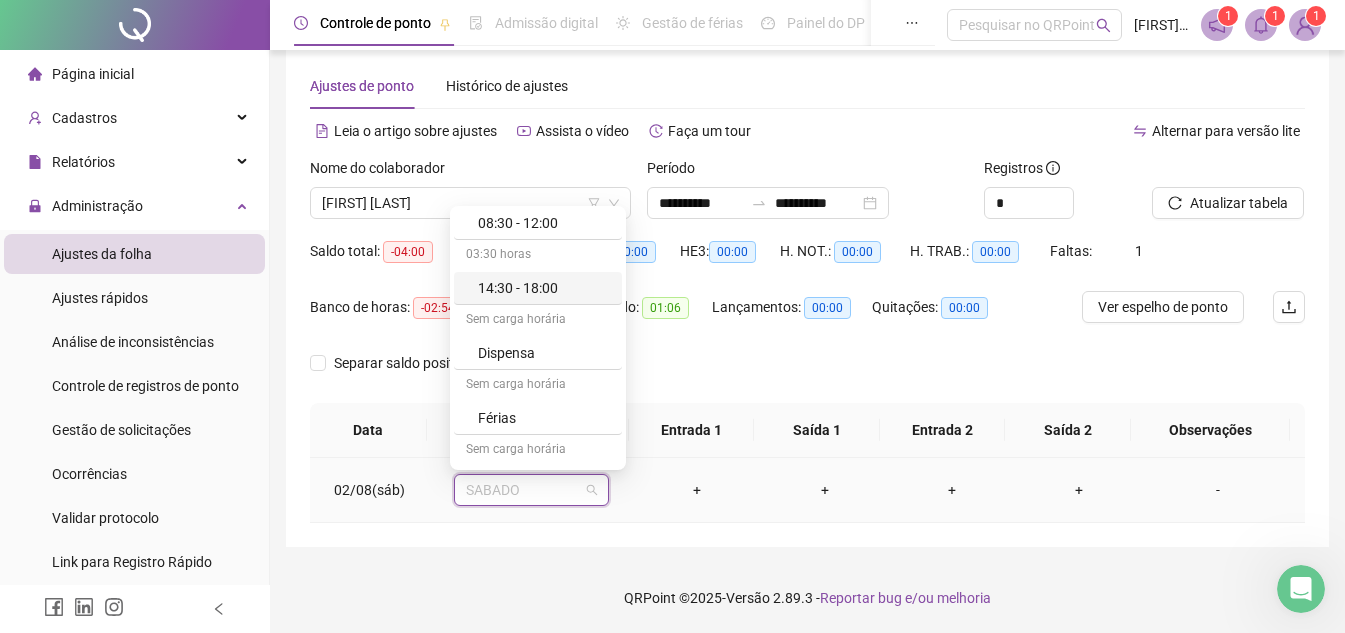scroll, scrollTop: 200, scrollLeft: 0, axis: vertical 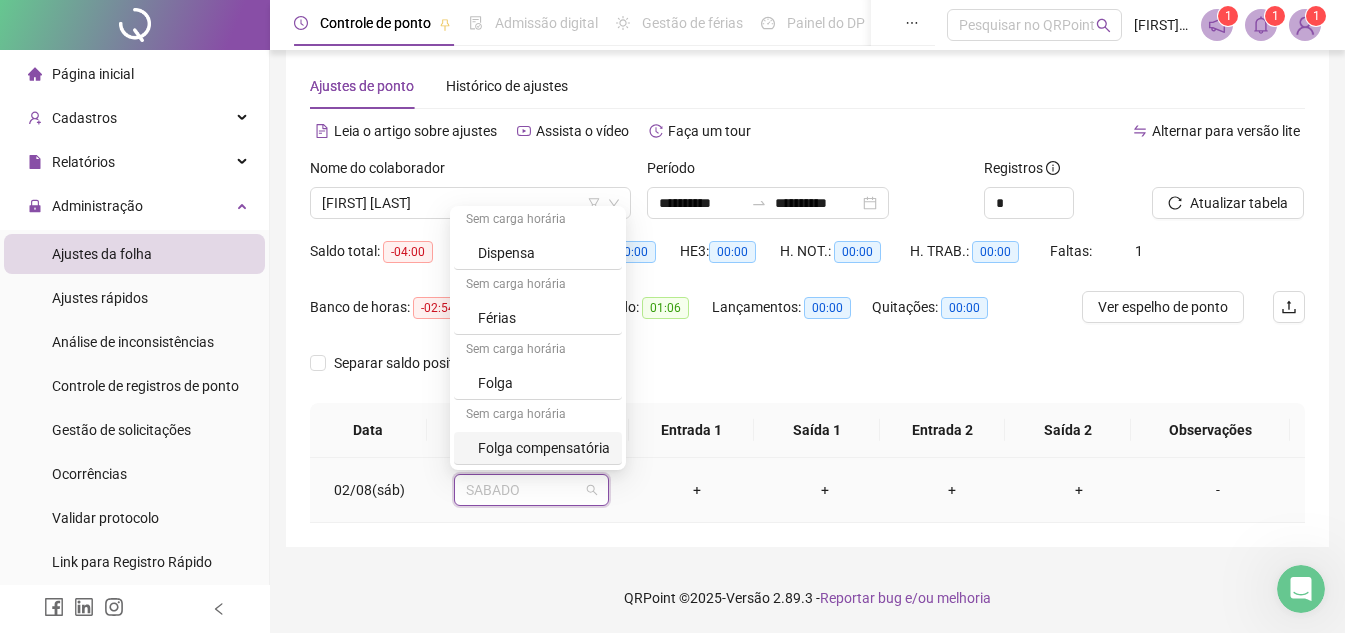 click on "Folga compensatória" at bounding box center [544, 448] 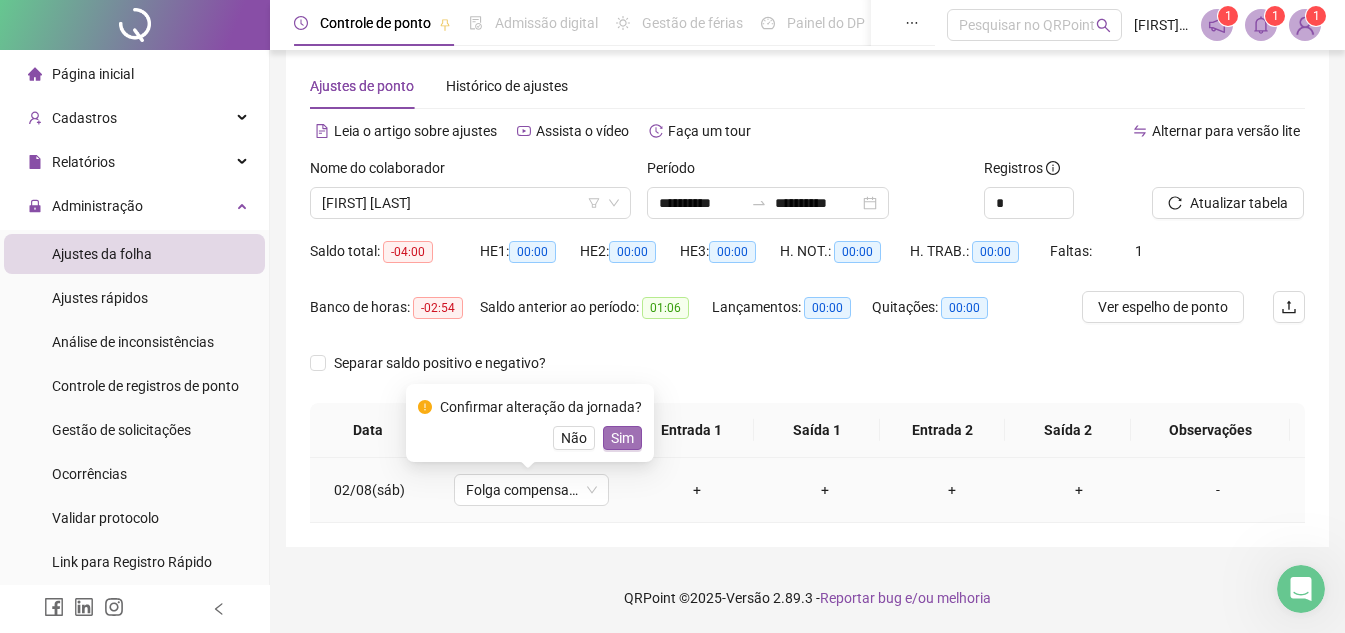 click on "Sim" at bounding box center (622, 438) 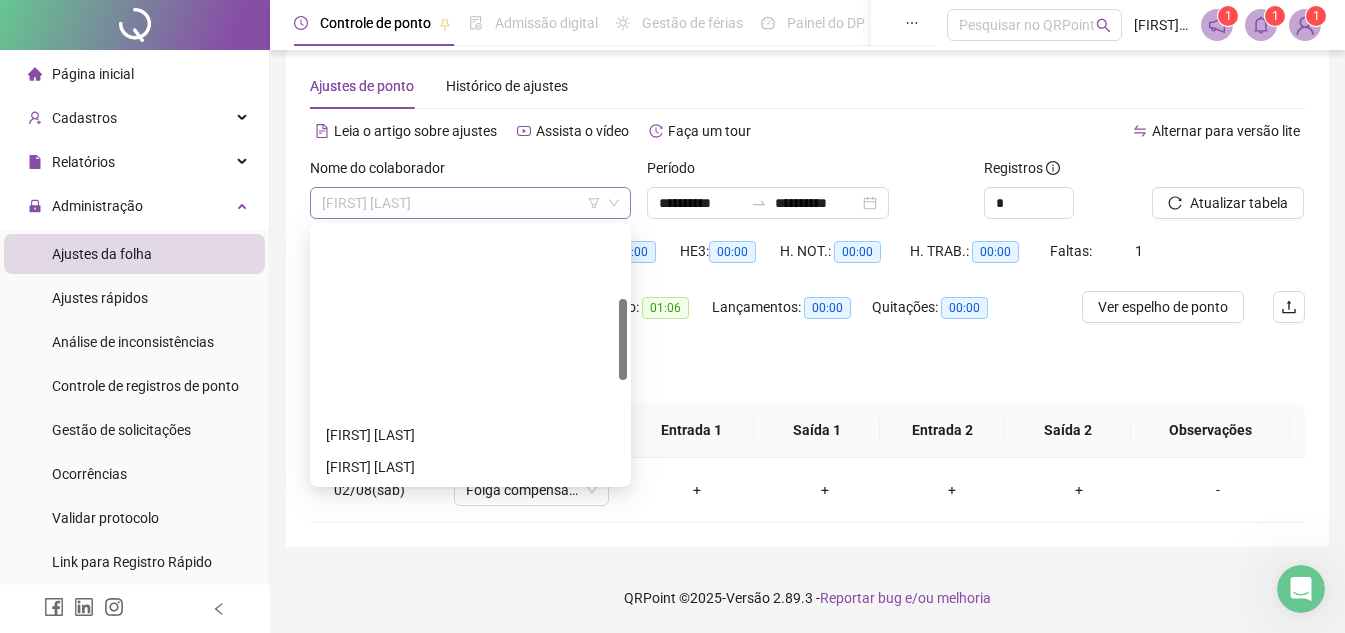 click on "[FIRST] [LAST]" at bounding box center [470, 203] 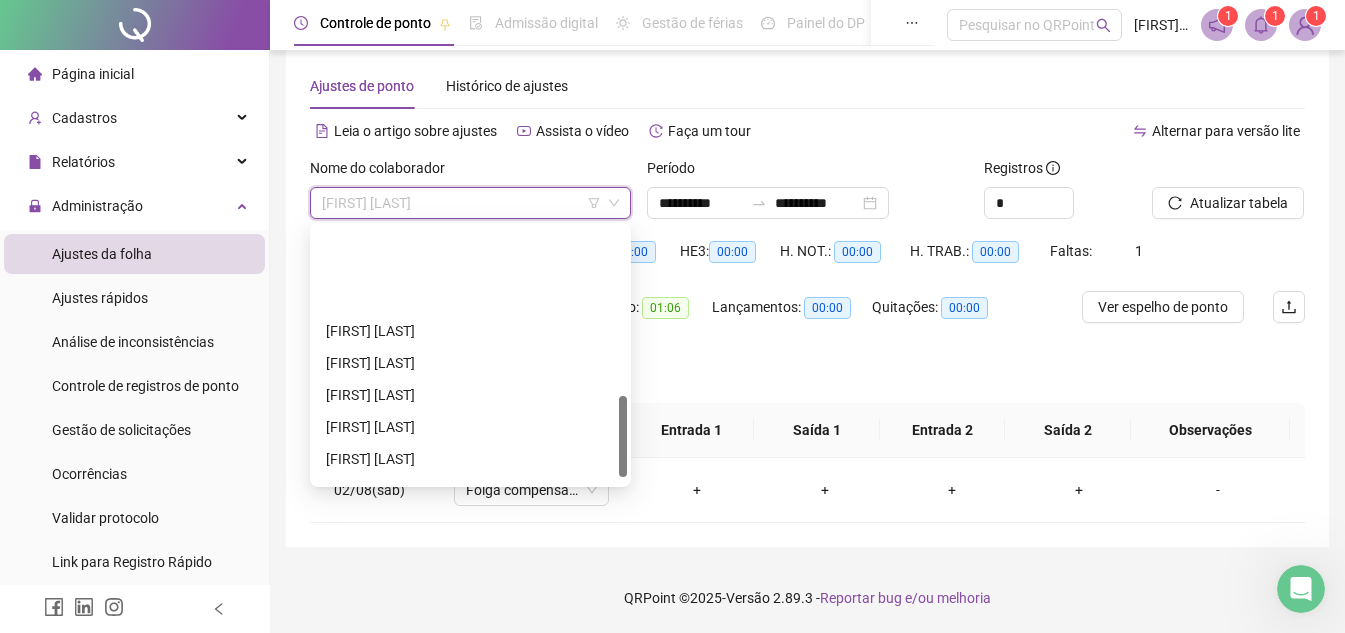 scroll, scrollTop: 524, scrollLeft: 0, axis: vertical 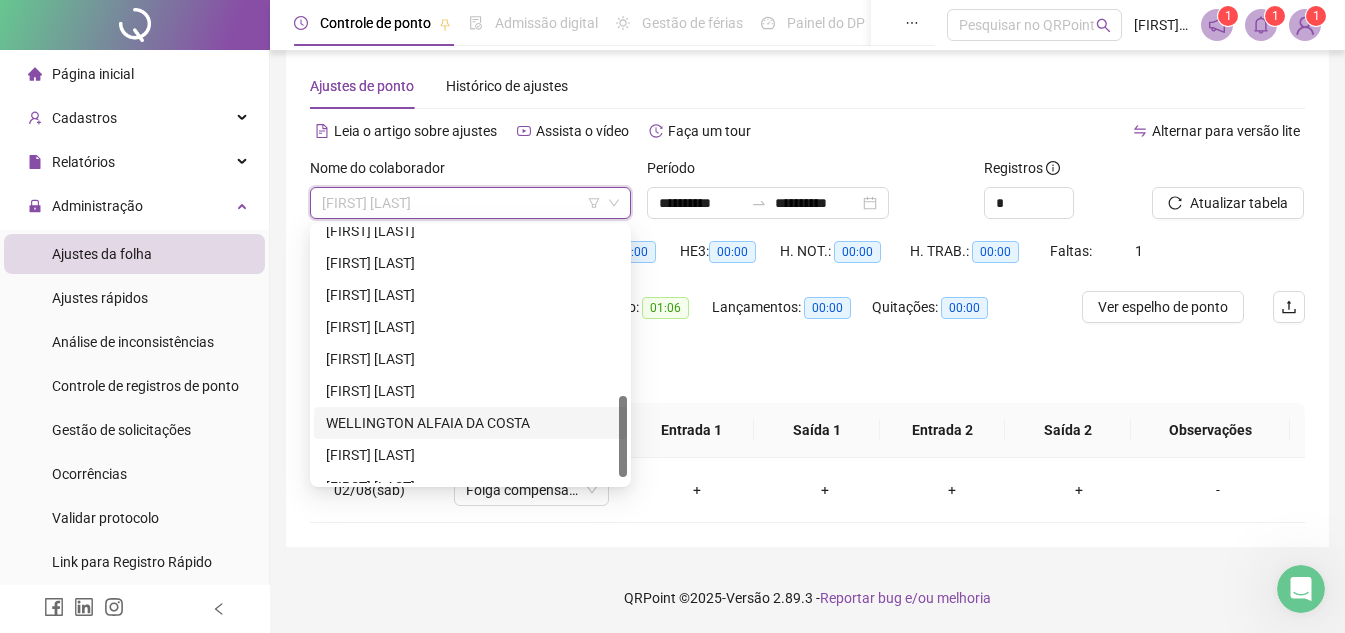 click on "WELLINGTON ALFAIA DA COSTA" at bounding box center (470, 423) 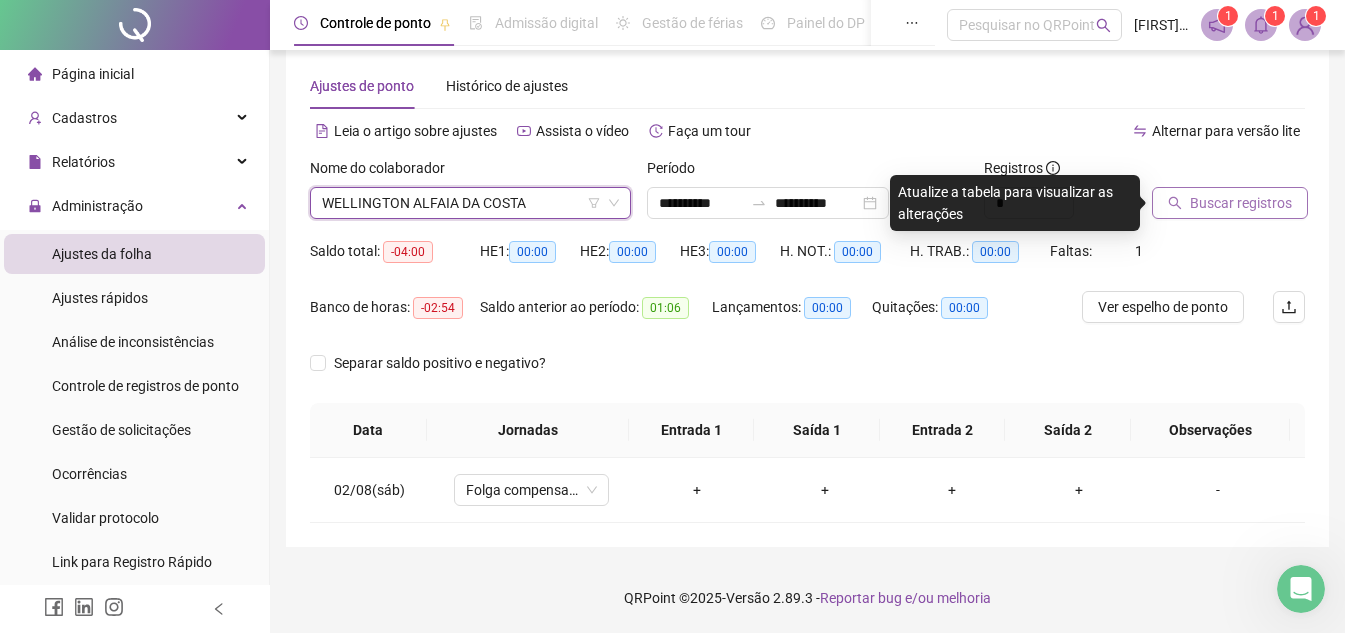 click on "Buscar registros" at bounding box center (1241, 203) 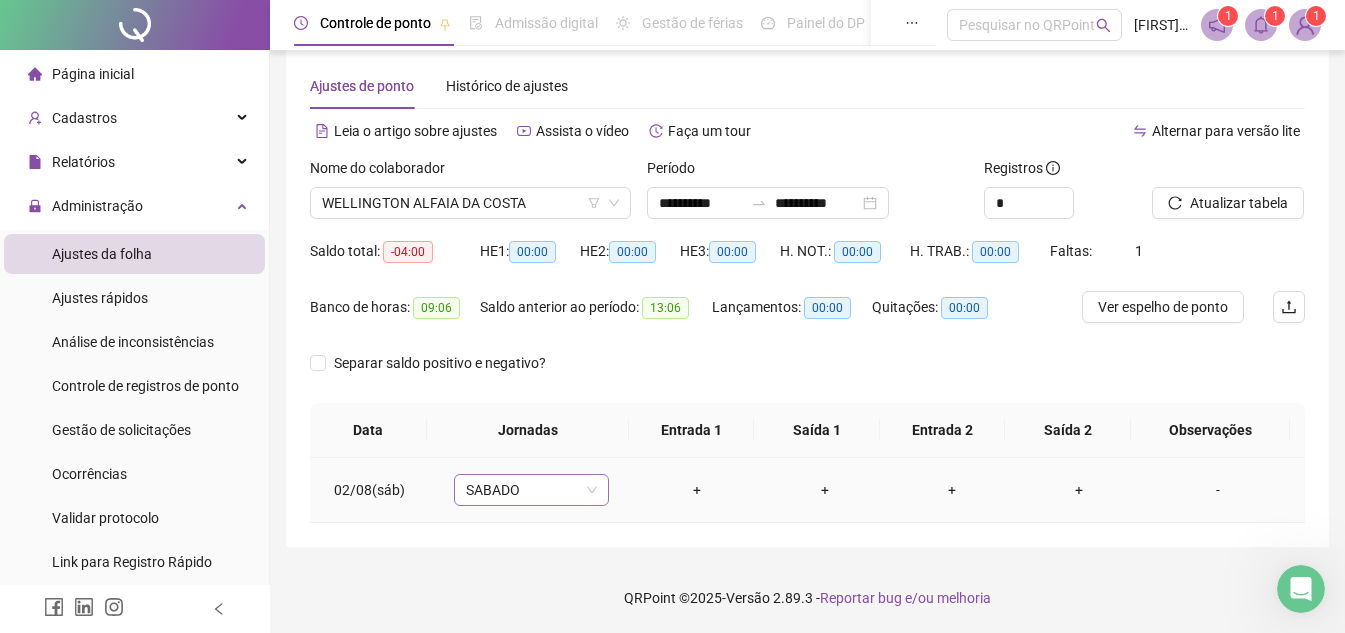 click on "SABADO" at bounding box center [531, 490] 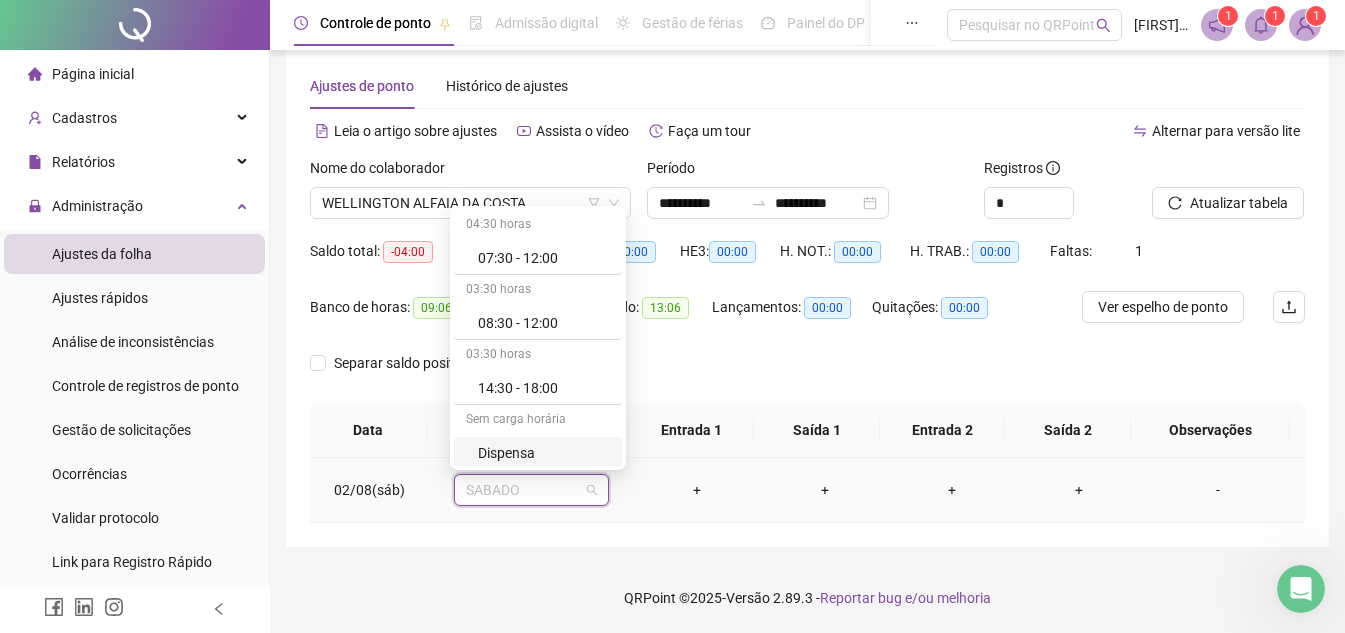 scroll, scrollTop: 200, scrollLeft: 0, axis: vertical 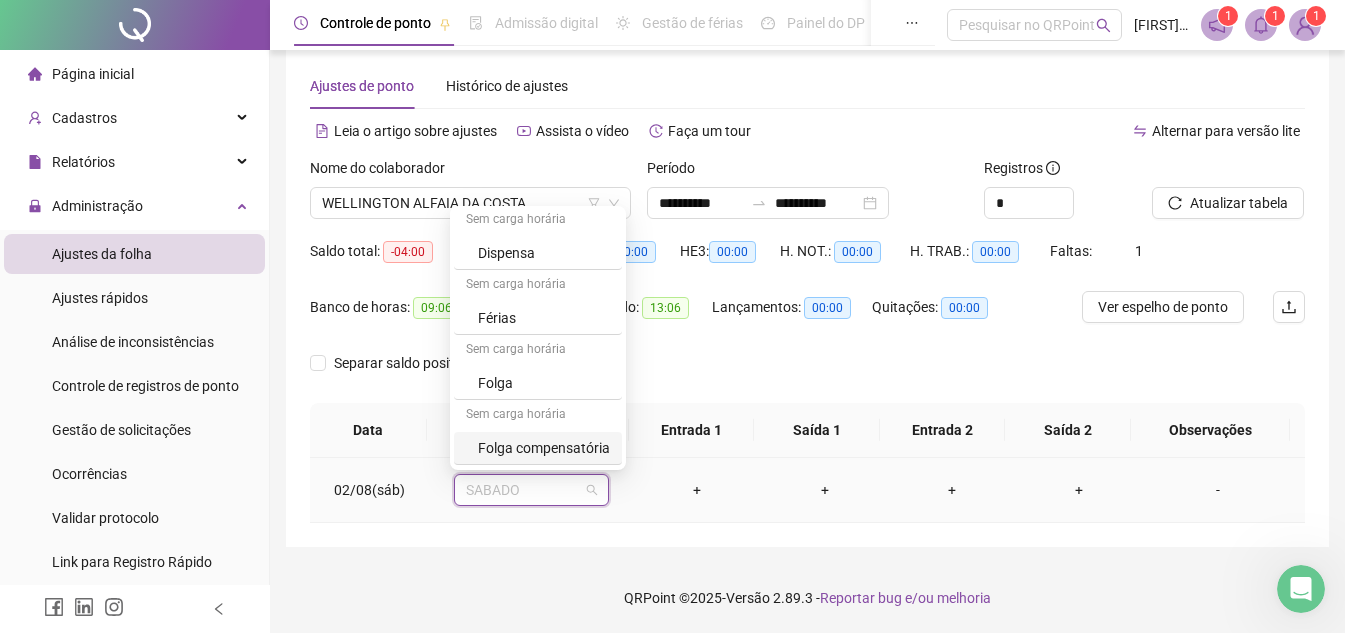 click on "Folga compensatória" at bounding box center [538, 448] 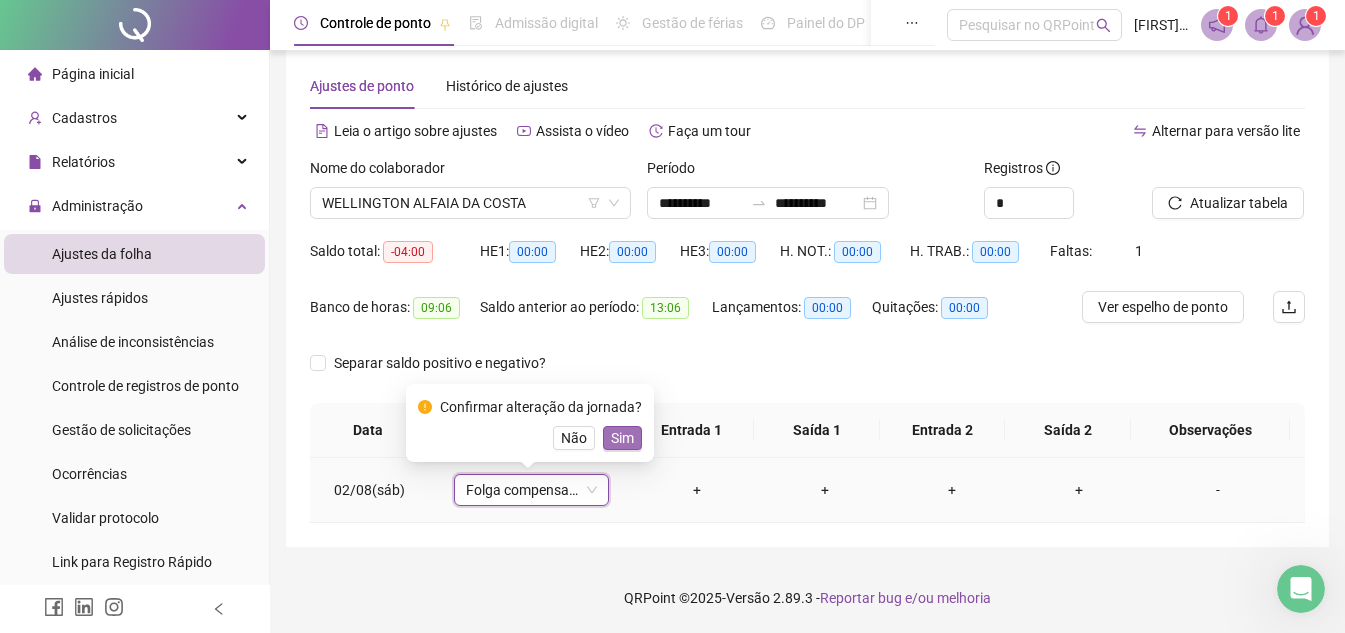 click on "Sim" at bounding box center (622, 438) 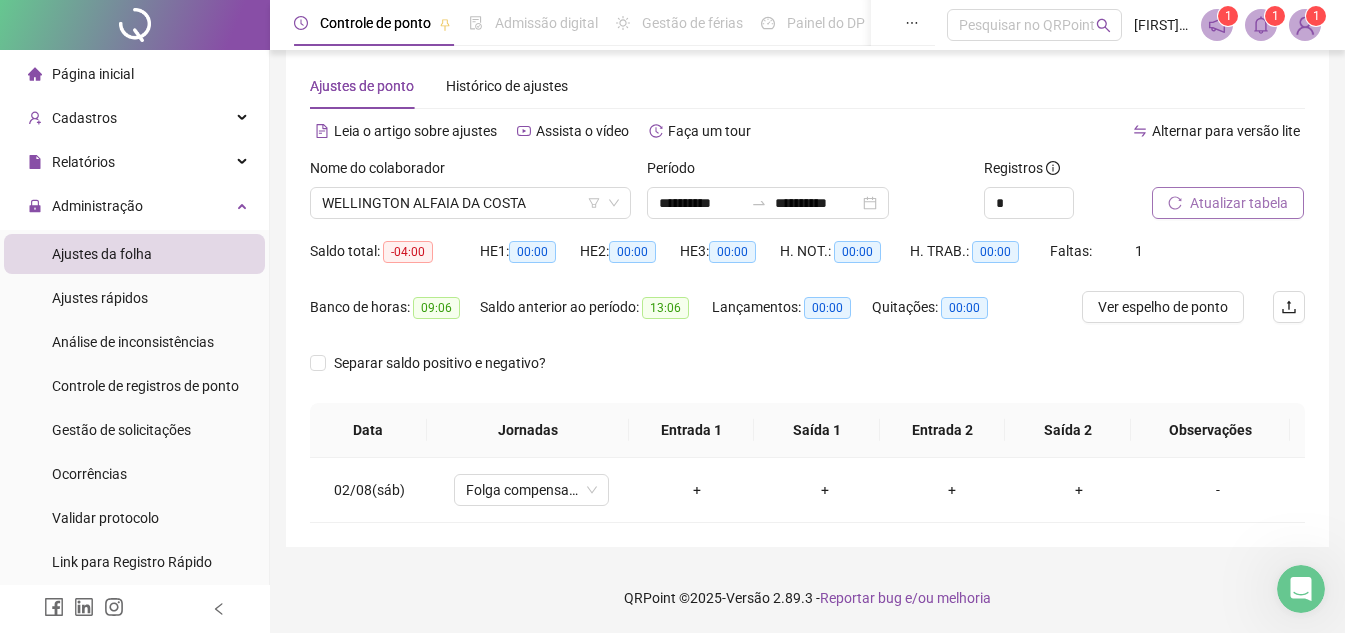 click 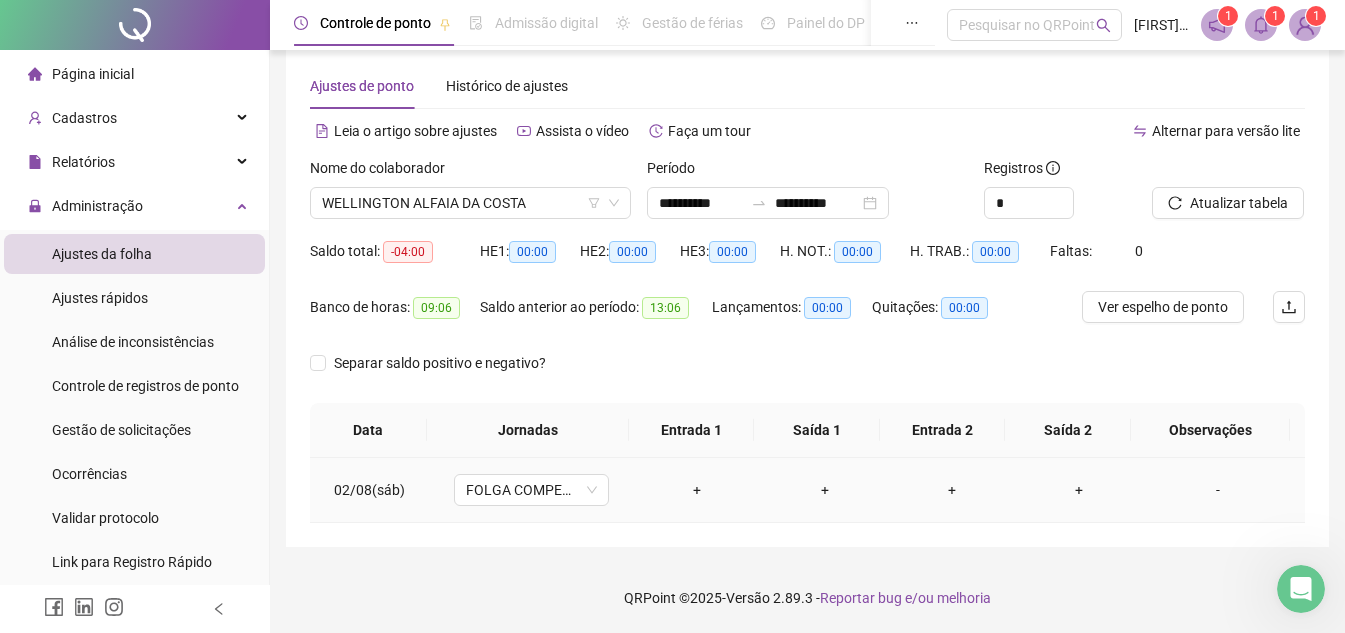 scroll, scrollTop: 0, scrollLeft: 0, axis: both 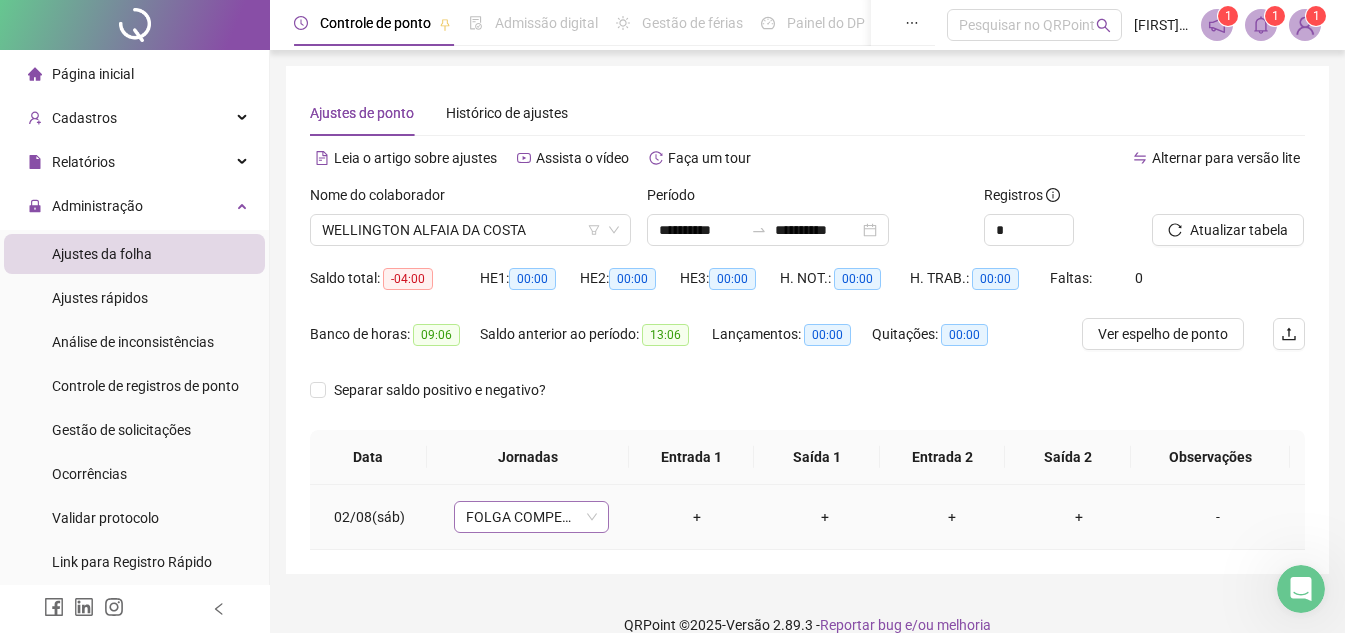 click on "FOLGA COMPENSATÓRIA" at bounding box center [531, 517] 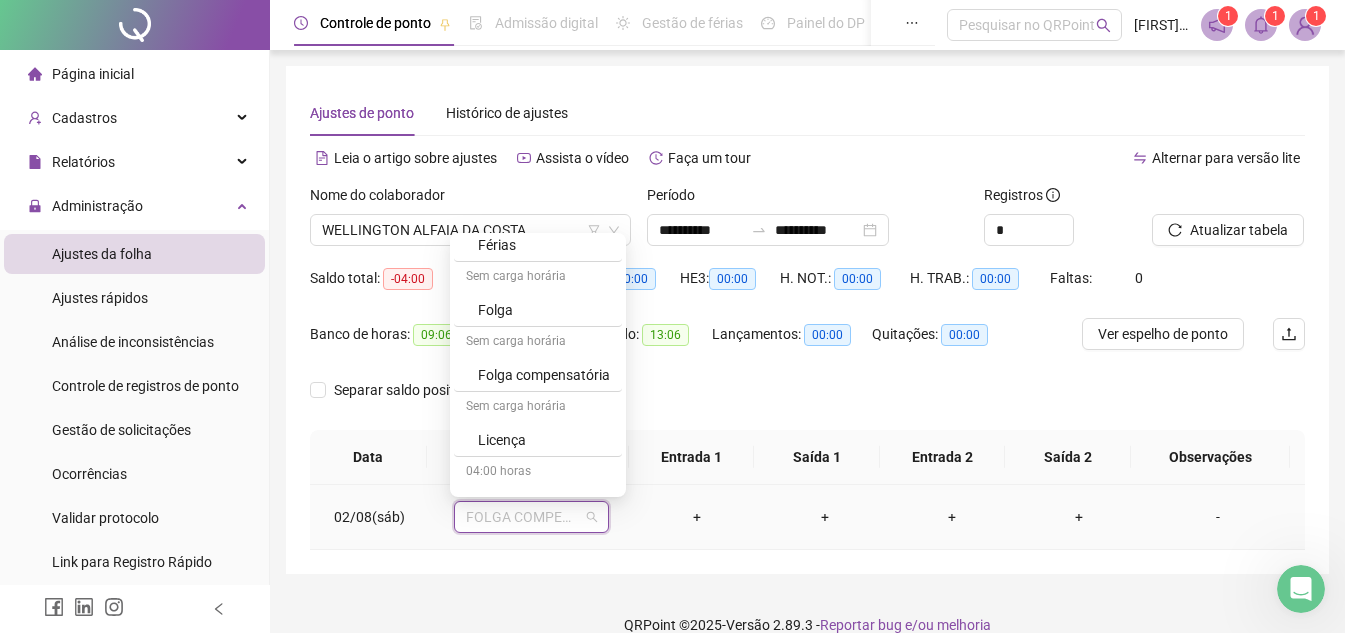scroll, scrollTop: 394, scrollLeft: 0, axis: vertical 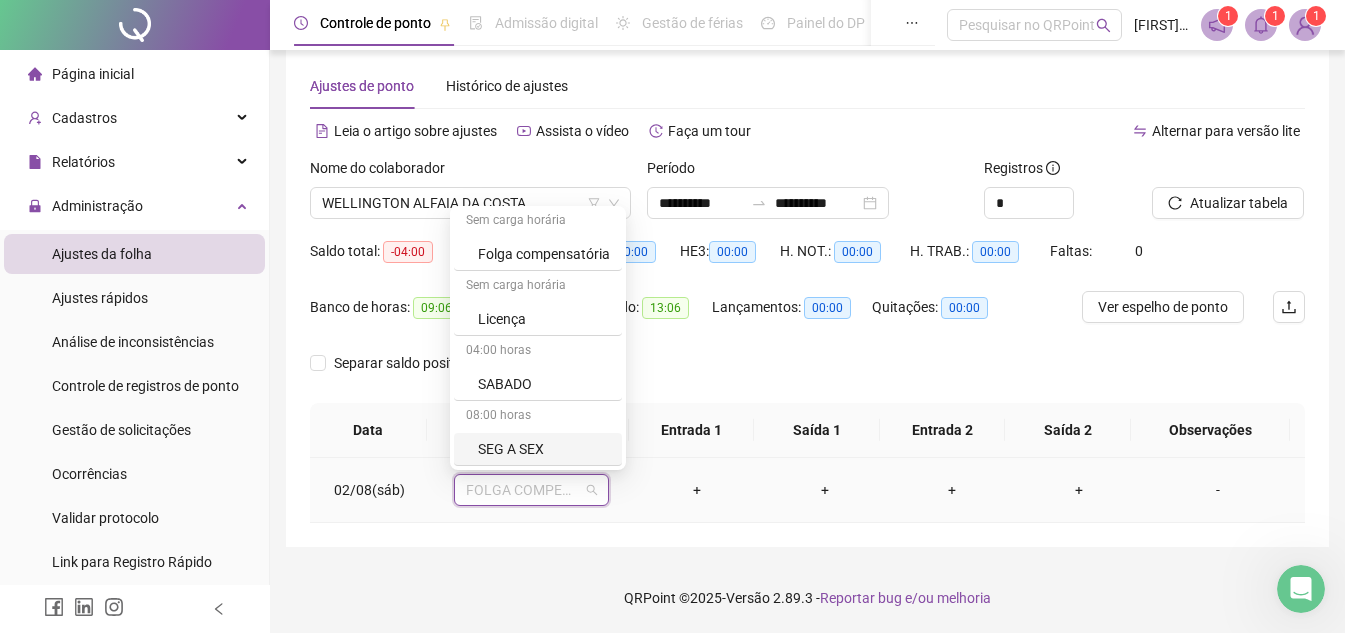 click on "SEG A SEX" at bounding box center [544, 449] 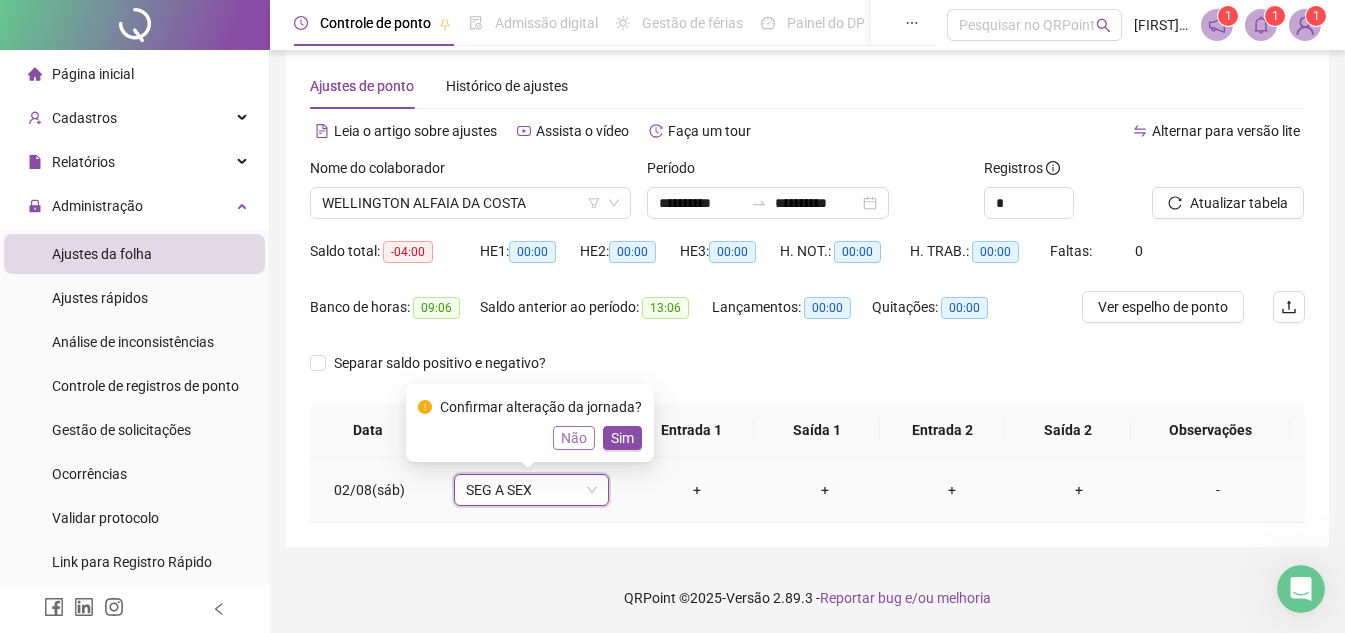 click on "Não" at bounding box center (574, 438) 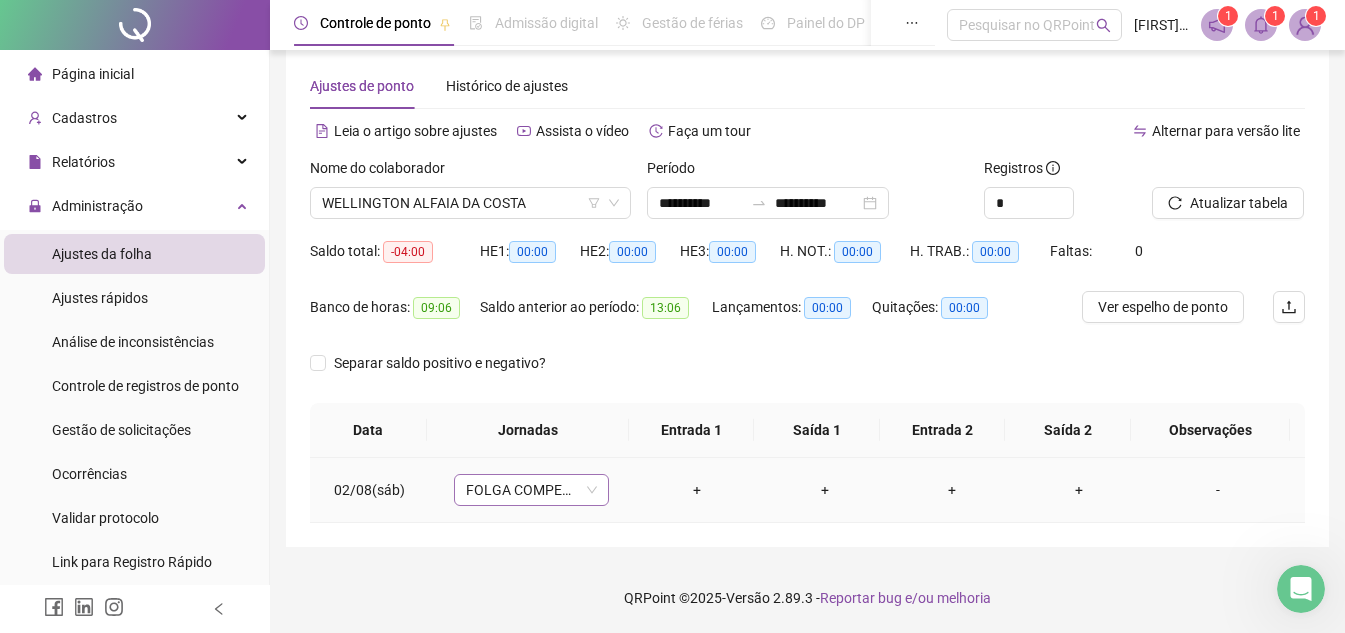click on "FOLGA COMPENSATÓRIA" at bounding box center [531, 490] 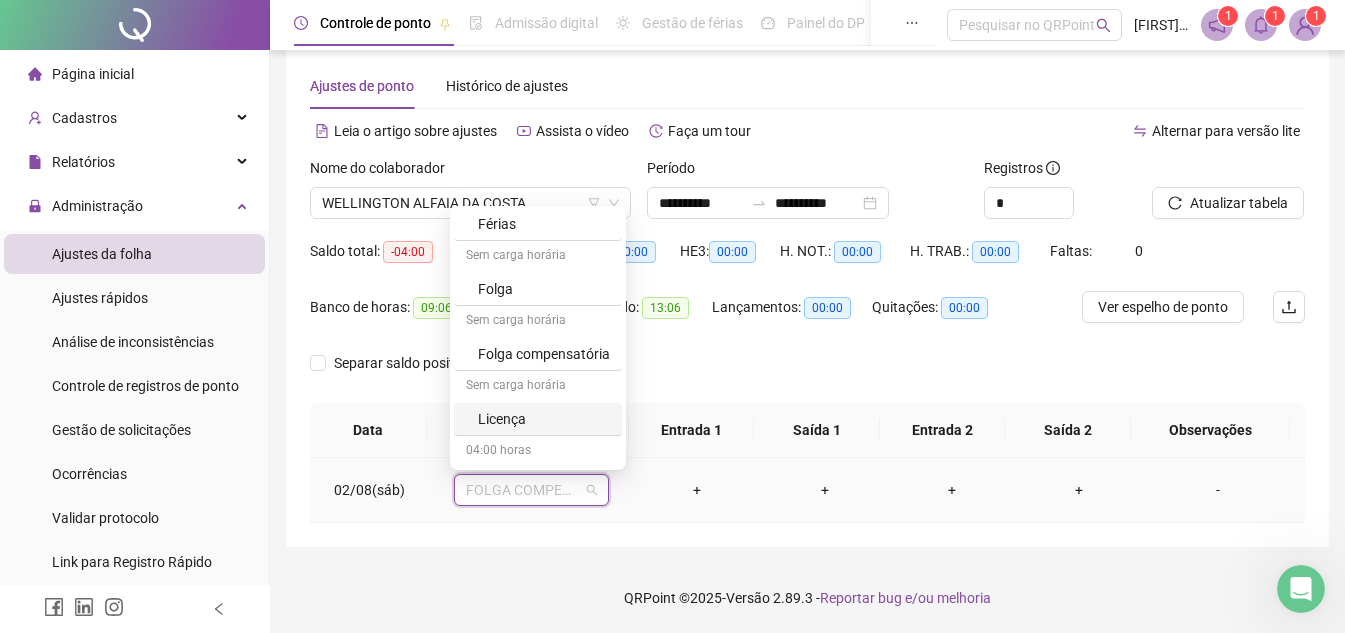 scroll, scrollTop: 394, scrollLeft: 0, axis: vertical 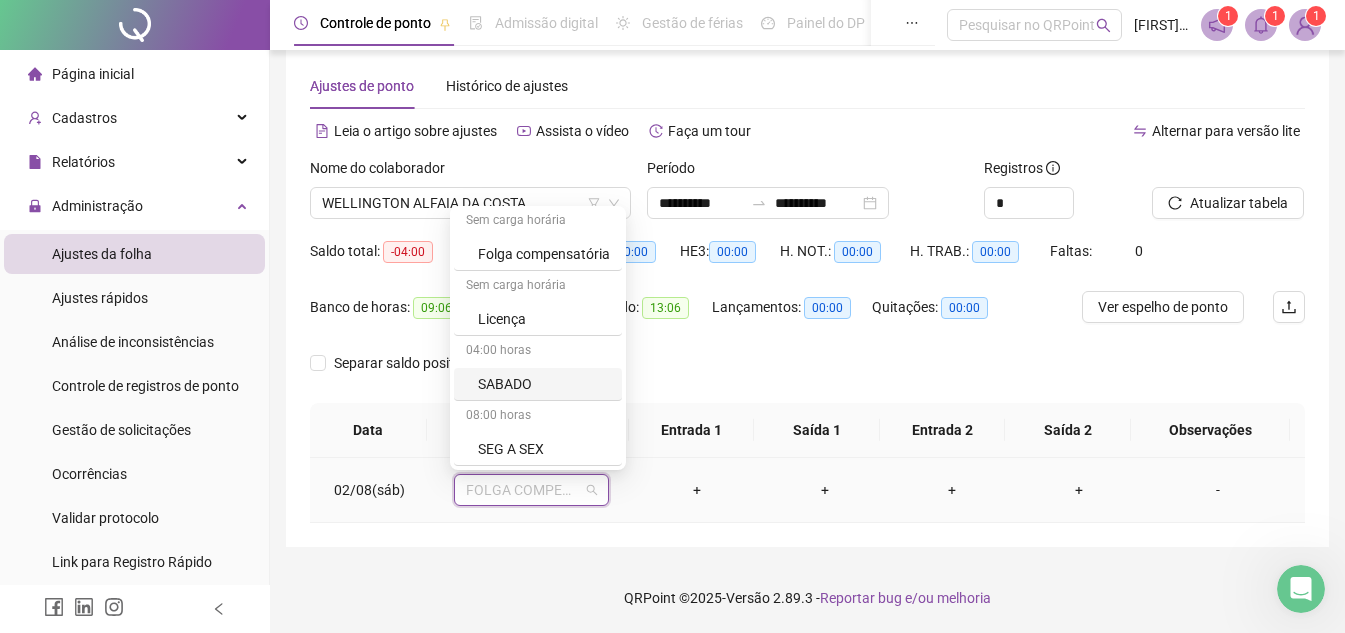 click on "SABADO" at bounding box center [544, 384] 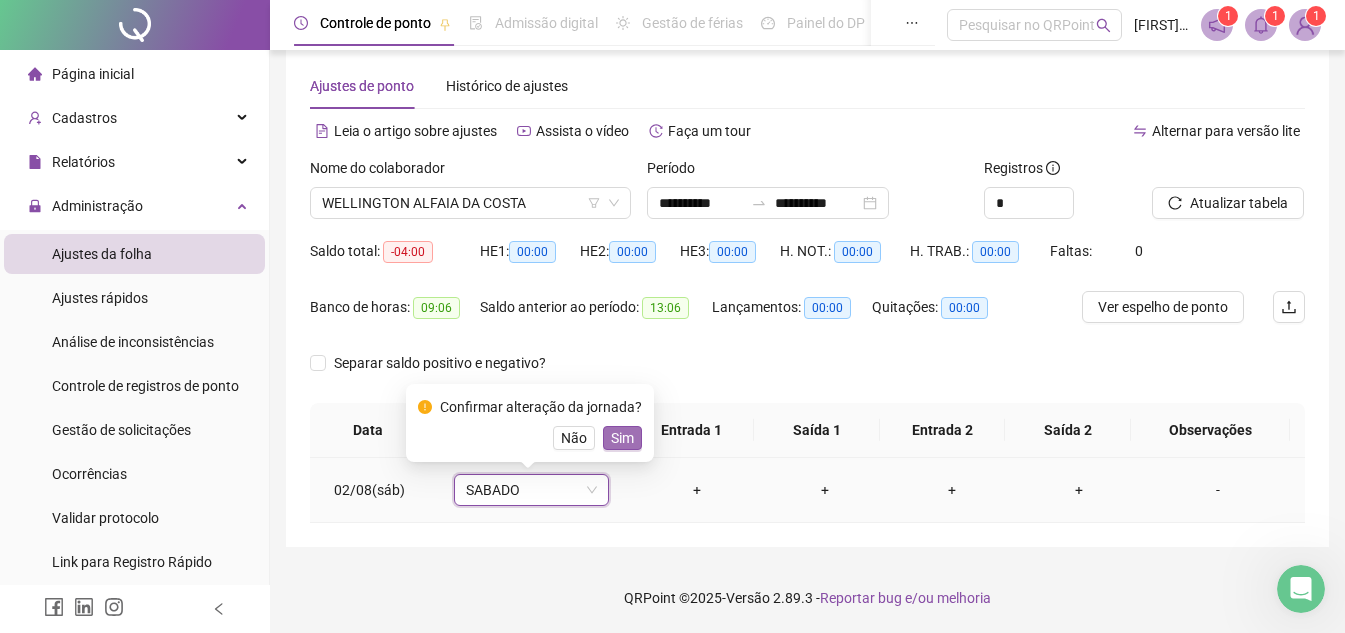 click on "Sim" at bounding box center (622, 438) 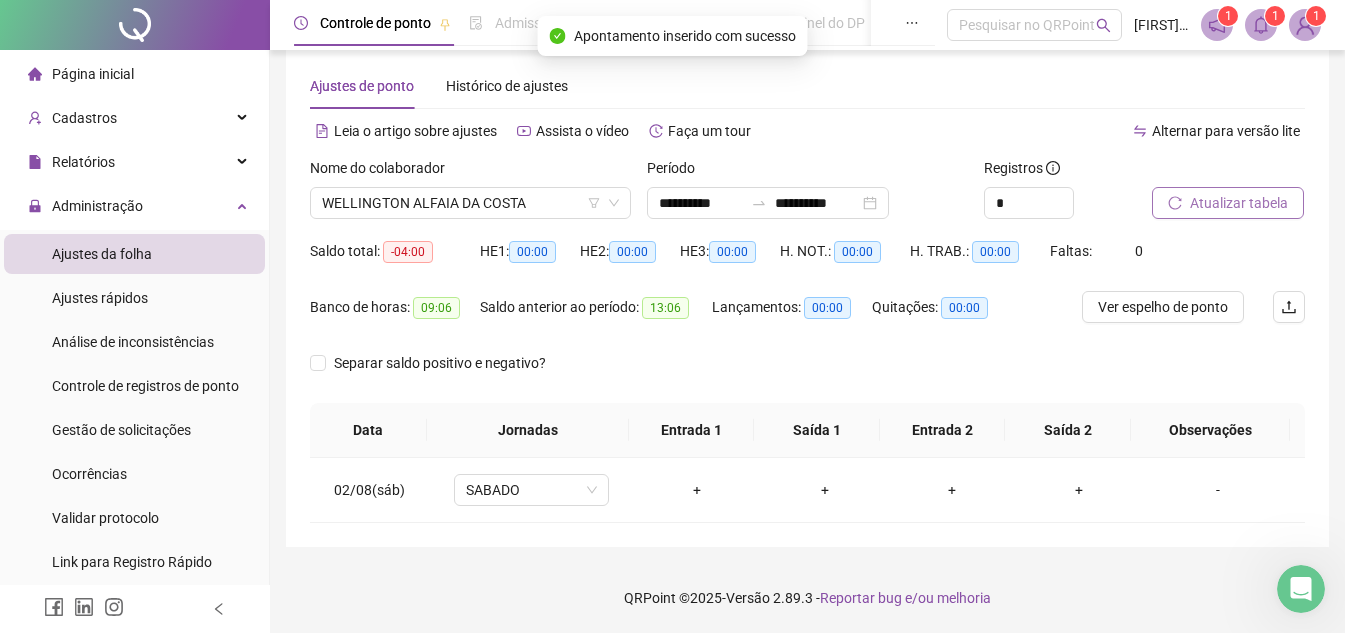 click on "Atualizar tabela" at bounding box center (1239, 203) 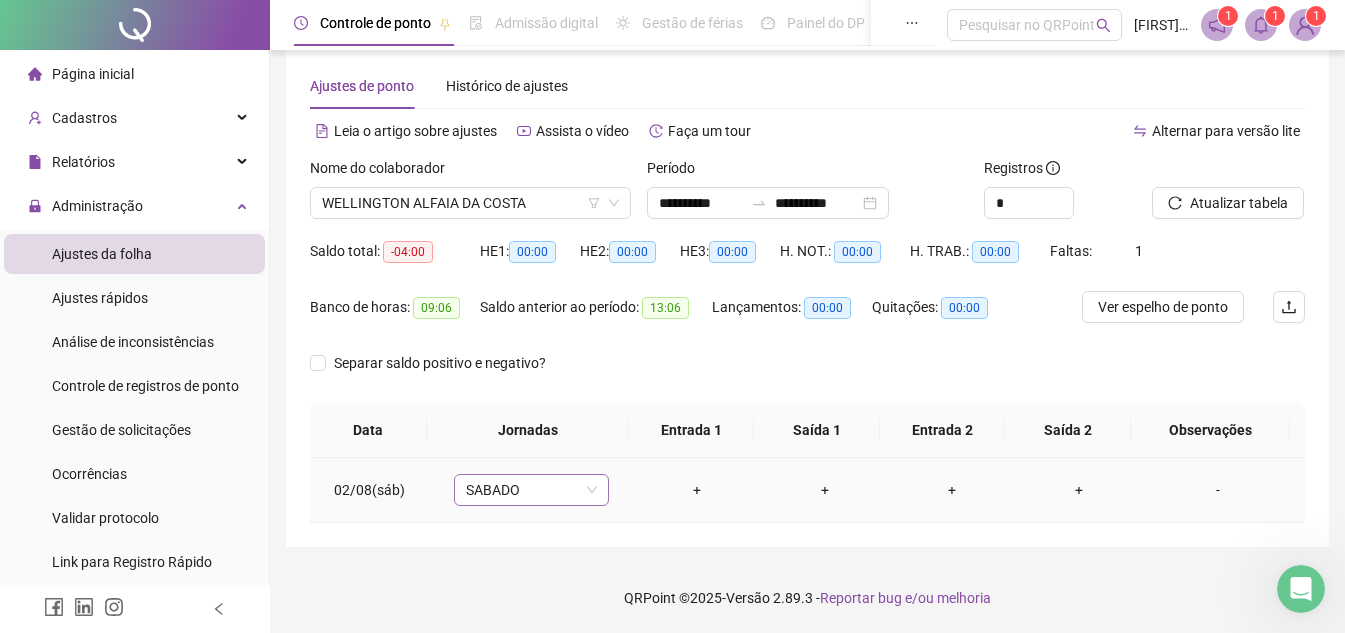 click on "SABADO" at bounding box center [531, 490] 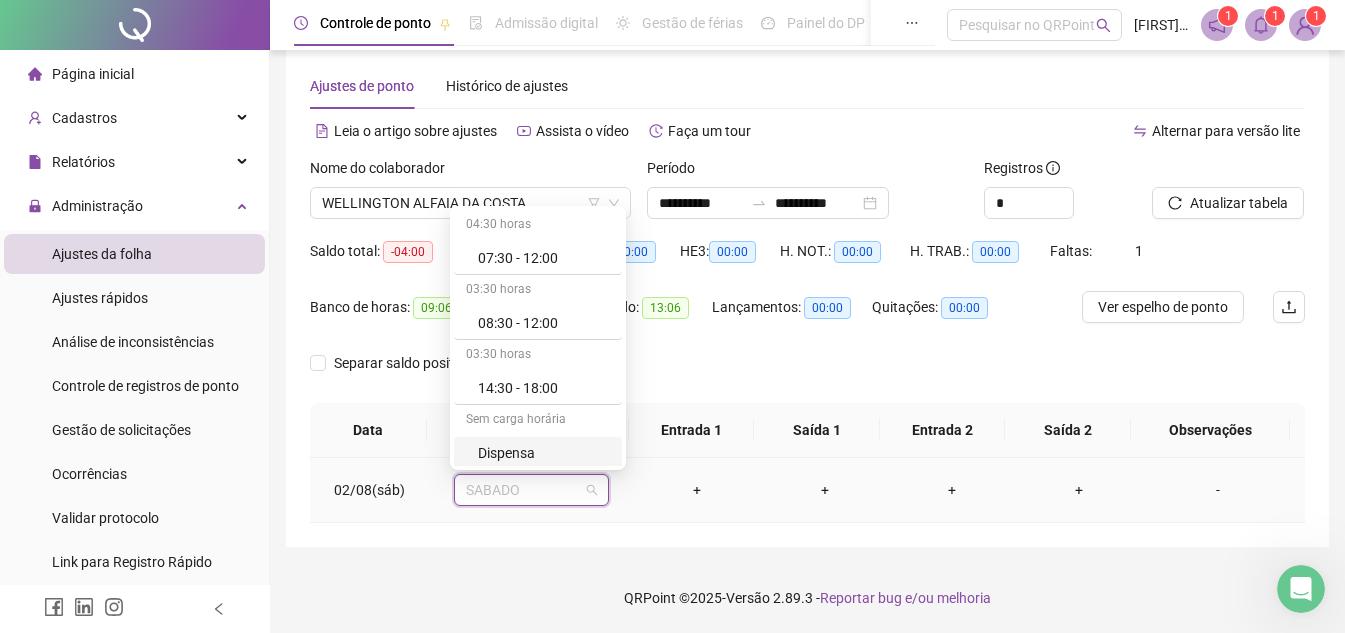 scroll, scrollTop: 394, scrollLeft: 0, axis: vertical 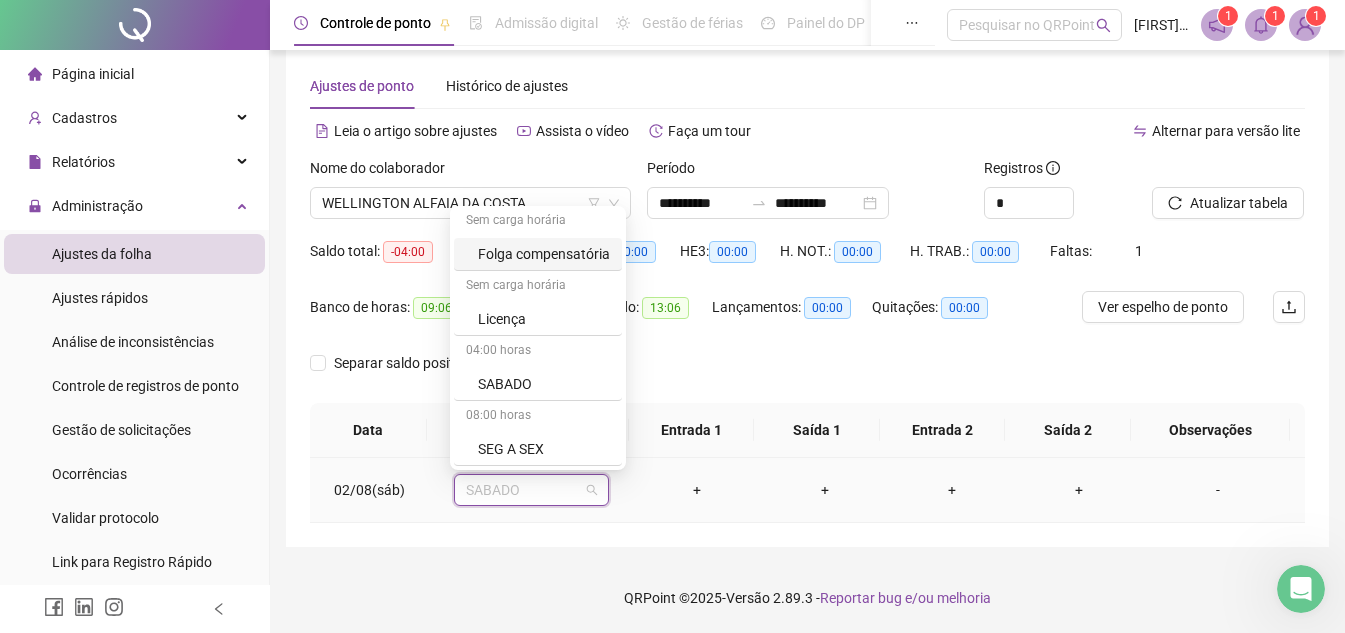 click on "Folga compensatória" at bounding box center [544, 254] 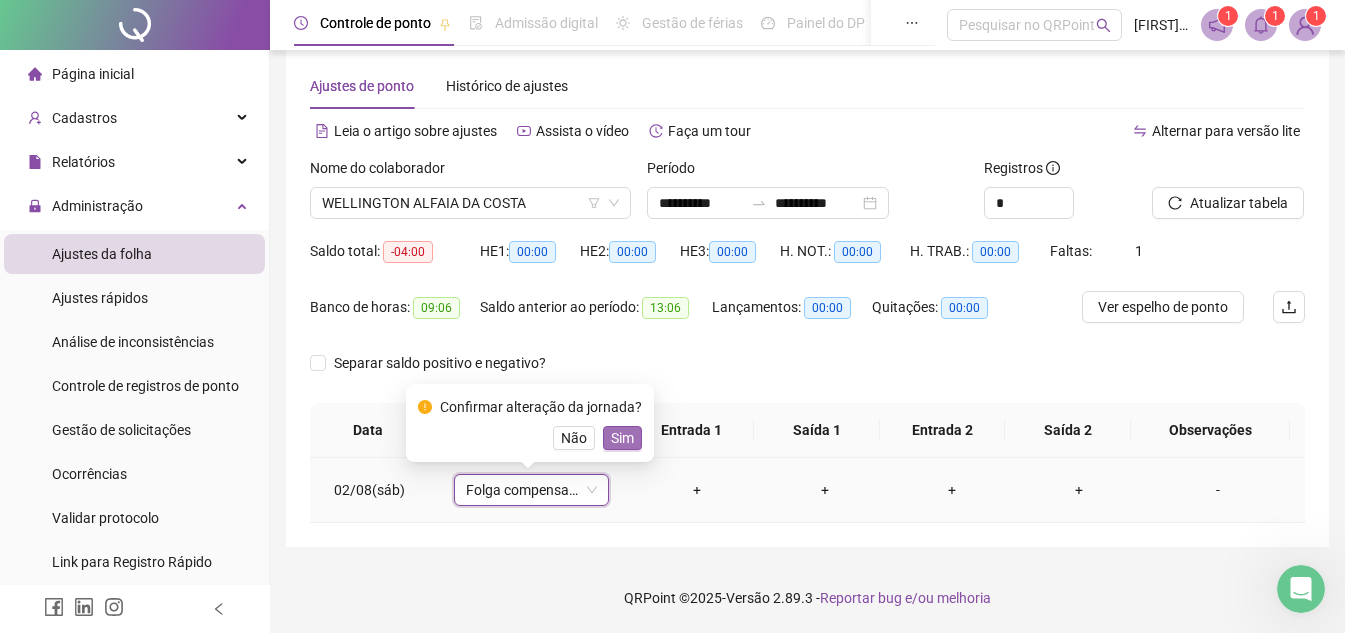 click on "Sim" at bounding box center (622, 438) 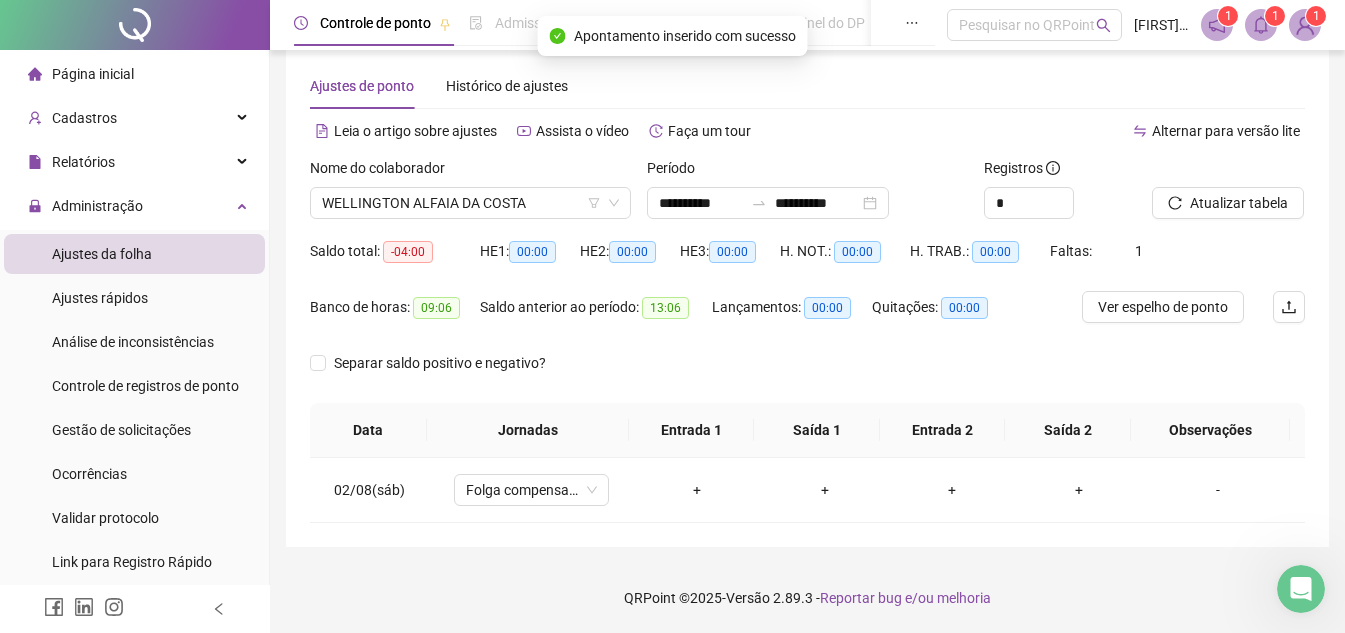 drag, startPoint x: 1245, startPoint y: 176, endPoint x: 1237, endPoint y: 185, distance: 12.0415945 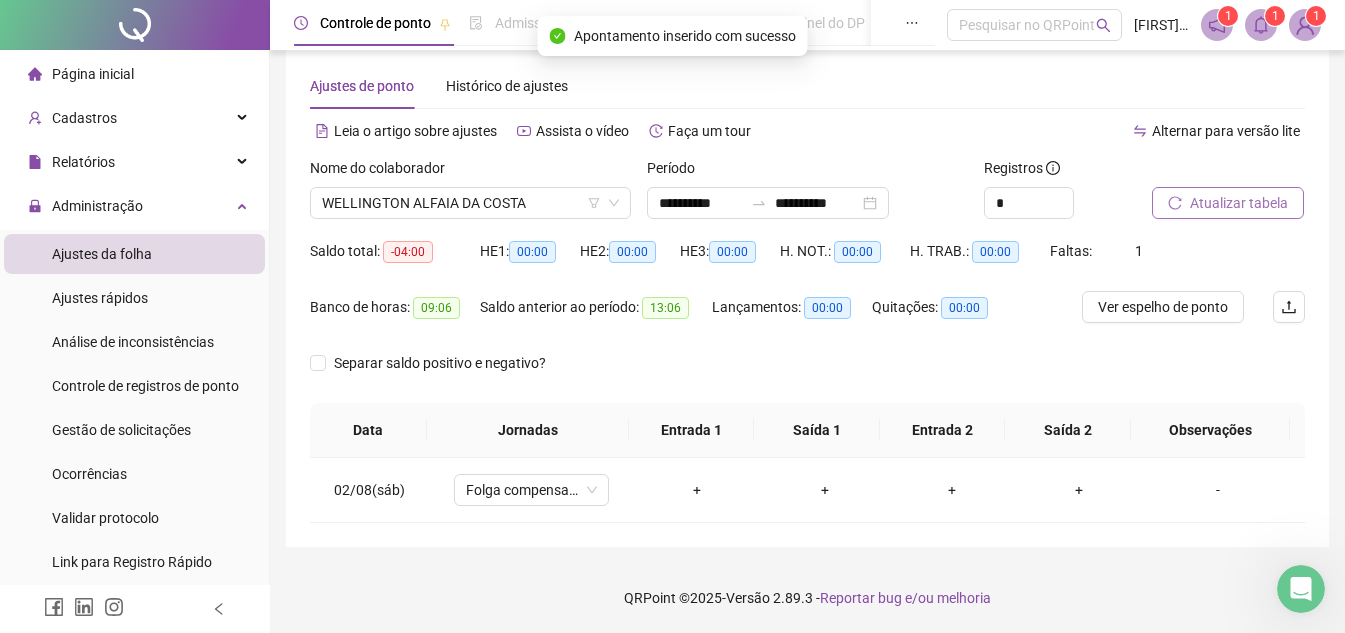click on "Atualizar tabela" at bounding box center (1239, 203) 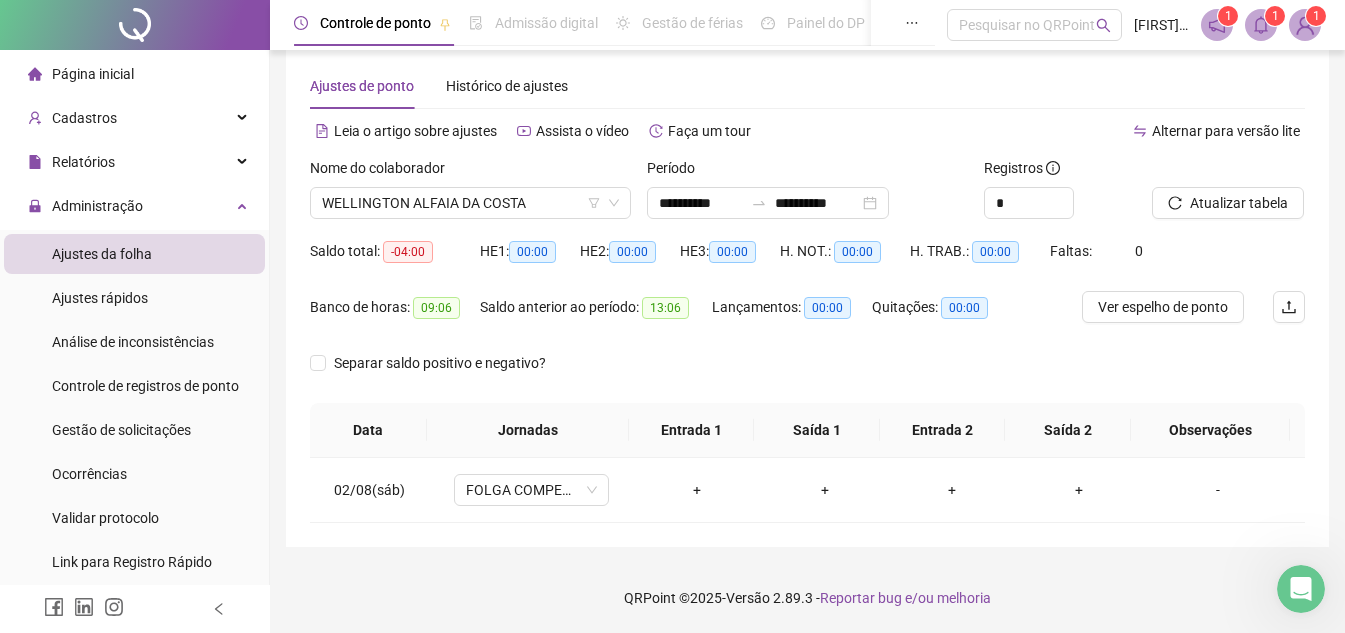 click on "Página inicial" at bounding box center [134, 74] 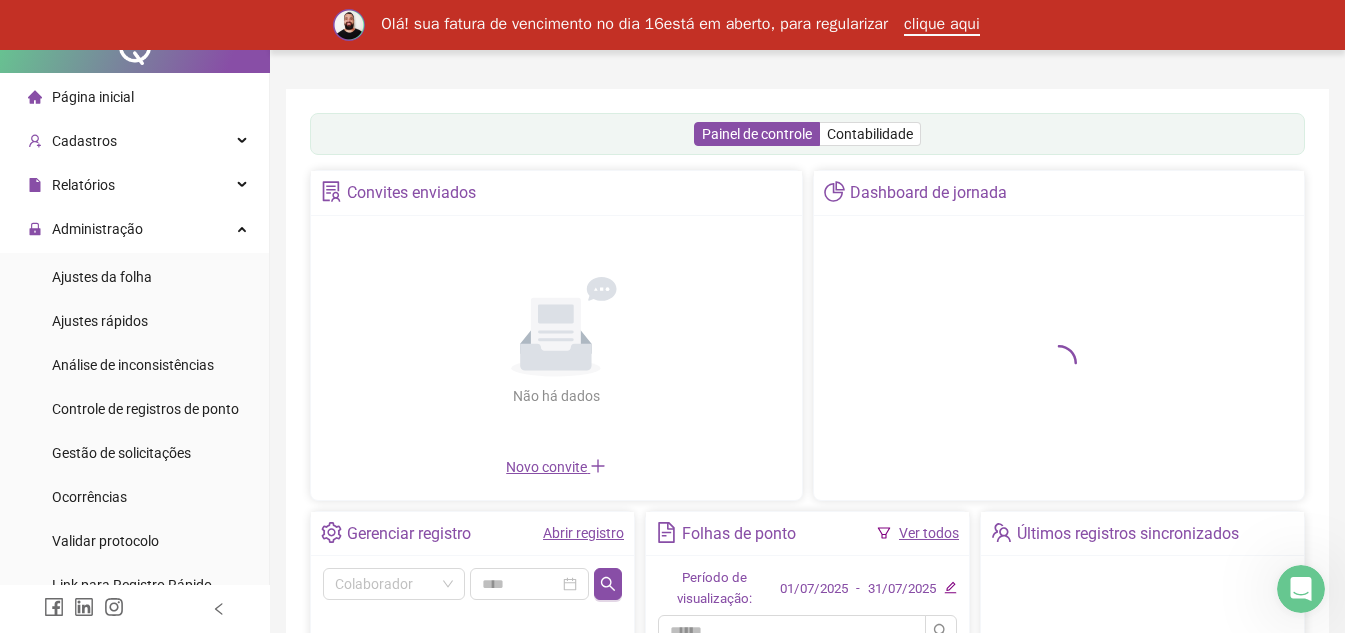 scroll, scrollTop: 0, scrollLeft: 0, axis: both 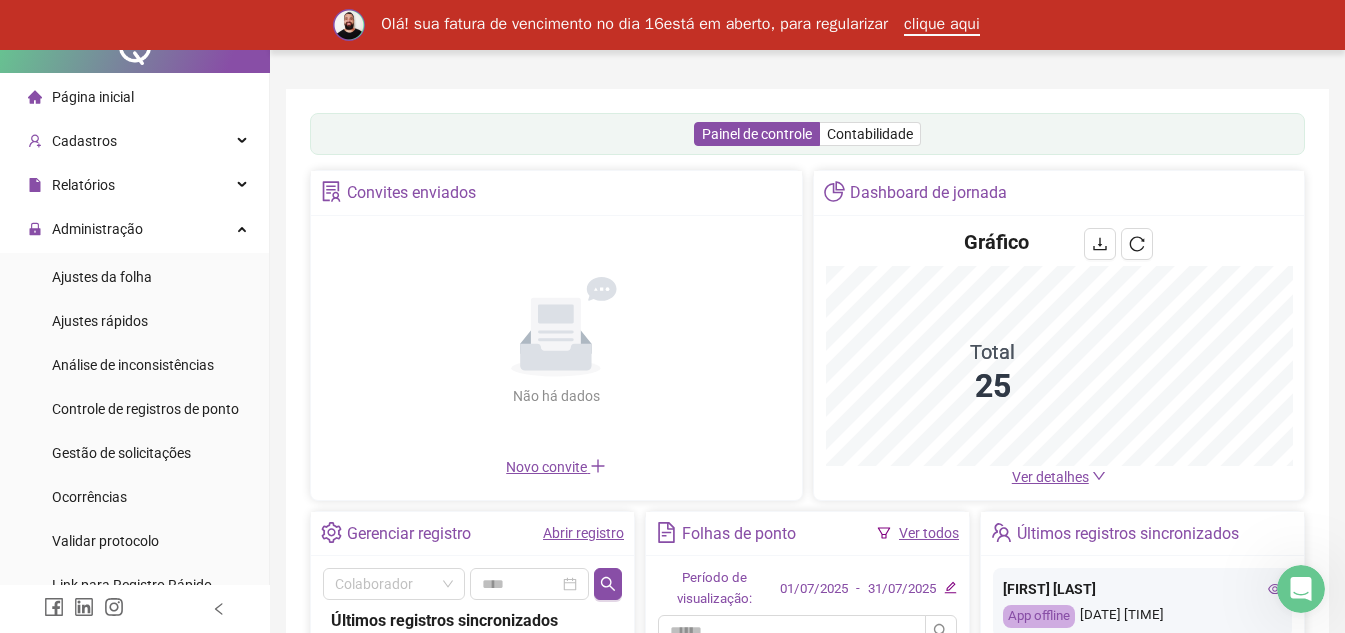 click on "Ver detalhes" at bounding box center (1050, 477) 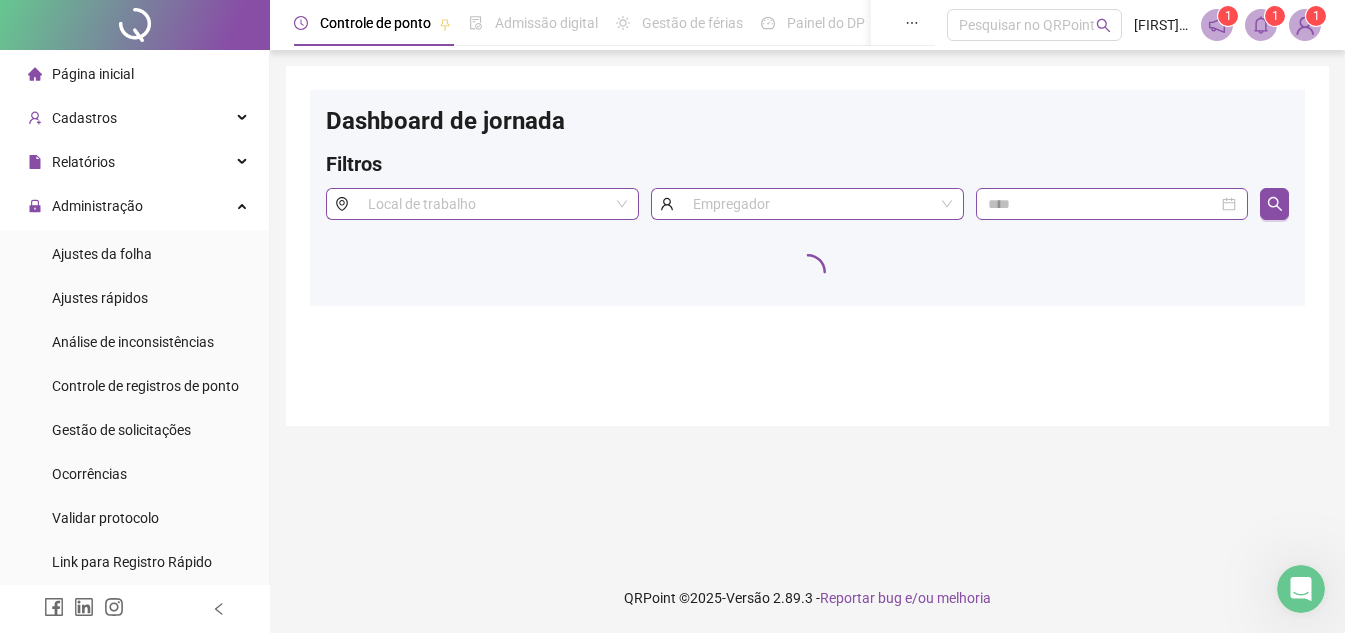 scroll, scrollTop: 0, scrollLeft: 0, axis: both 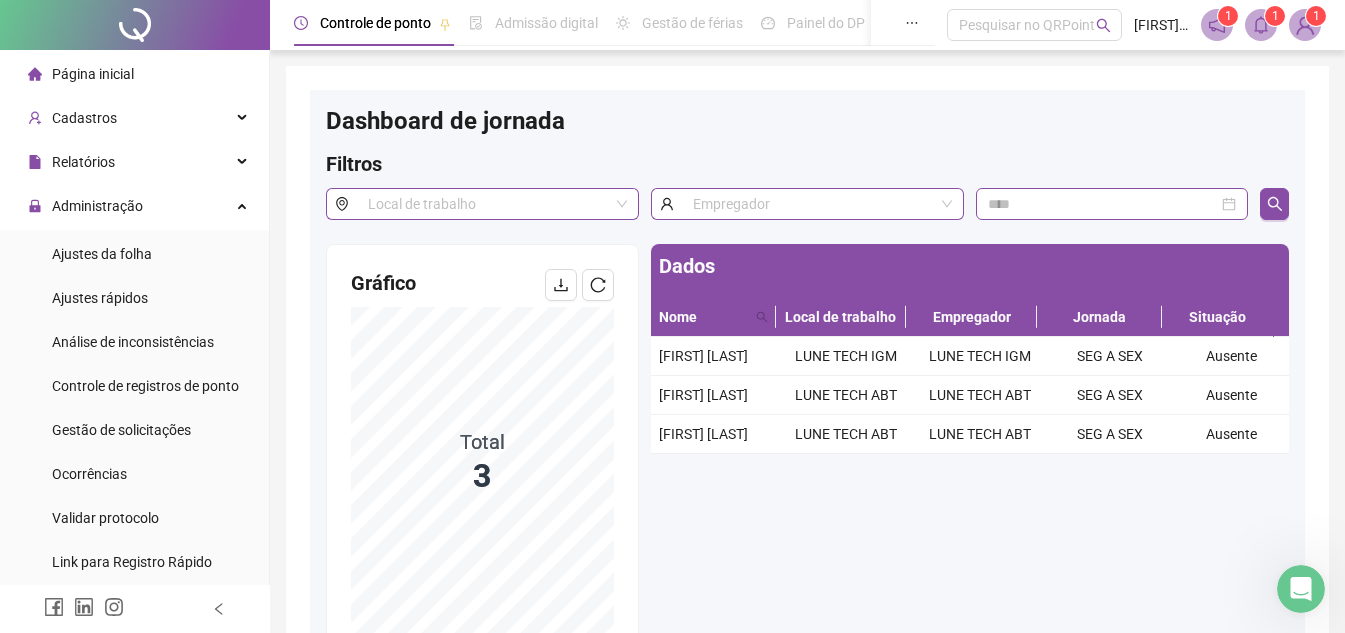 click on "Página inicial" at bounding box center [134, 74] 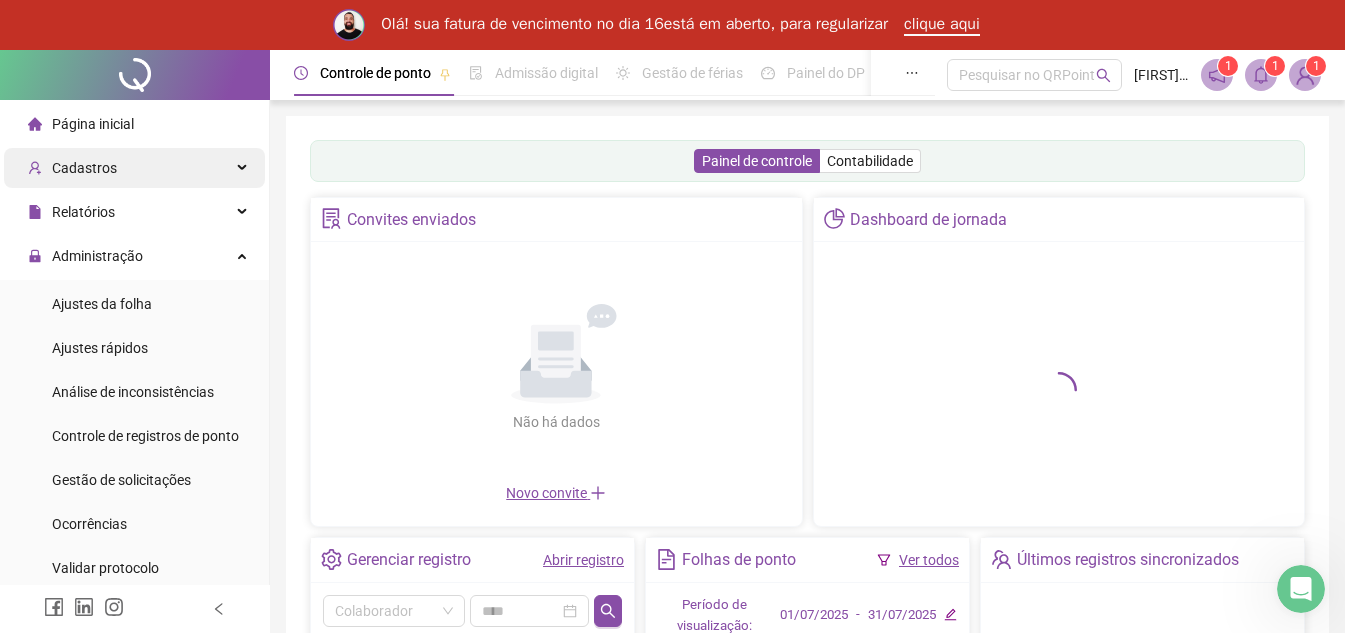 scroll, scrollTop: 0, scrollLeft: 0, axis: both 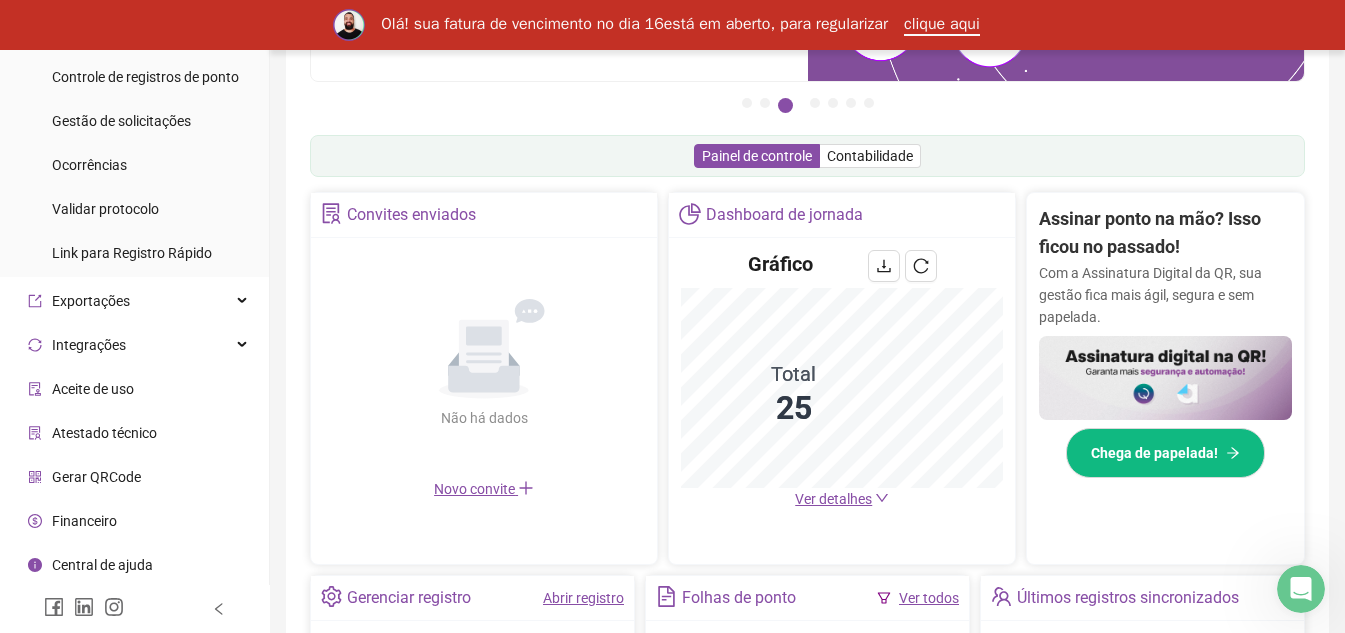 click on "Gerar QRCode" at bounding box center [96, 477] 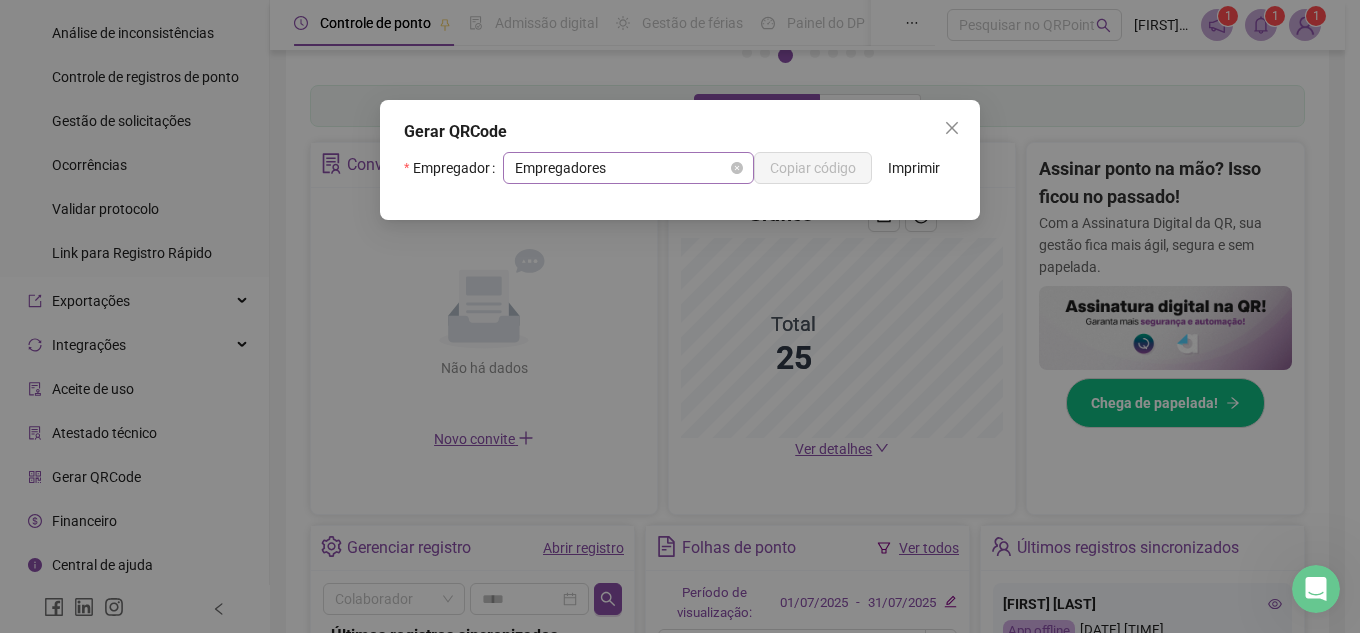 click on "Empregadores" at bounding box center [628, 168] 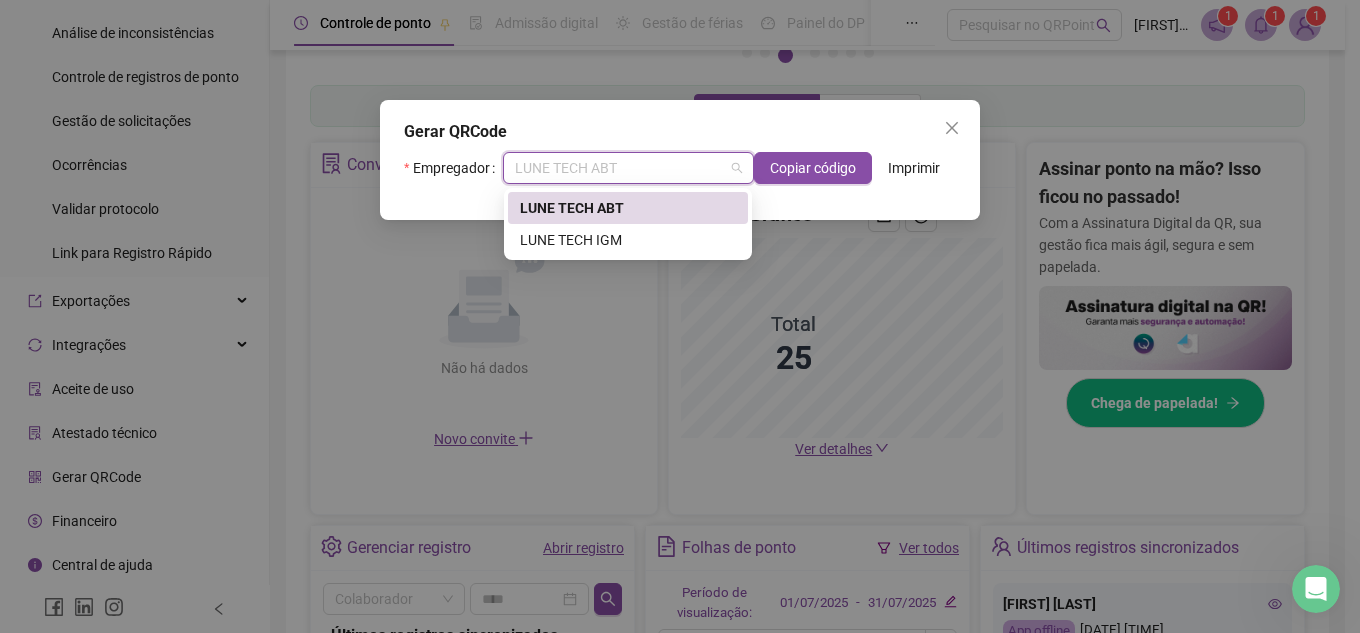 click on "LUNE TECH ABT" at bounding box center (628, 208) 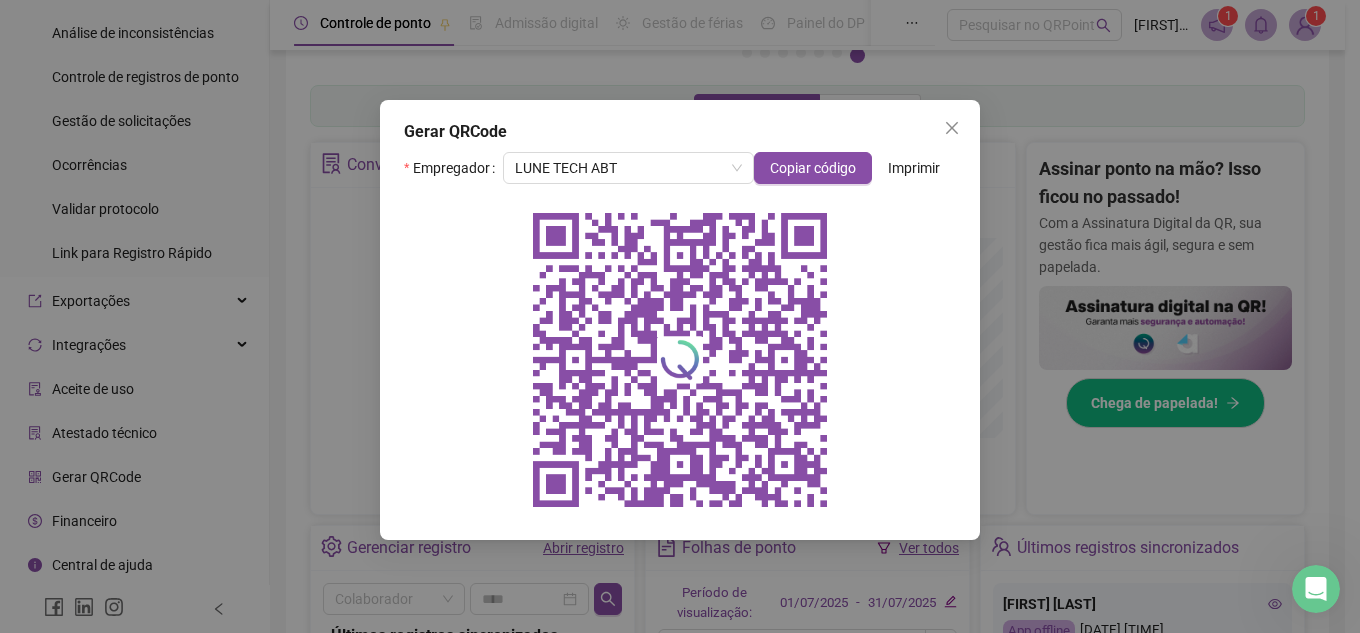 click on "Gerar QRCode" at bounding box center [680, 132] 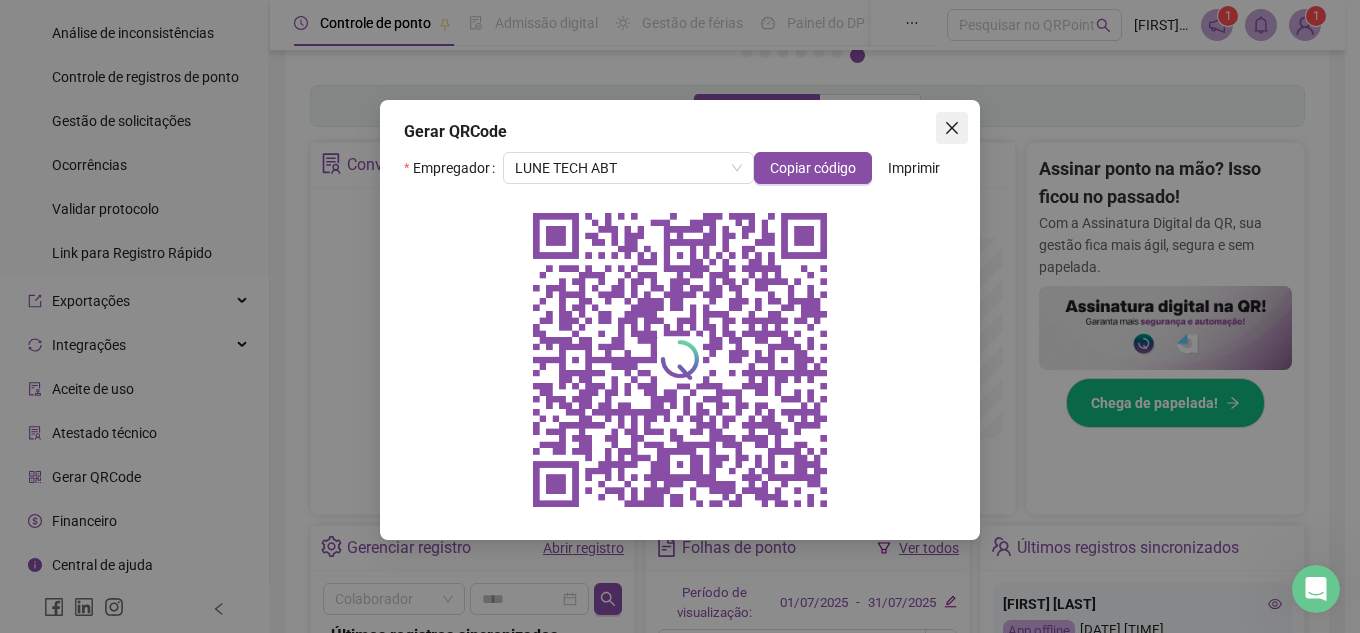 click at bounding box center (952, 128) 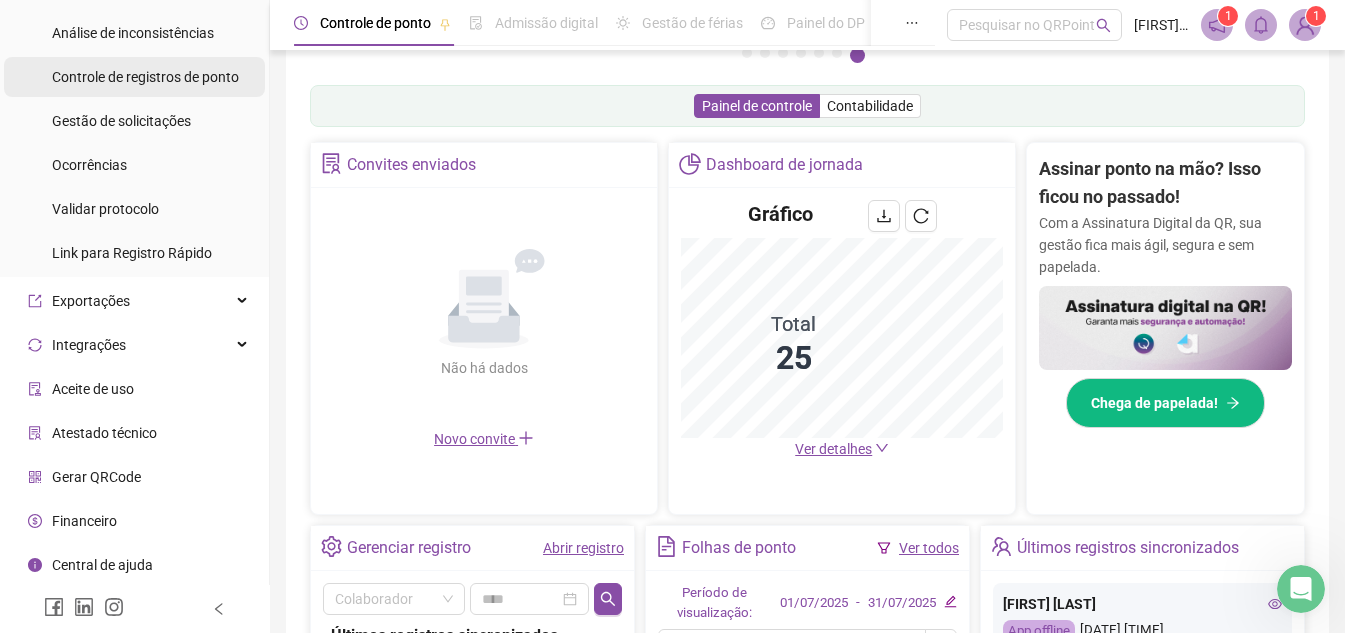 scroll, scrollTop: 0, scrollLeft: 0, axis: both 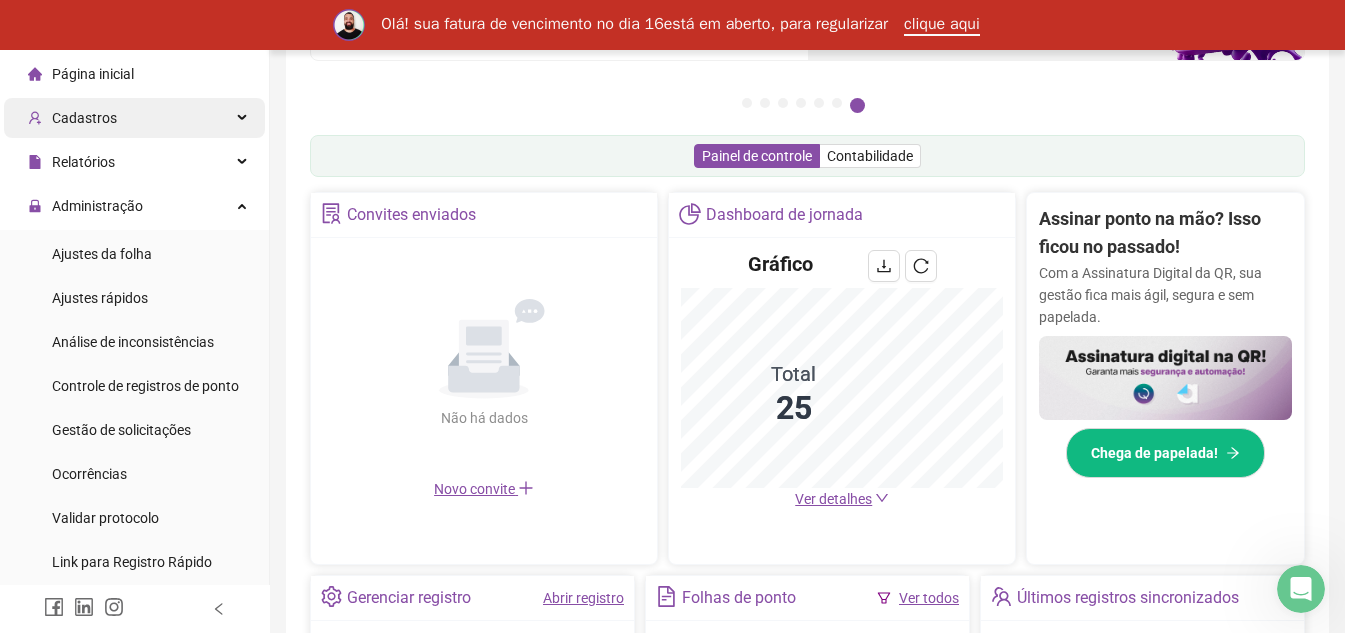 click on "Cadastros" at bounding box center [134, 118] 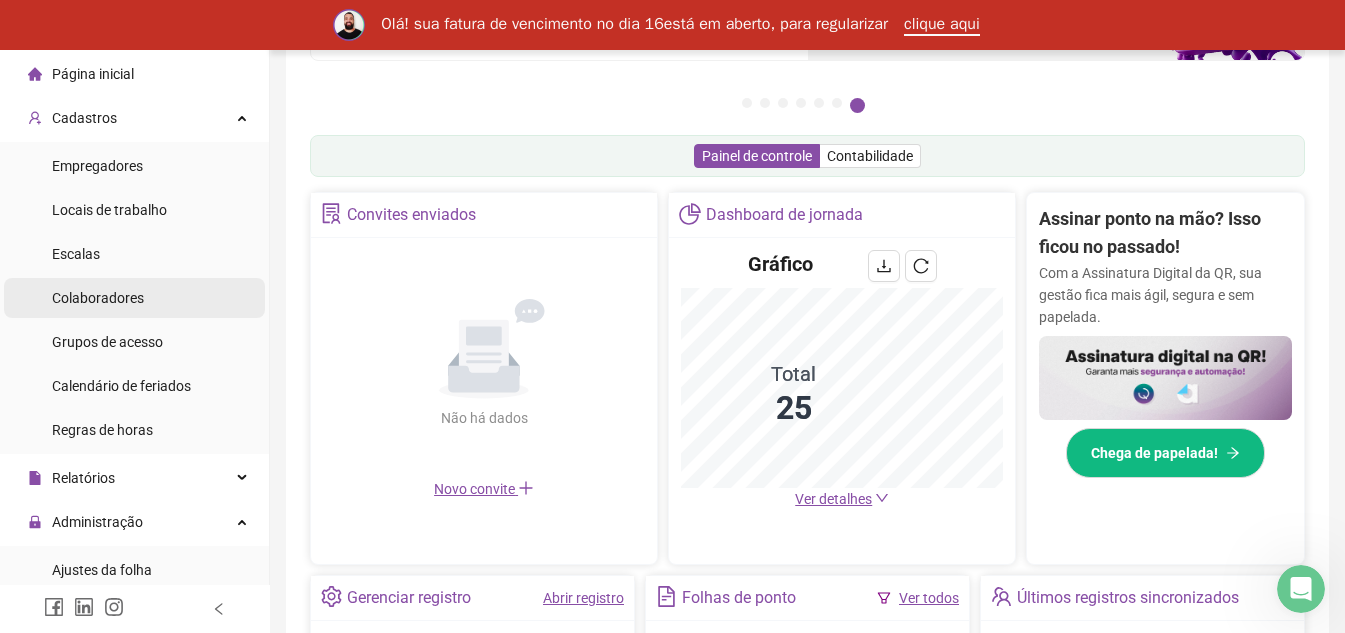 click on "Colaboradores" at bounding box center [134, 298] 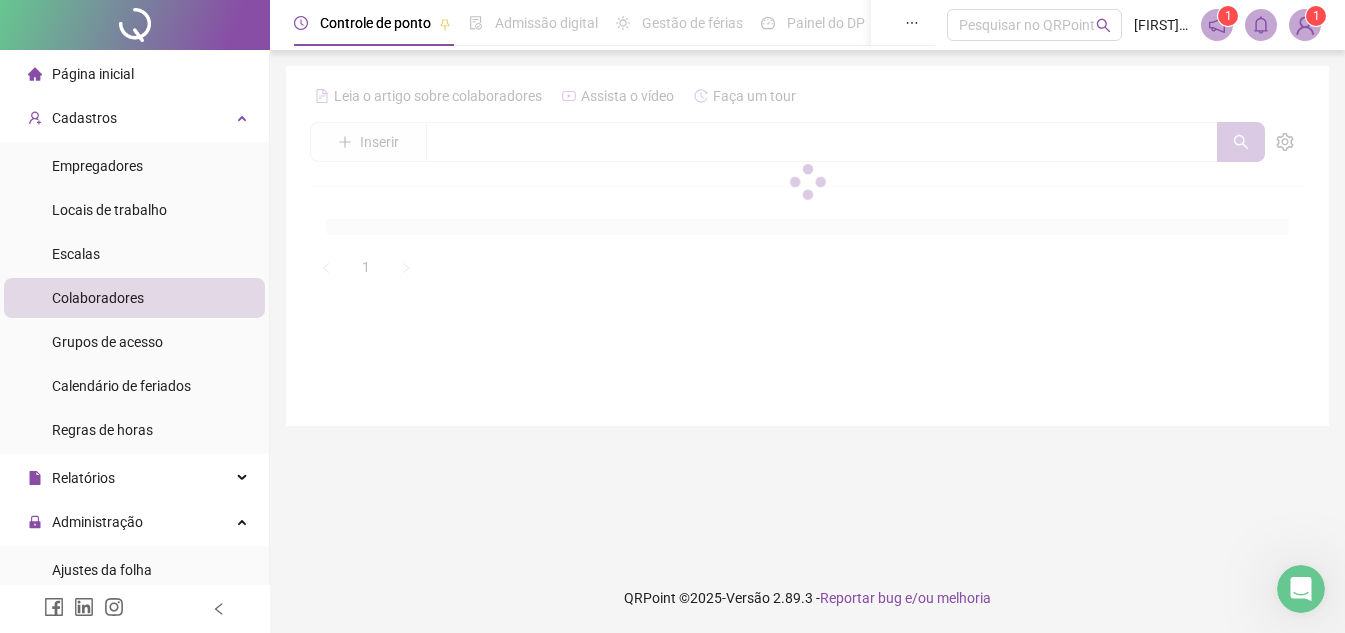 scroll, scrollTop: 0, scrollLeft: 0, axis: both 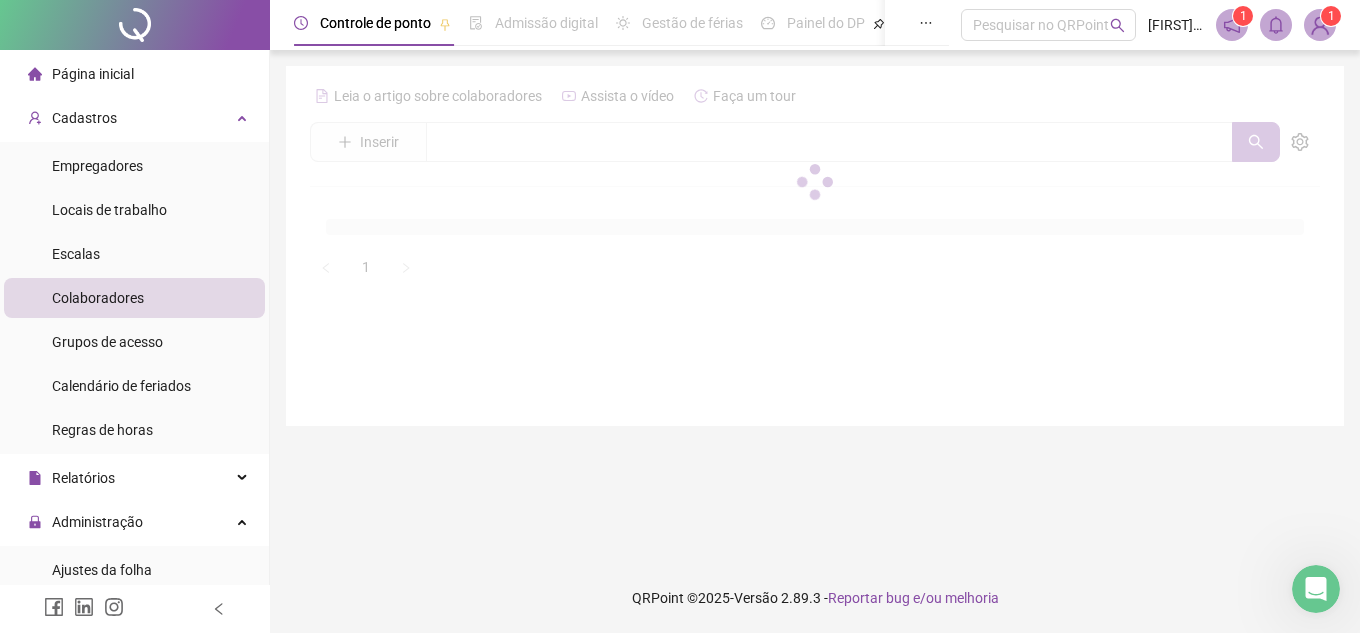 click at bounding box center [815, 181] 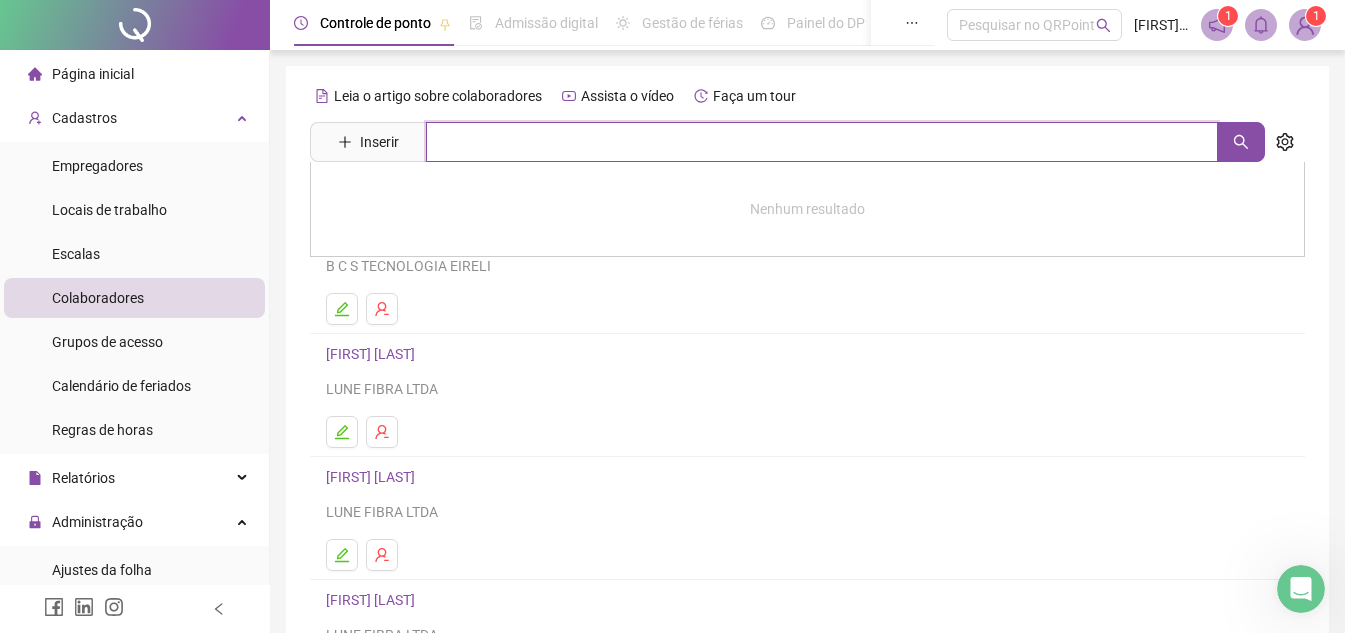 click at bounding box center (822, 142) 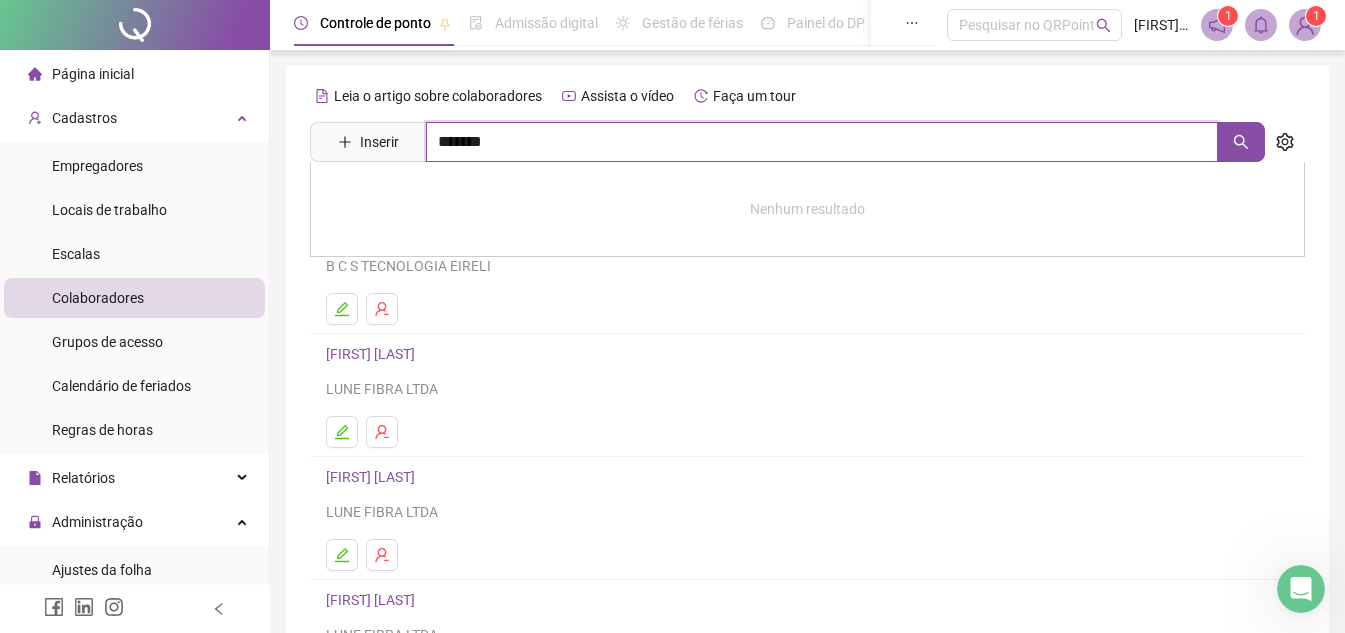 type on "*******" 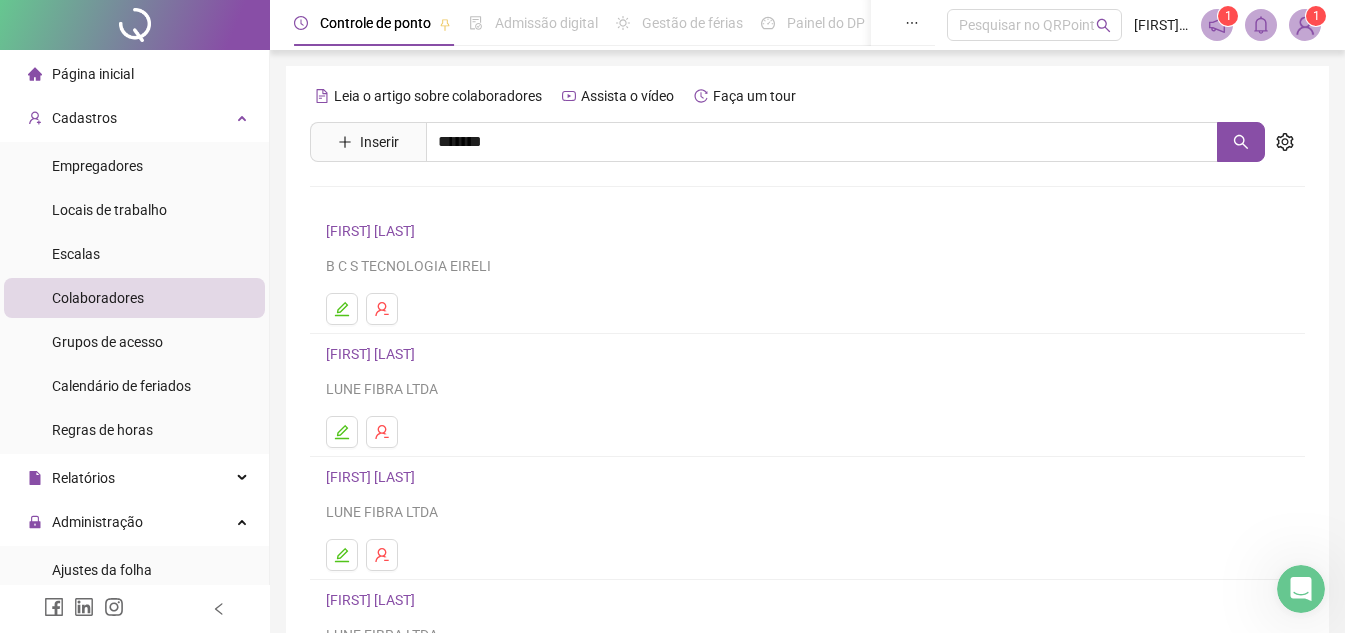 click on "[FIRST] [LAST]" at bounding box center [391, 201] 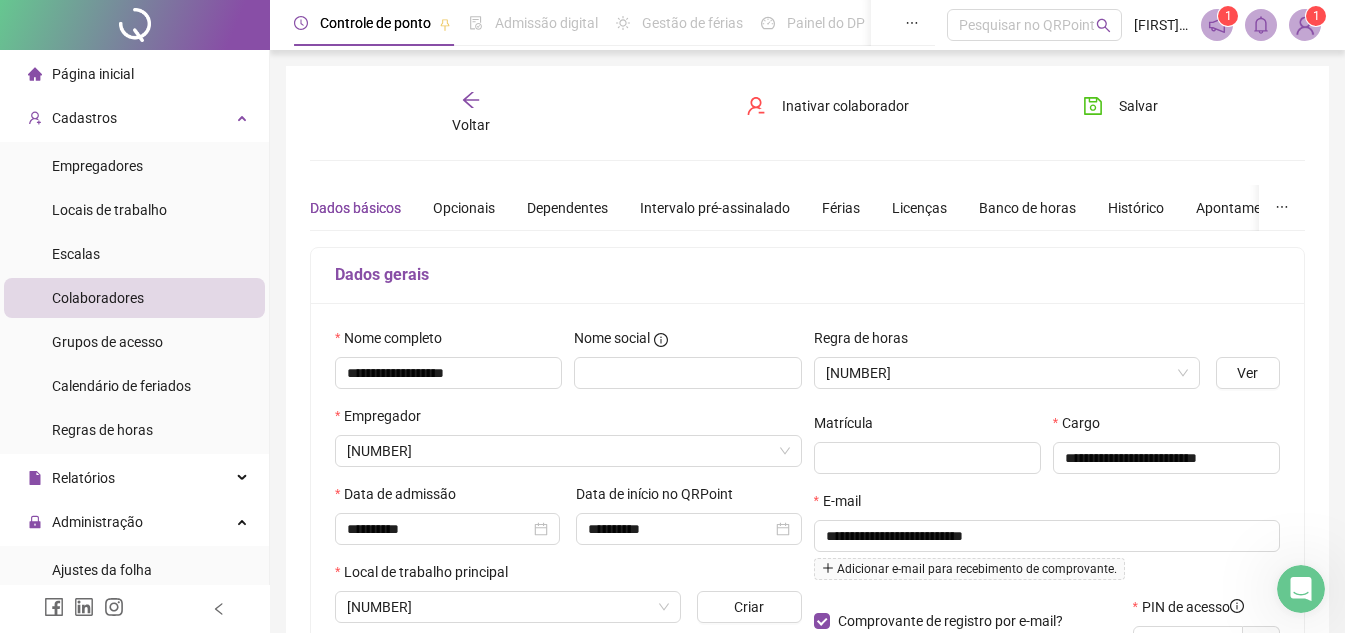 type on "**********" 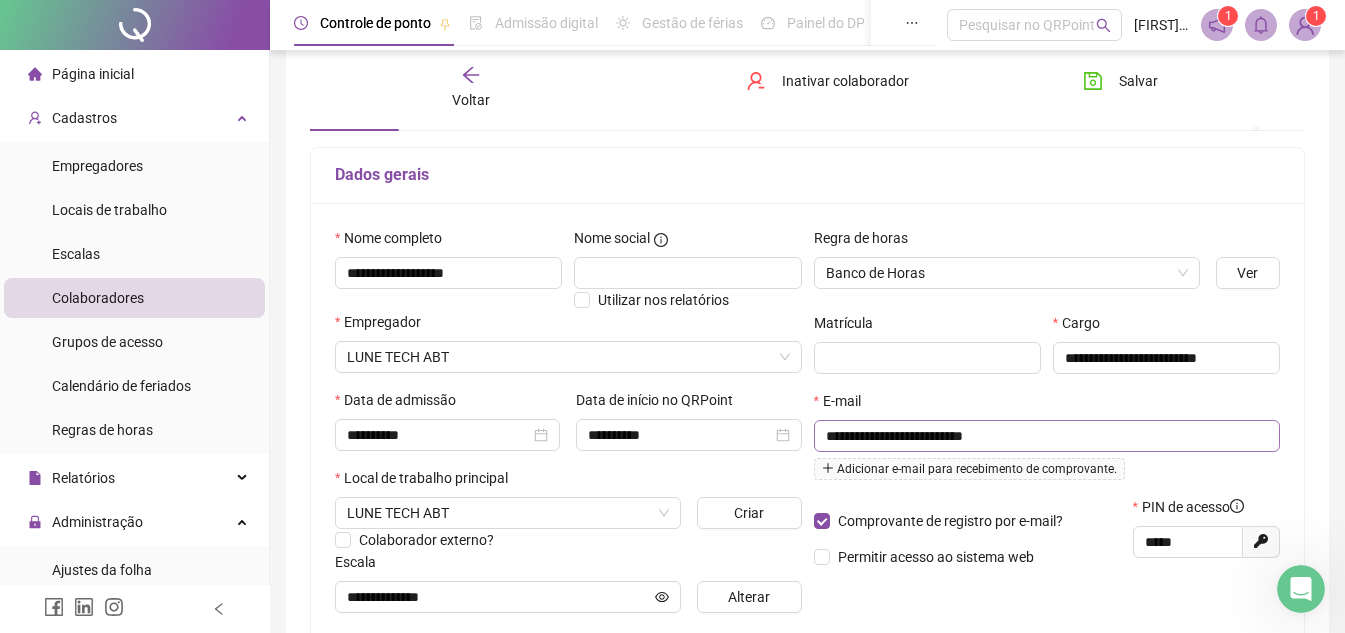 scroll, scrollTop: 200, scrollLeft: 0, axis: vertical 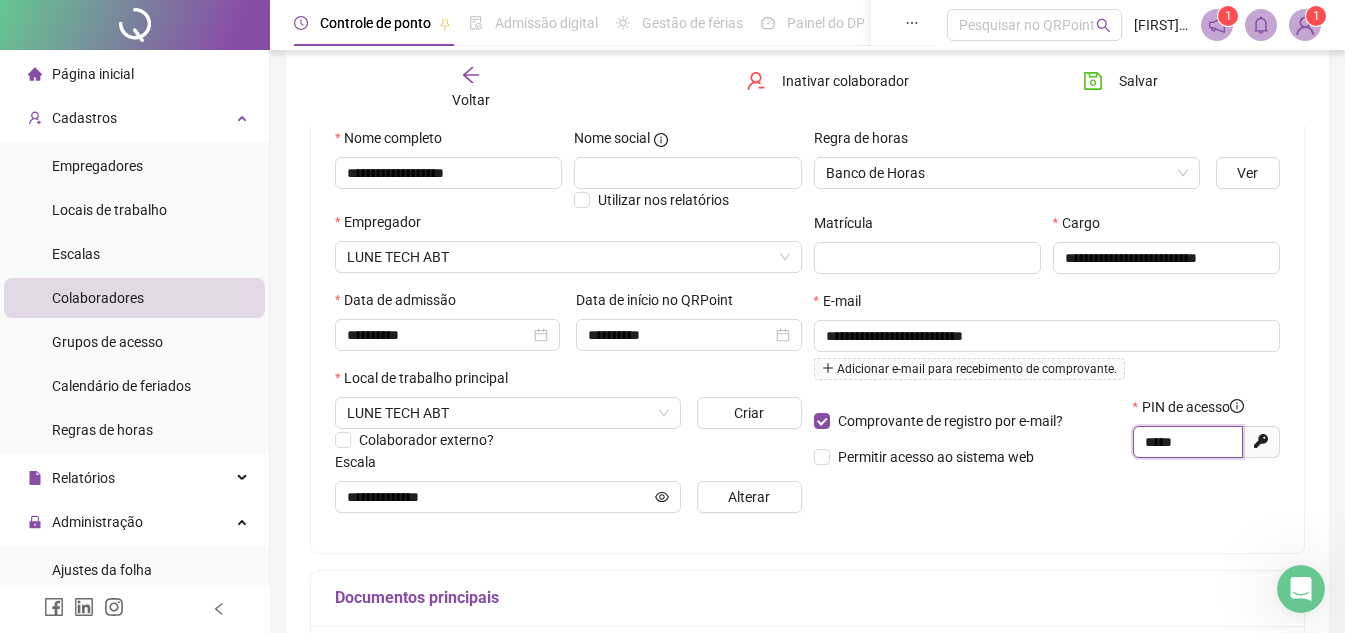 drag, startPoint x: 1147, startPoint y: 443, endPoint x: 1175, endPoint y: 444, distance: 28.01785 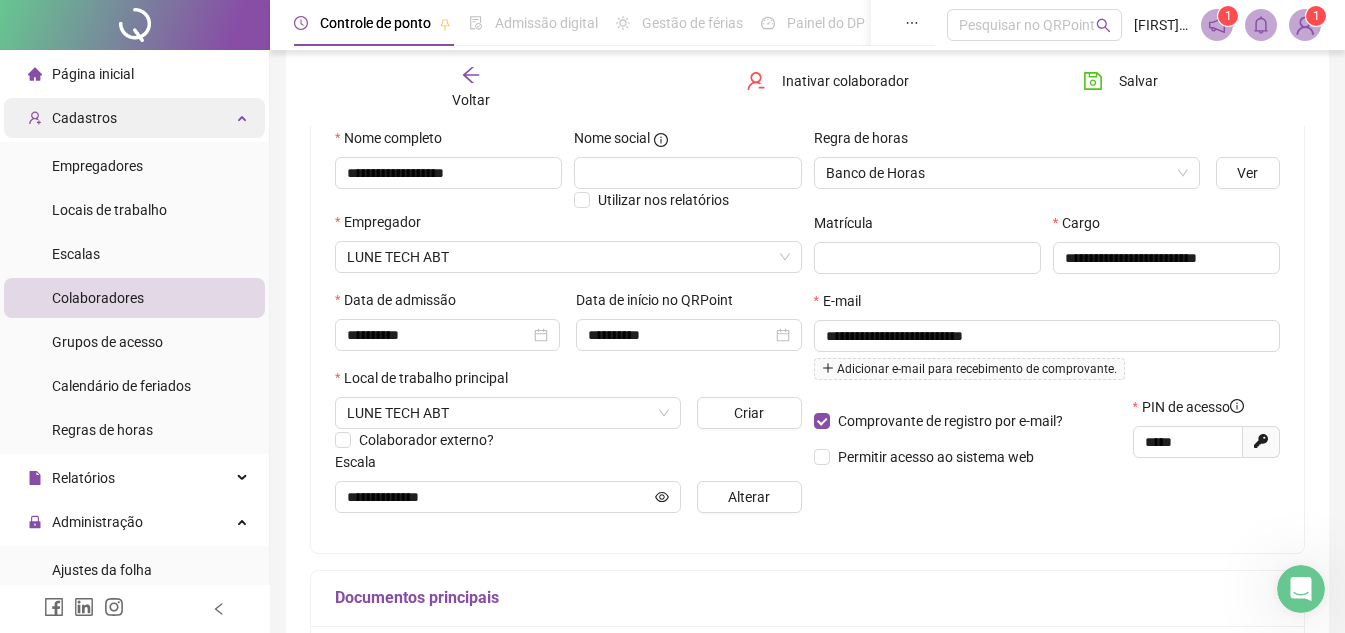 click on "Cadastros" at bounding box center [134, 118] 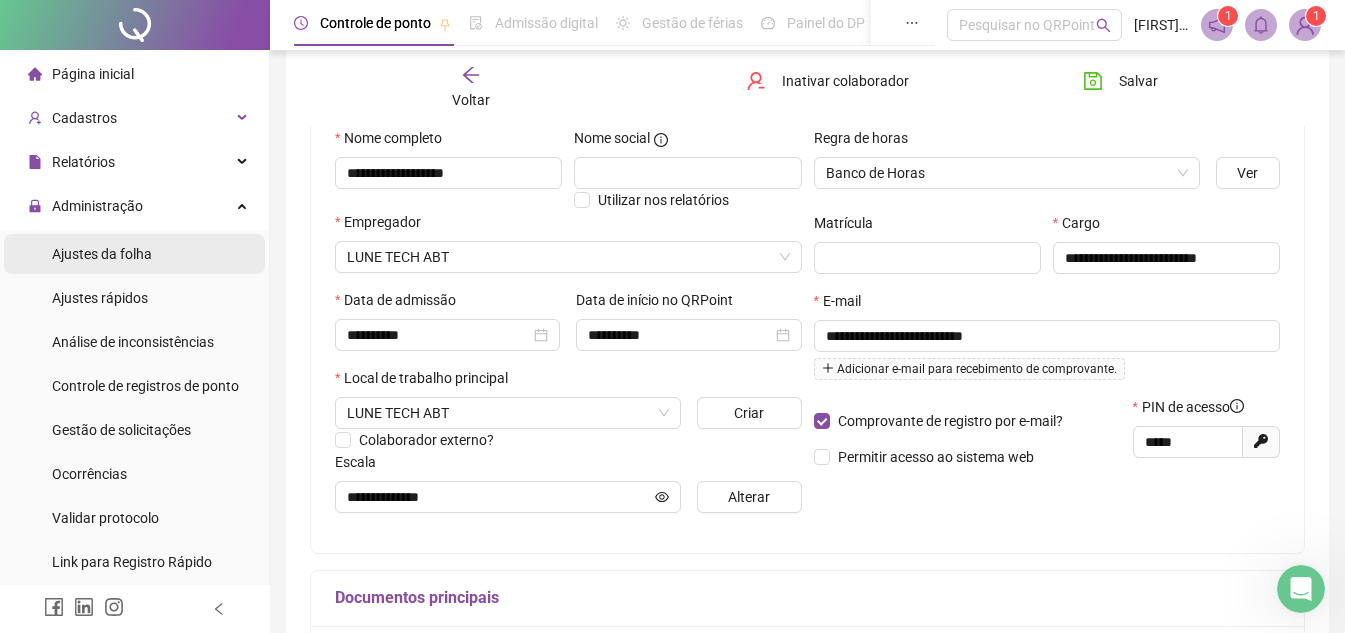 click on "Ajustes da folha" at bounding box center [134, 254] 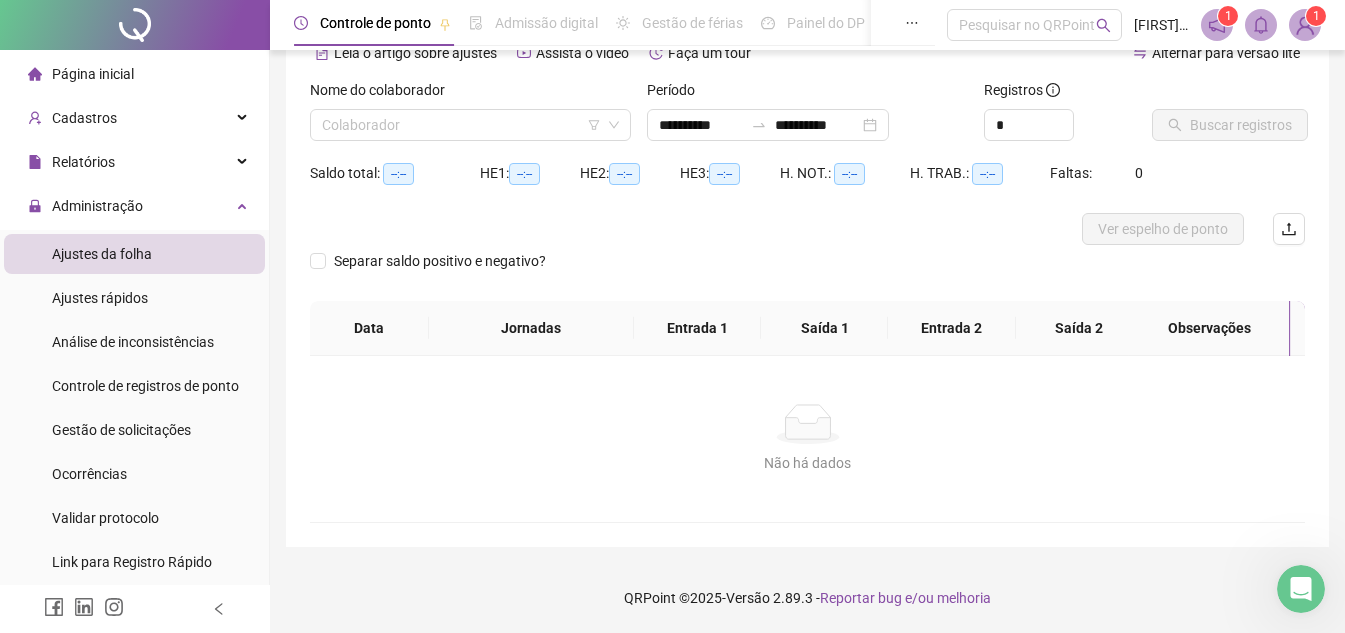 scroll, scrollTop: 105, scrollLeft: 0, axis: vertical 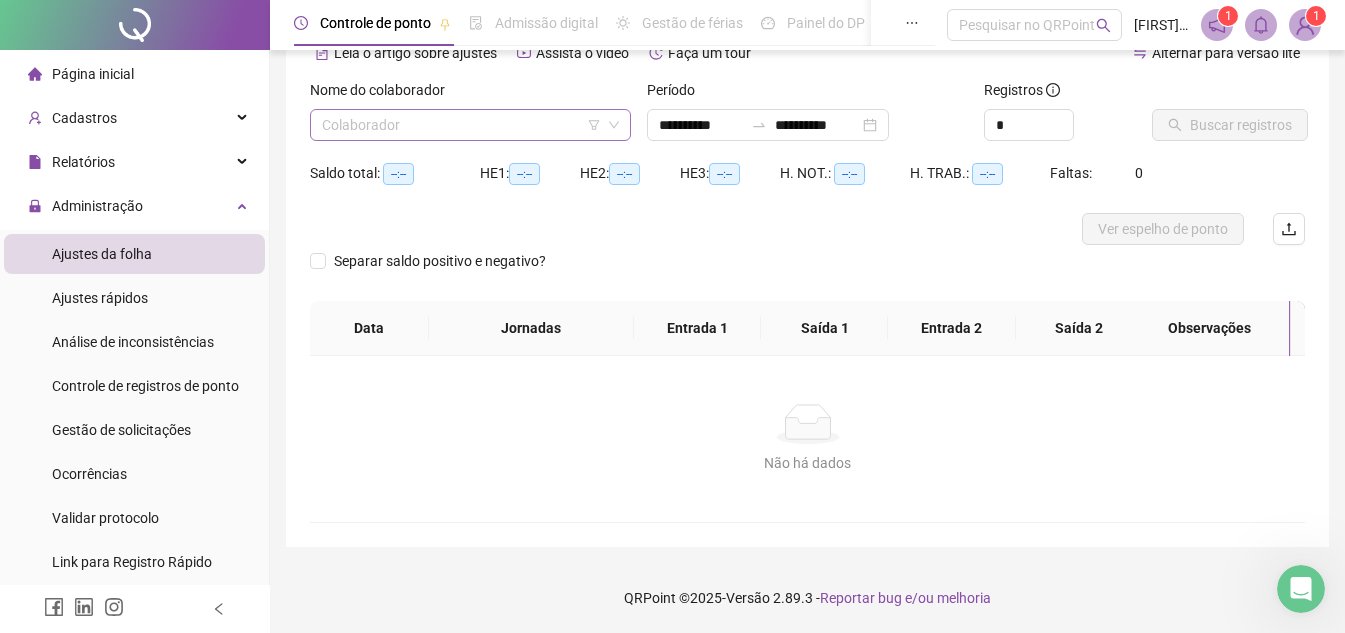 click at bounding box center (461, 125) 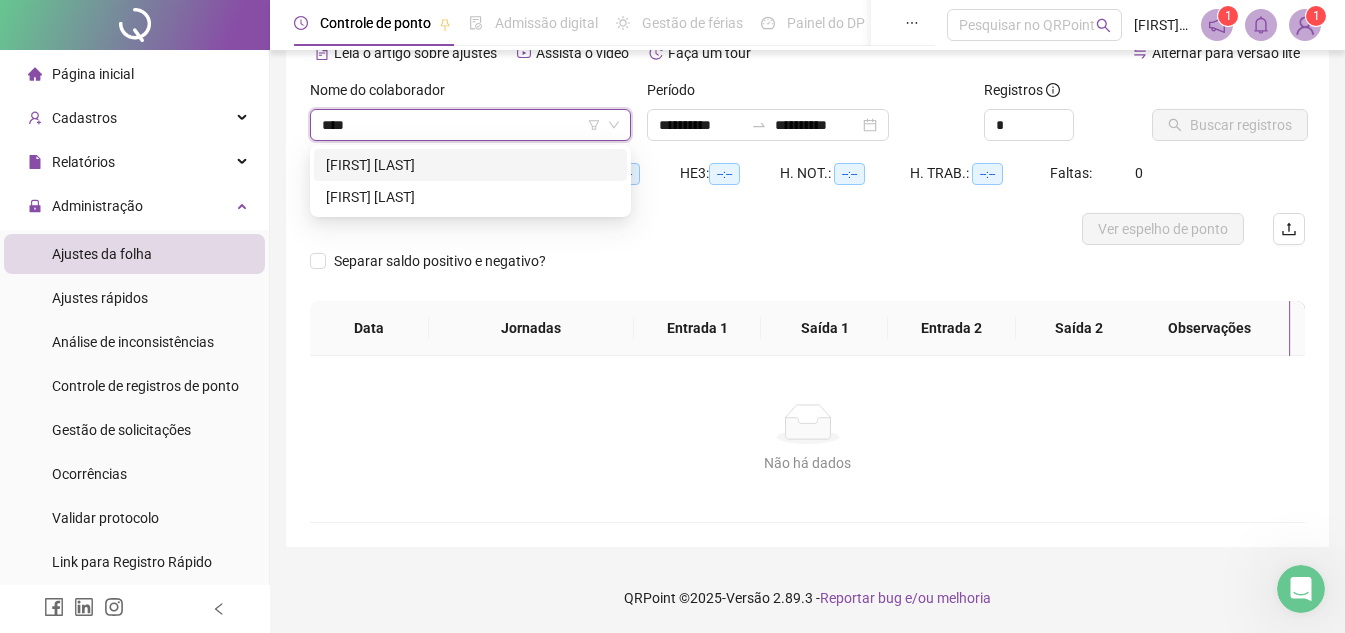 type on "*****" 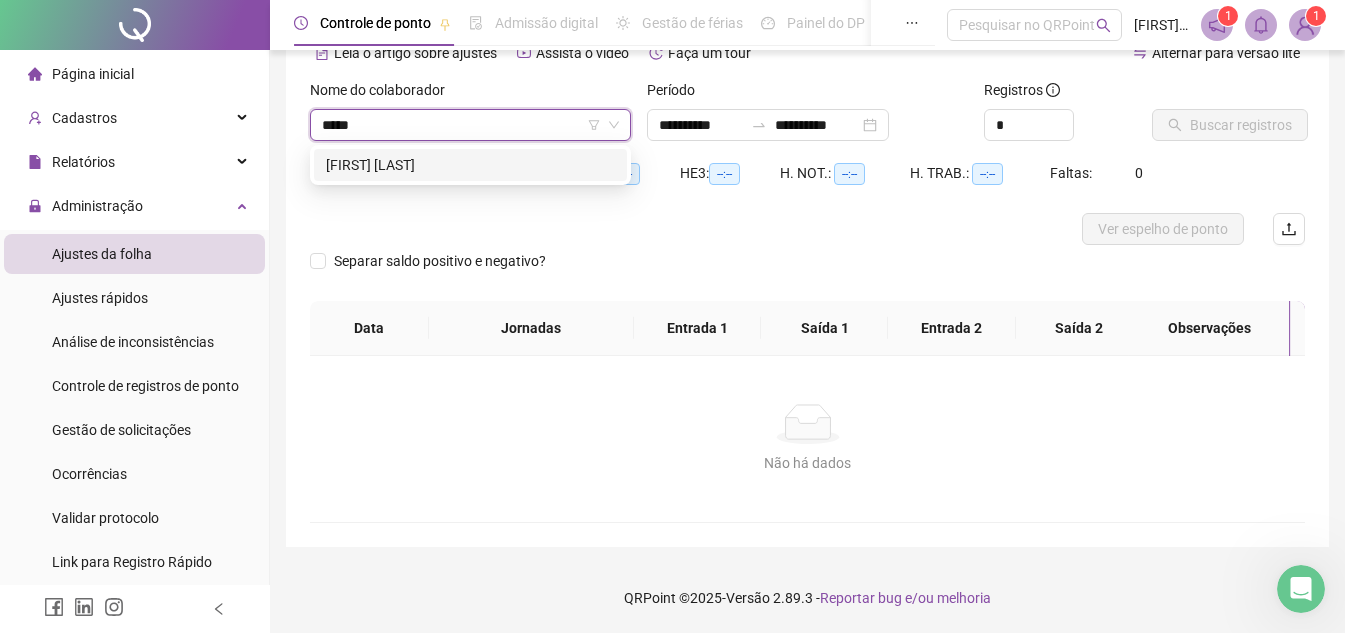 click on "[FIRST] [LAST]" at bounding box center (470, 165) 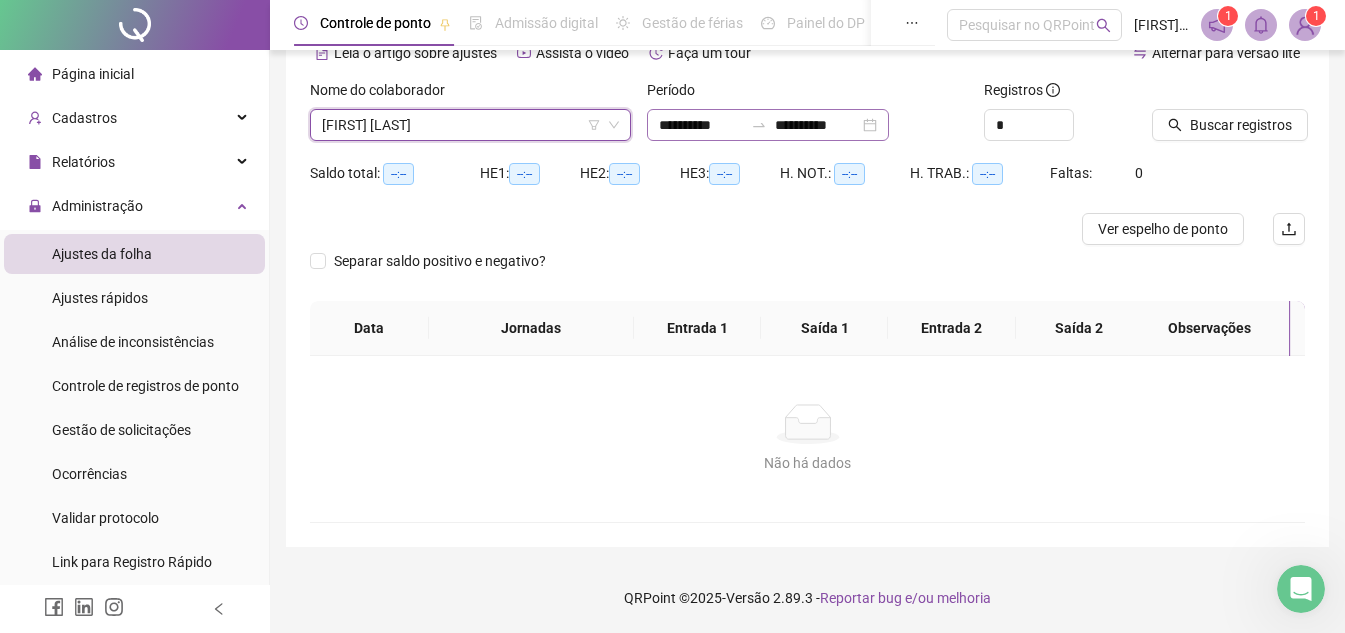 click on "**********" at bounding box center [768, 125] 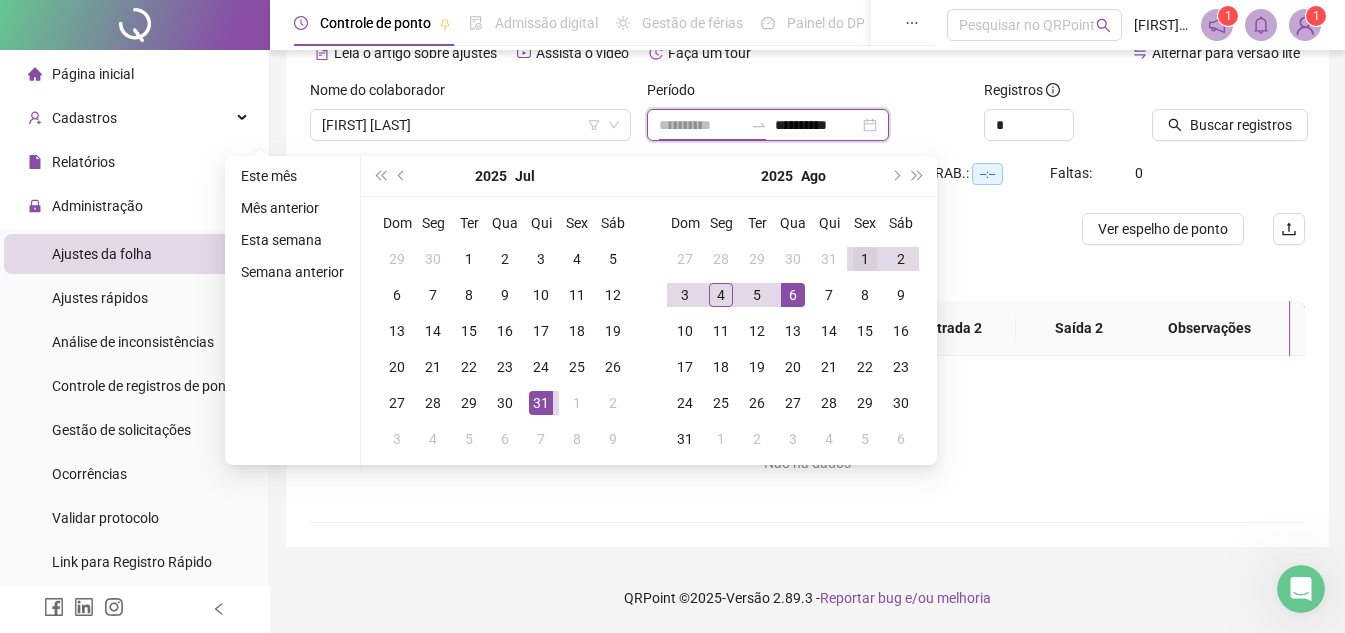 type on "**********" 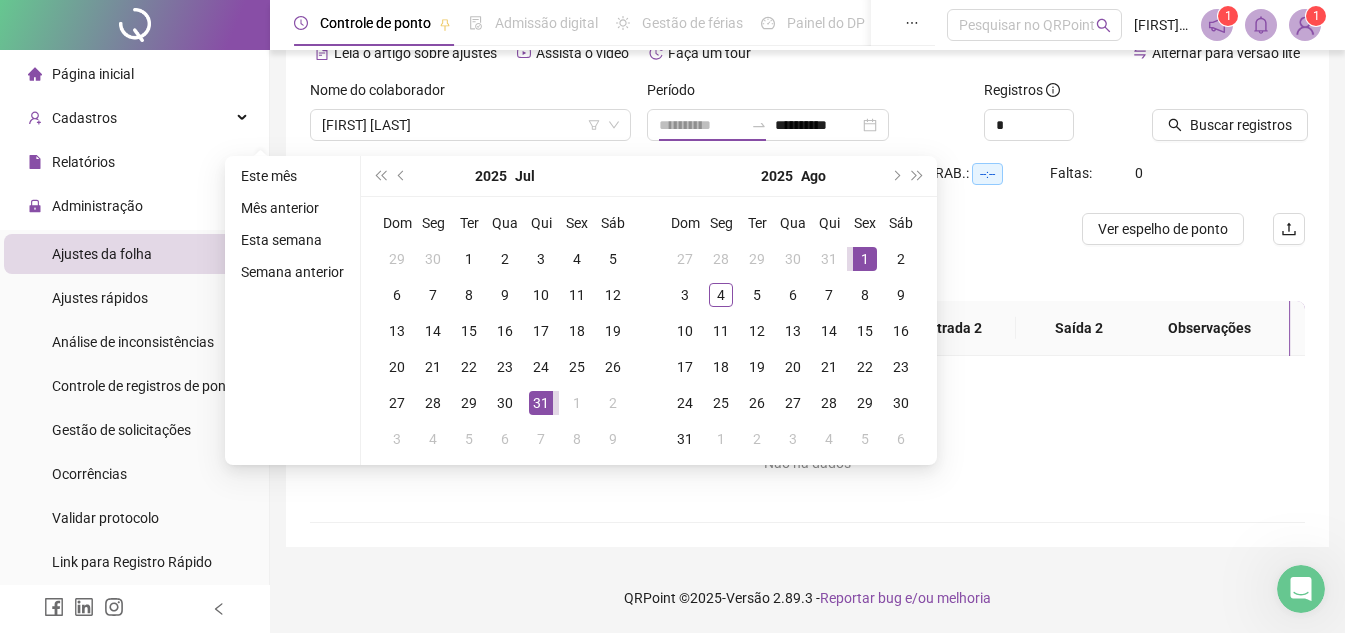 click on "1" at bounding box center (865, 259) 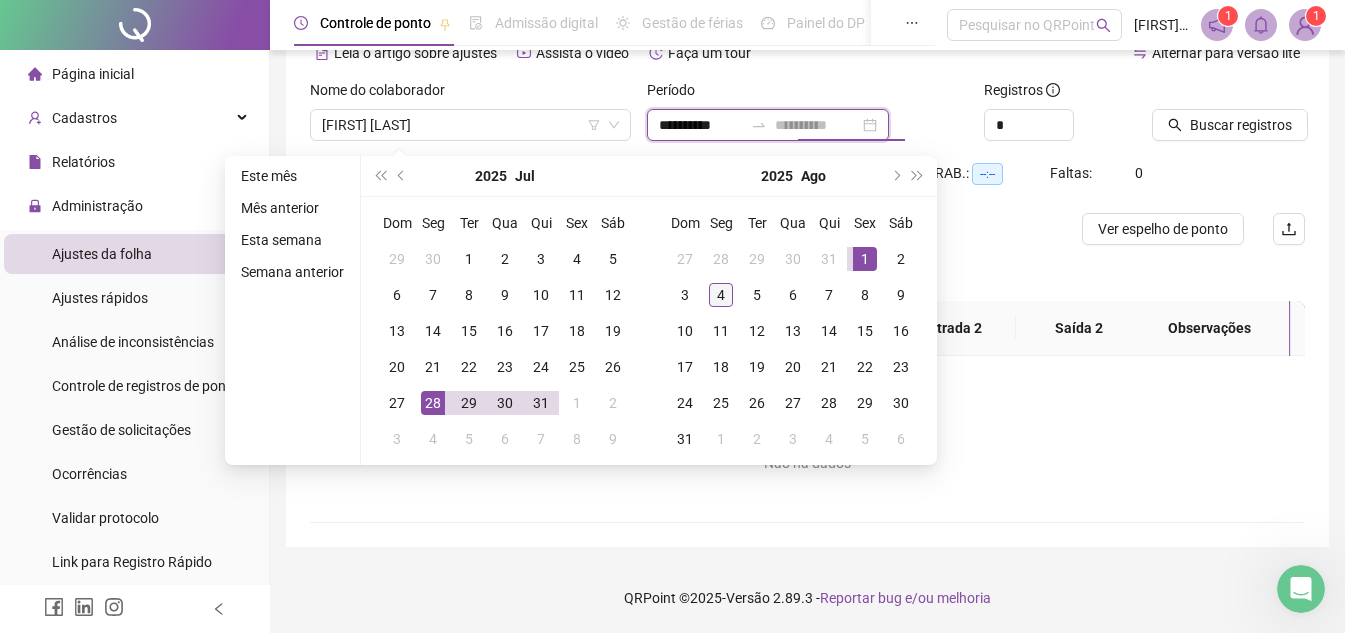 type on "**********" 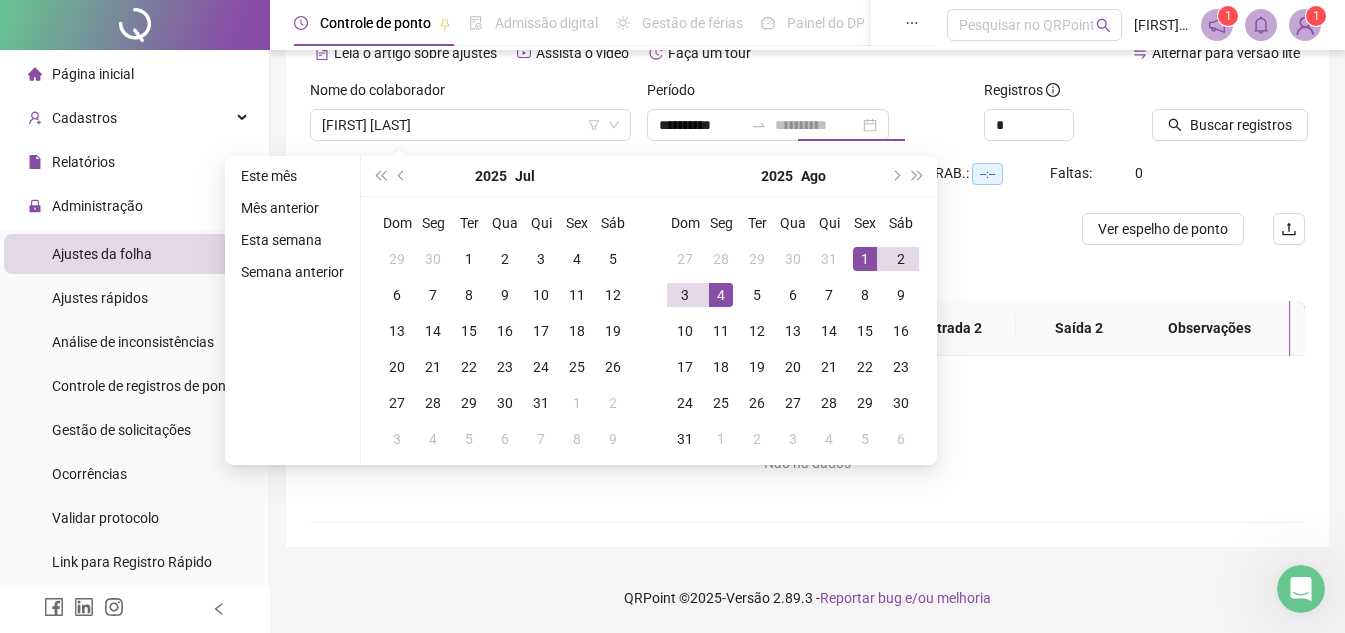 click on "4" at bounding box center (721, 295) 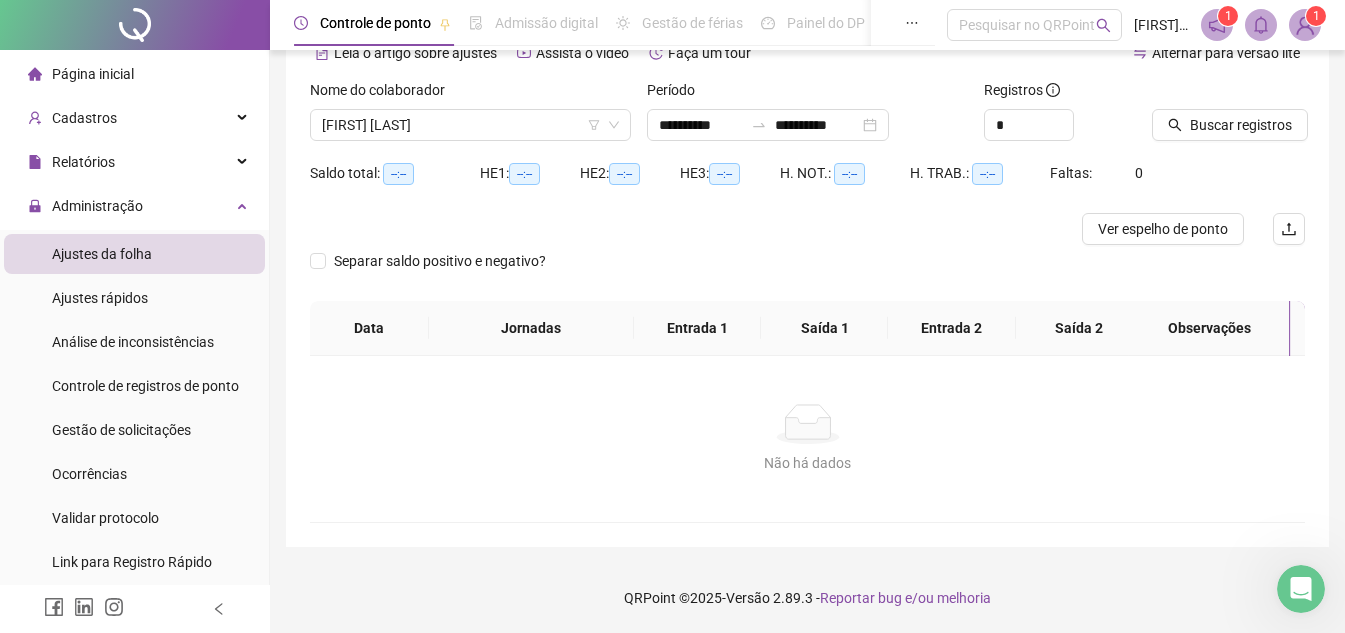 click at bounding box center (1203, 94) 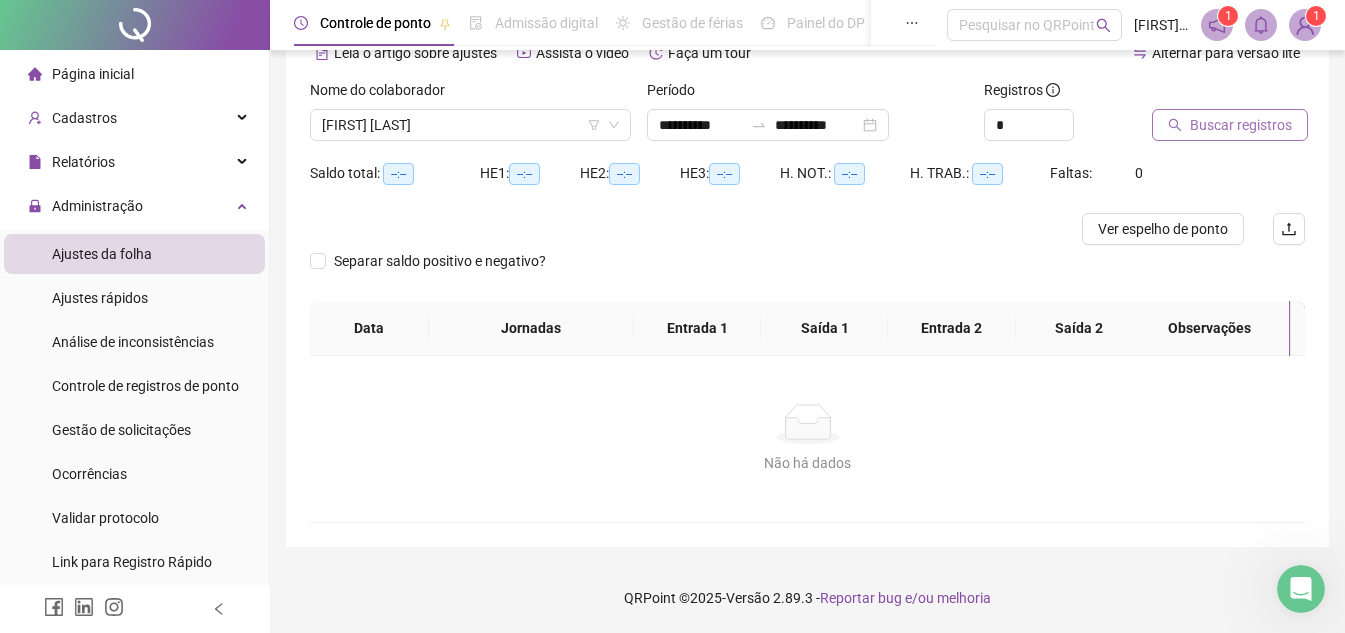 click on "Buscar registros" at bounding box center (1241, 125) 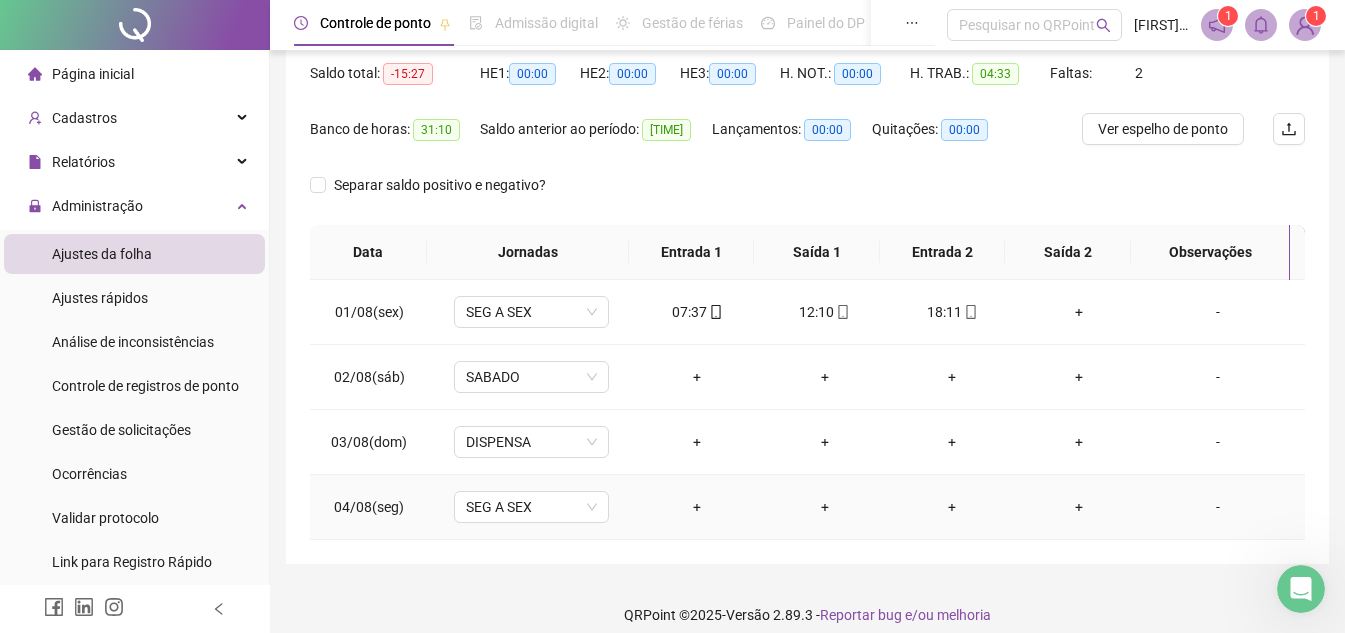 scroll, scrollTop: 222, scrollLeft: 0, axis: vertical 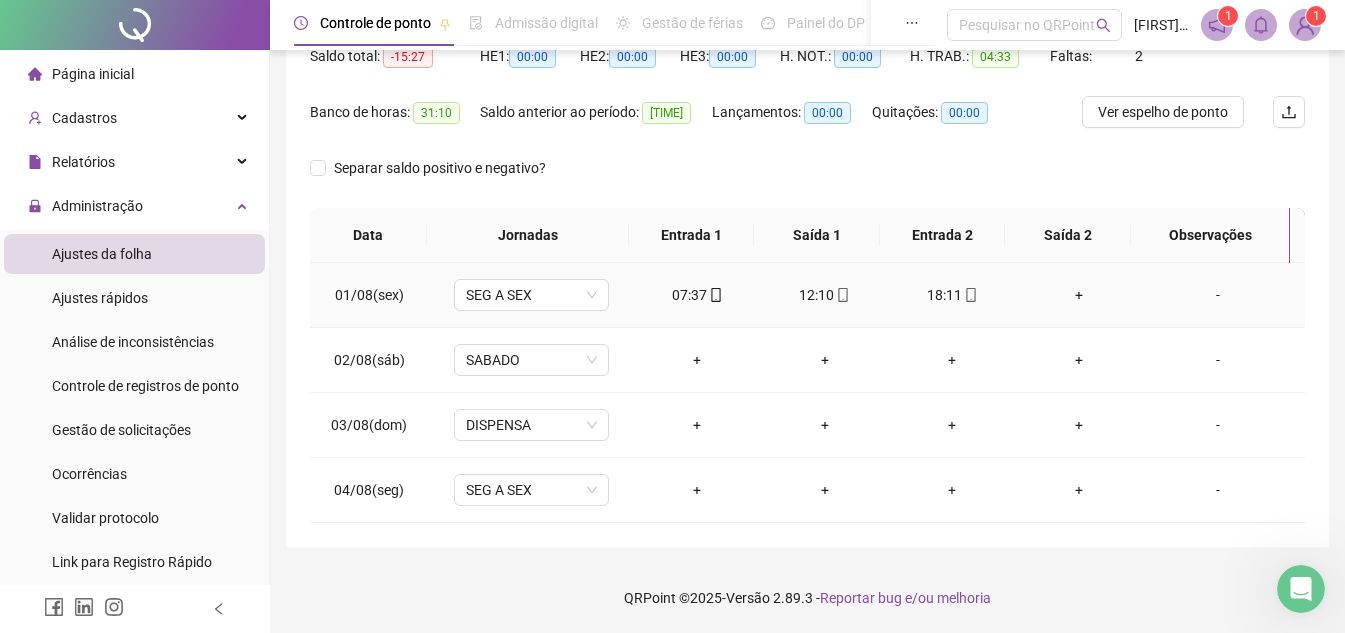 click on "+" at bounding box center [1079, 295] 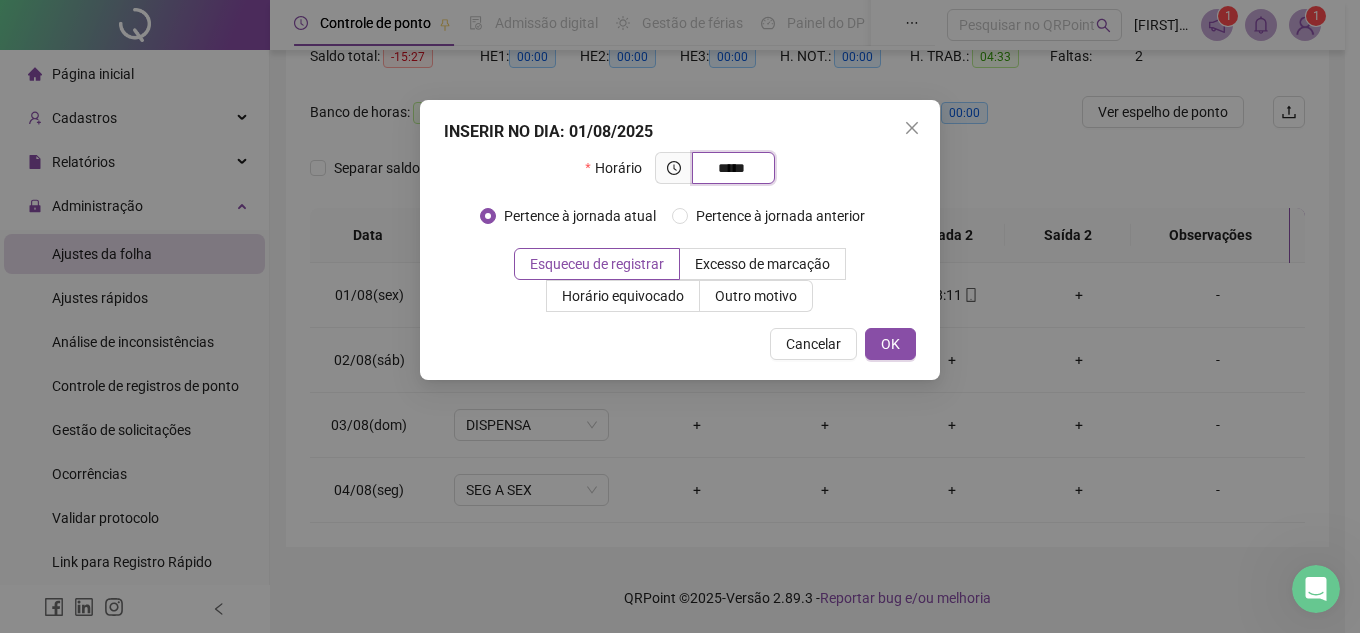 type on "*****" 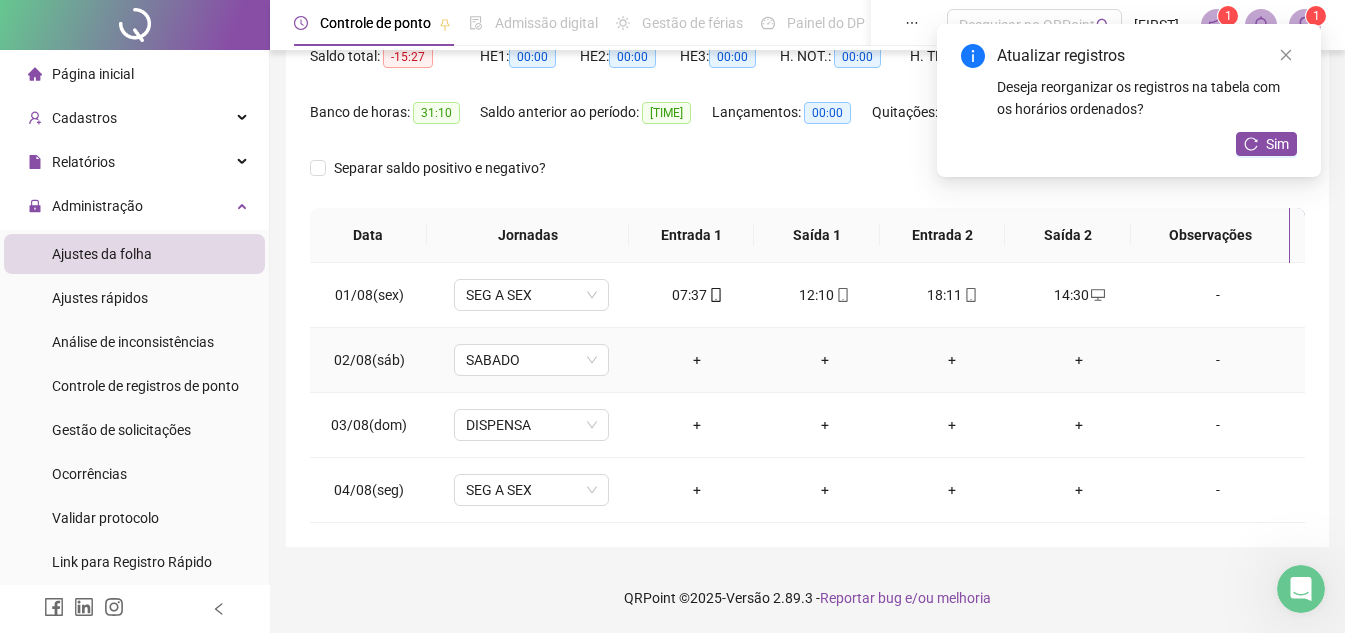 click on "+" at bounding box center (697, 360) 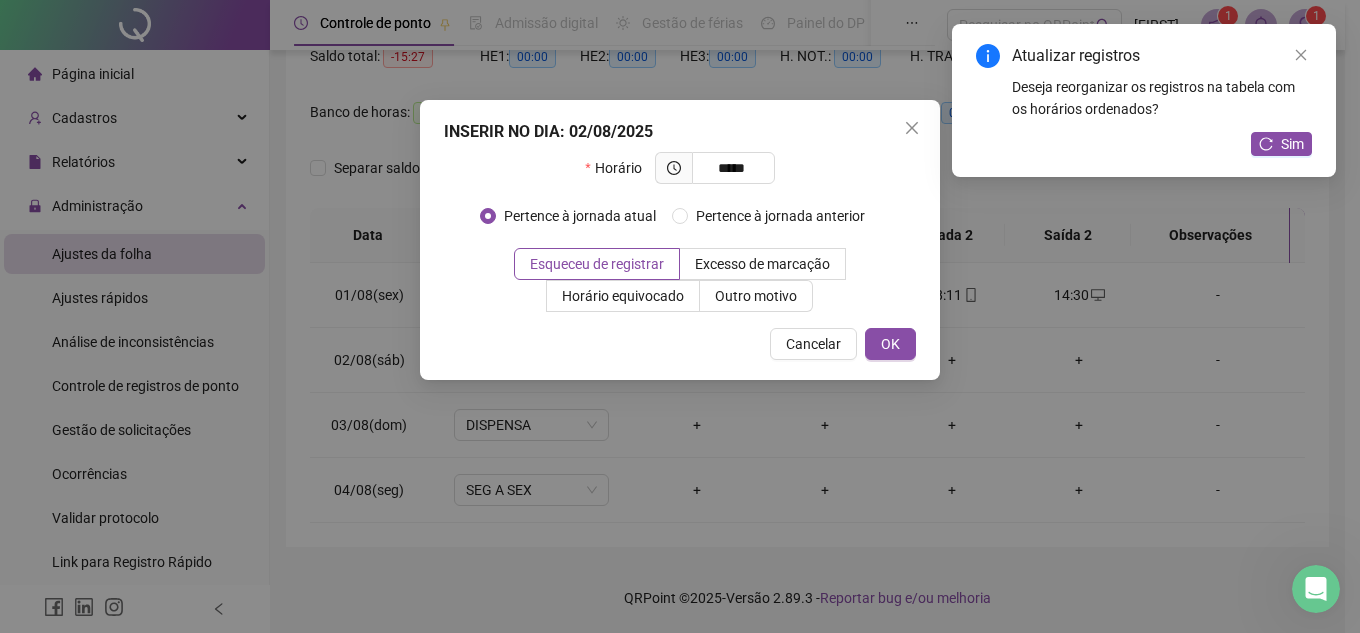 type on "*****" 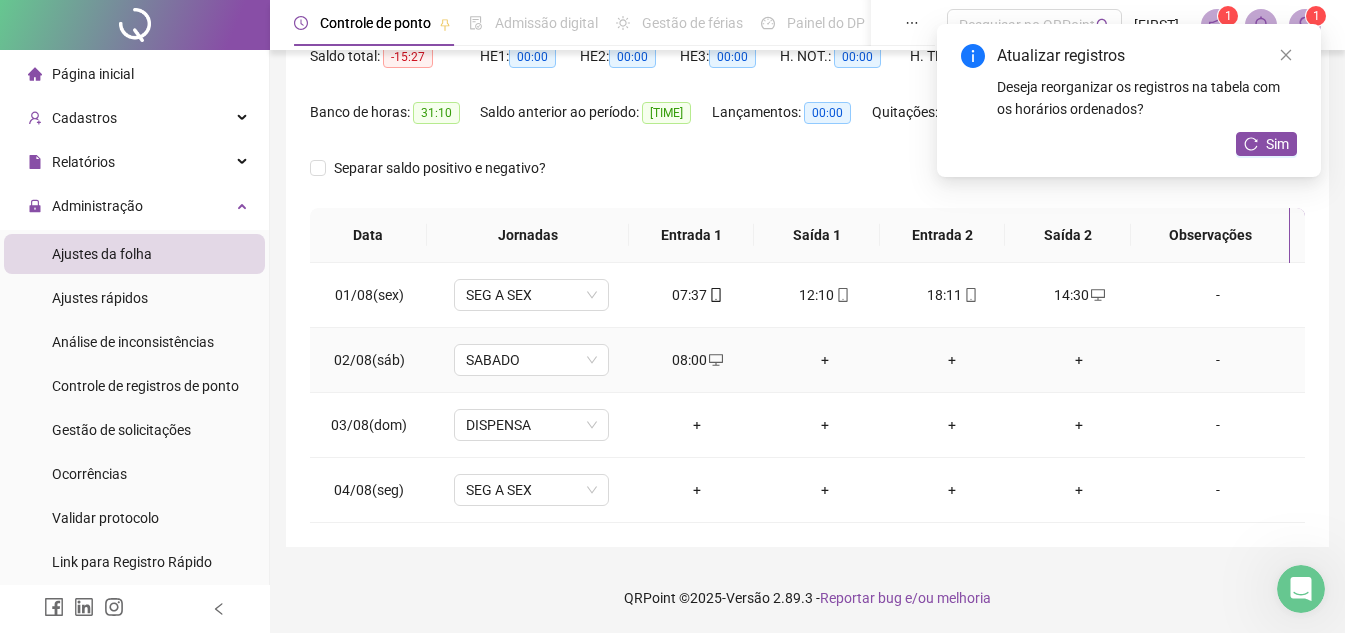 click on "+" at bounding box center (824, 360) 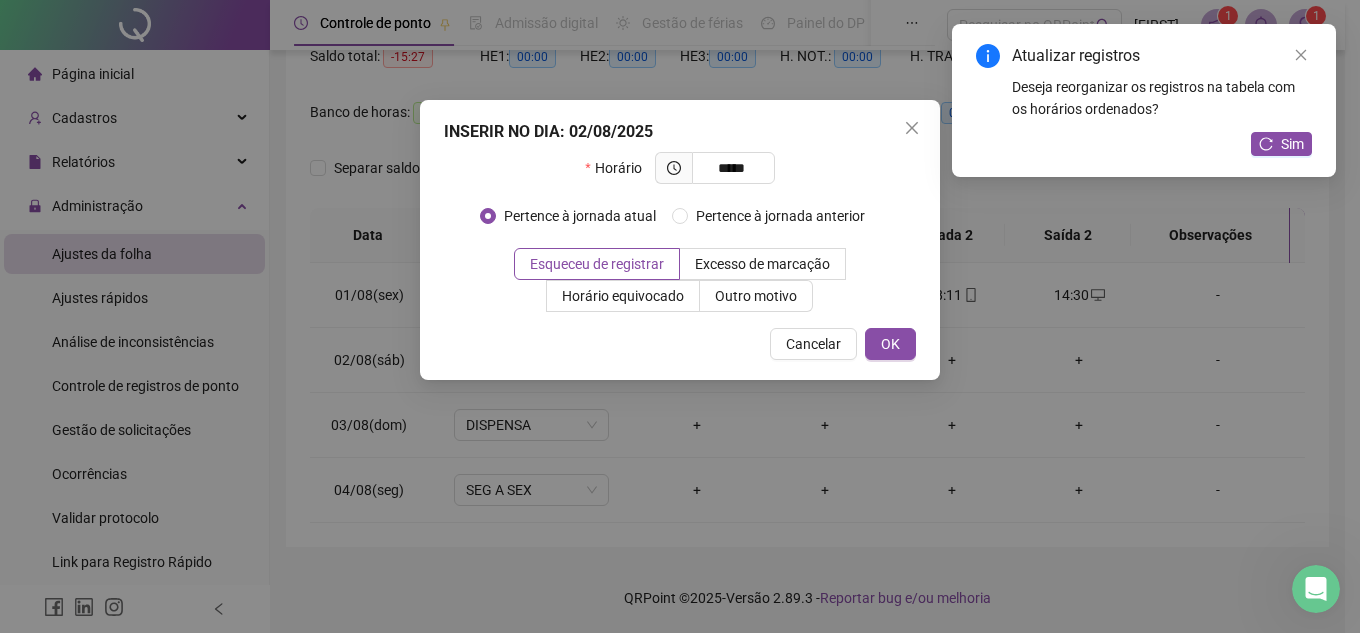 type on "*****" 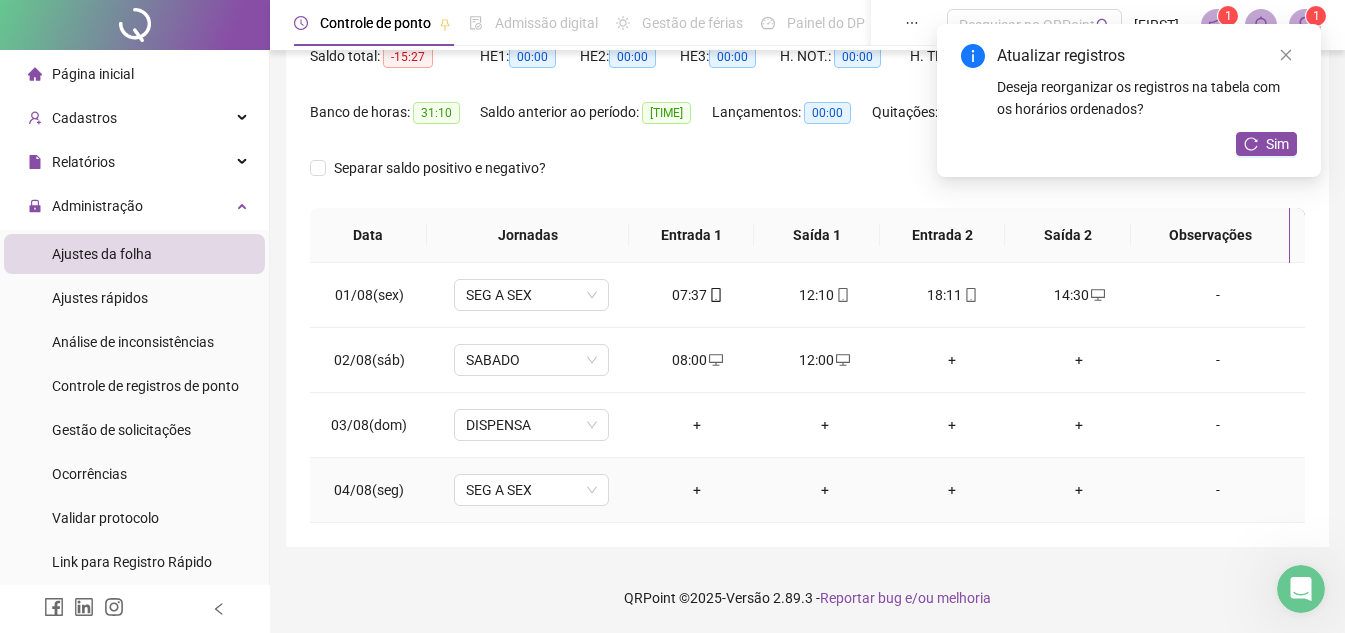click on "+" at bounding box center [697, 490] 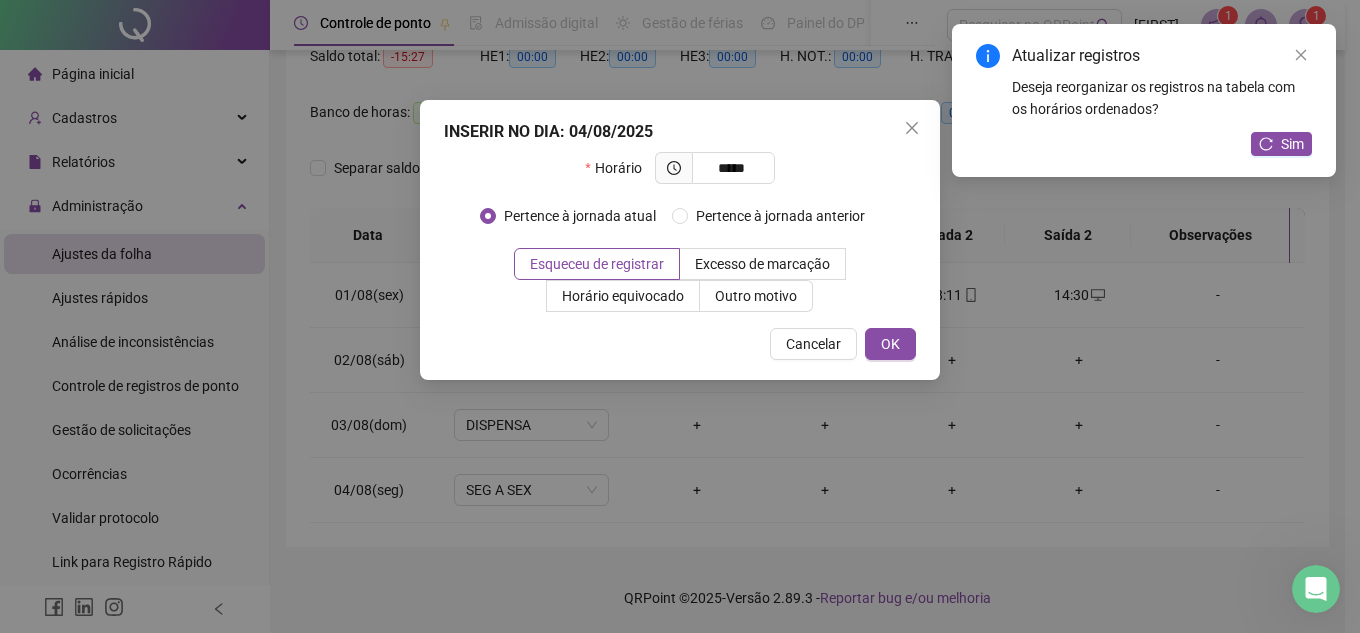 type on "*****" 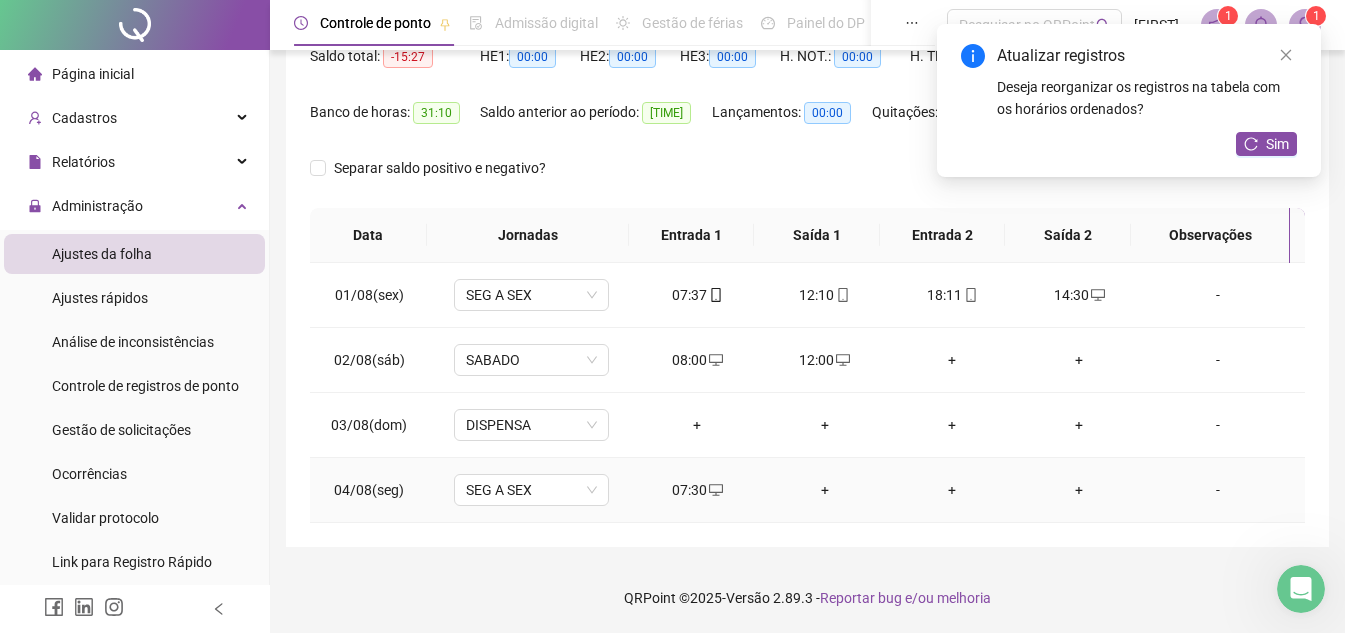 click on "+" at bounding box center (824, 490) 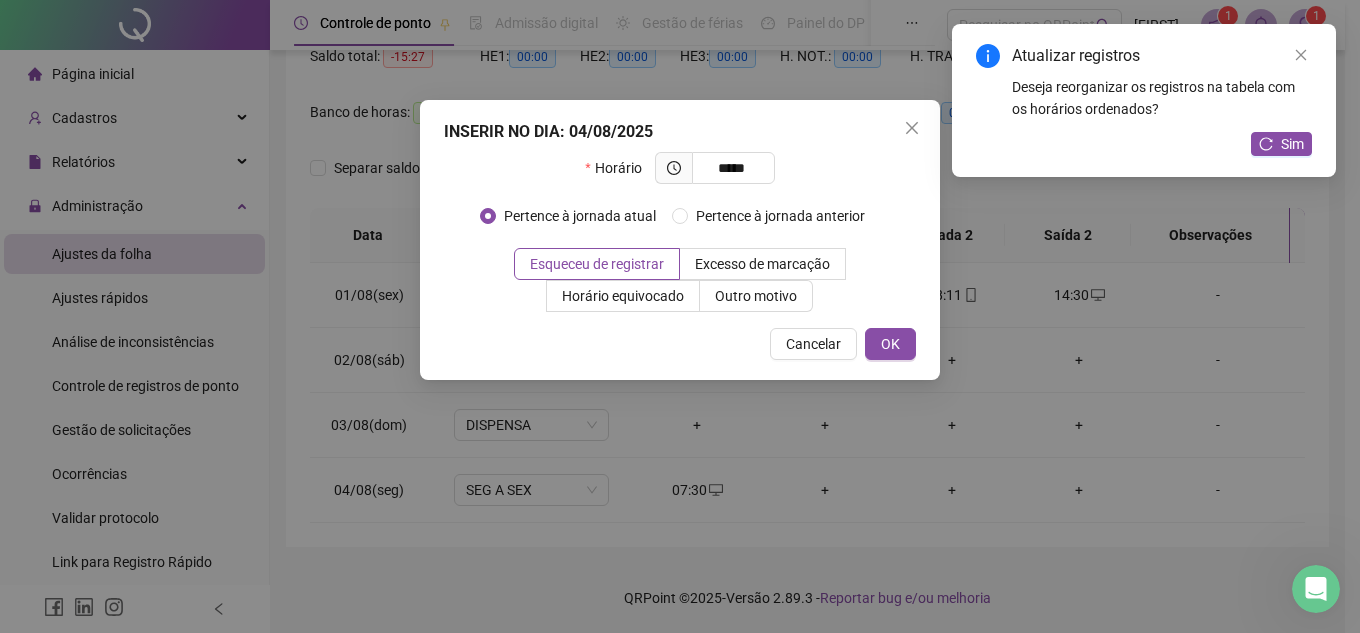 type on "*****" 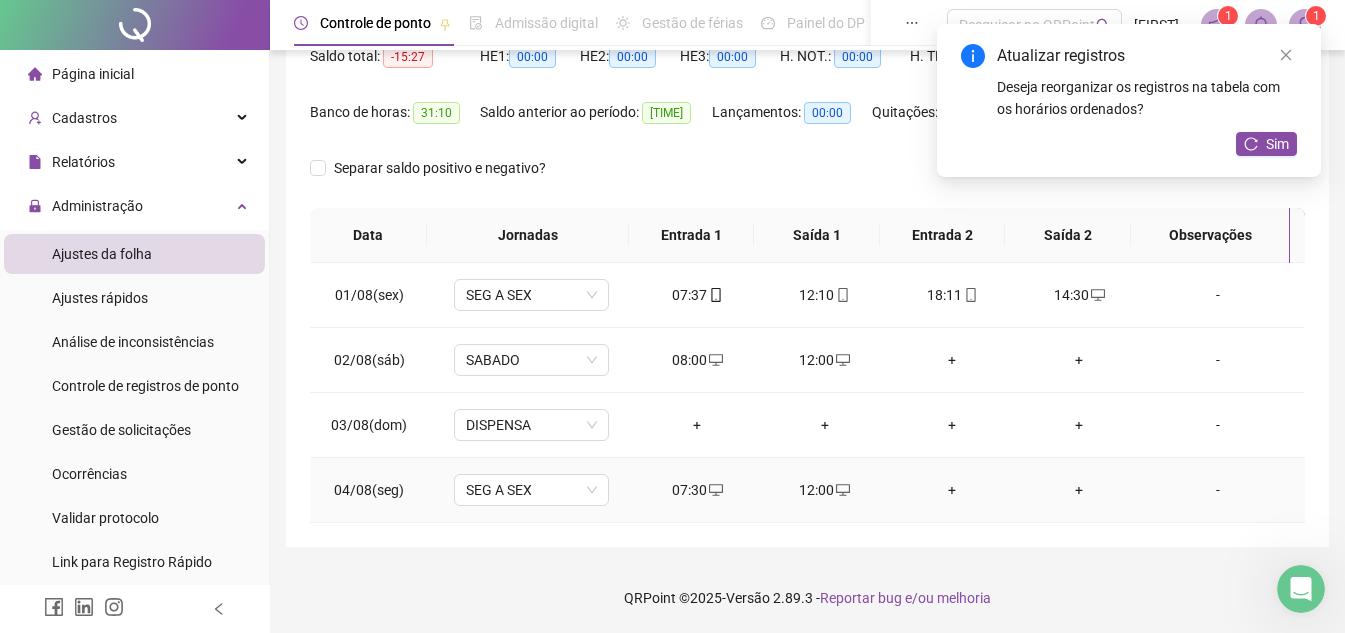 click on "+" at bounding box center [951, 490] 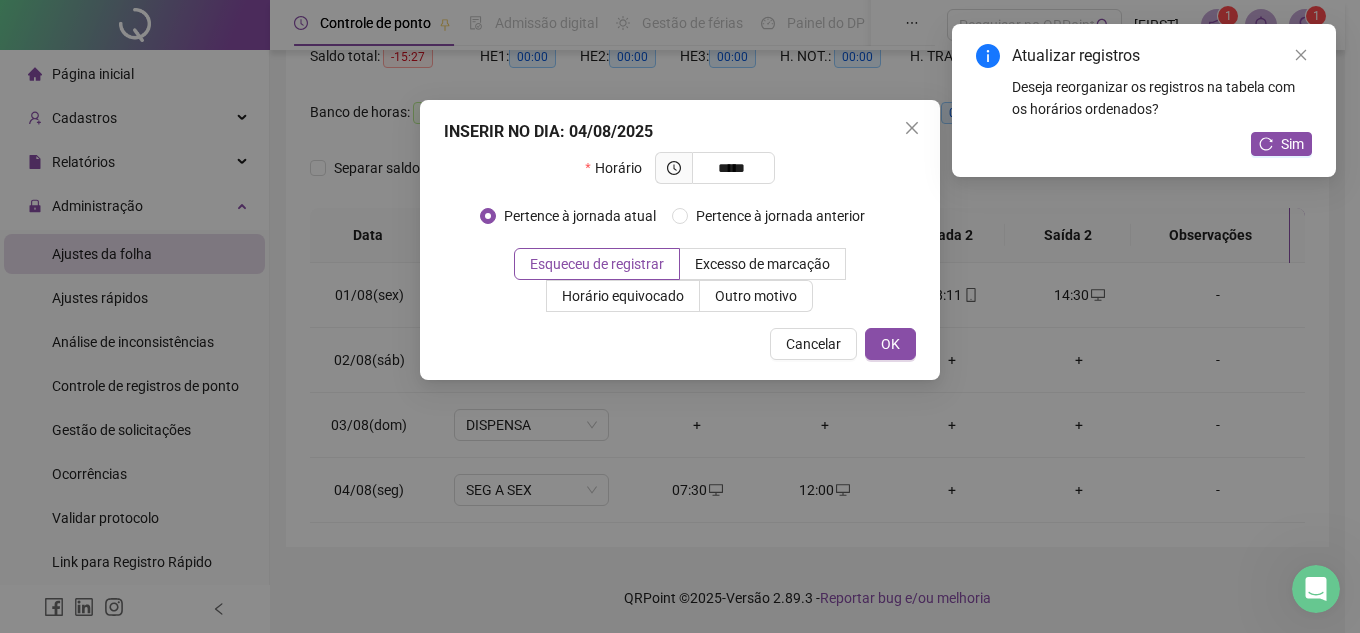 type on "*****" 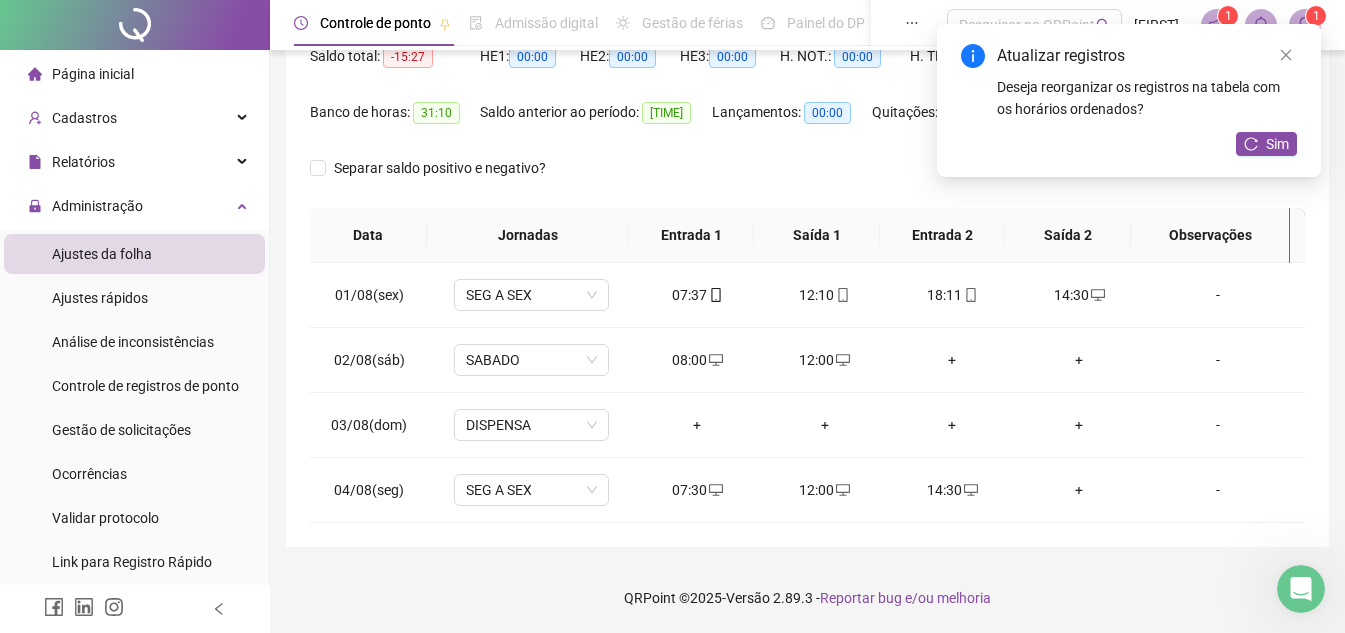 click on "Sim" at bounding box center [1266, 144] 